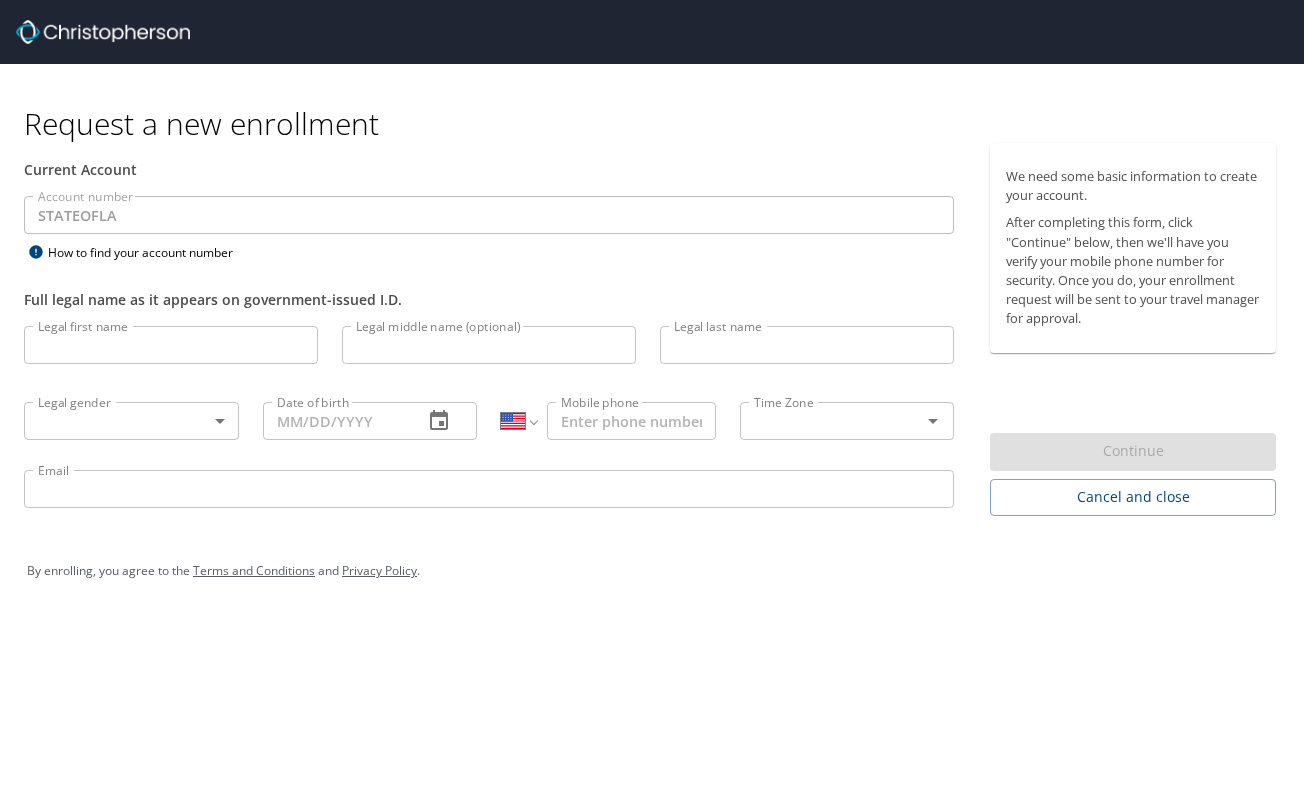 select on "US" 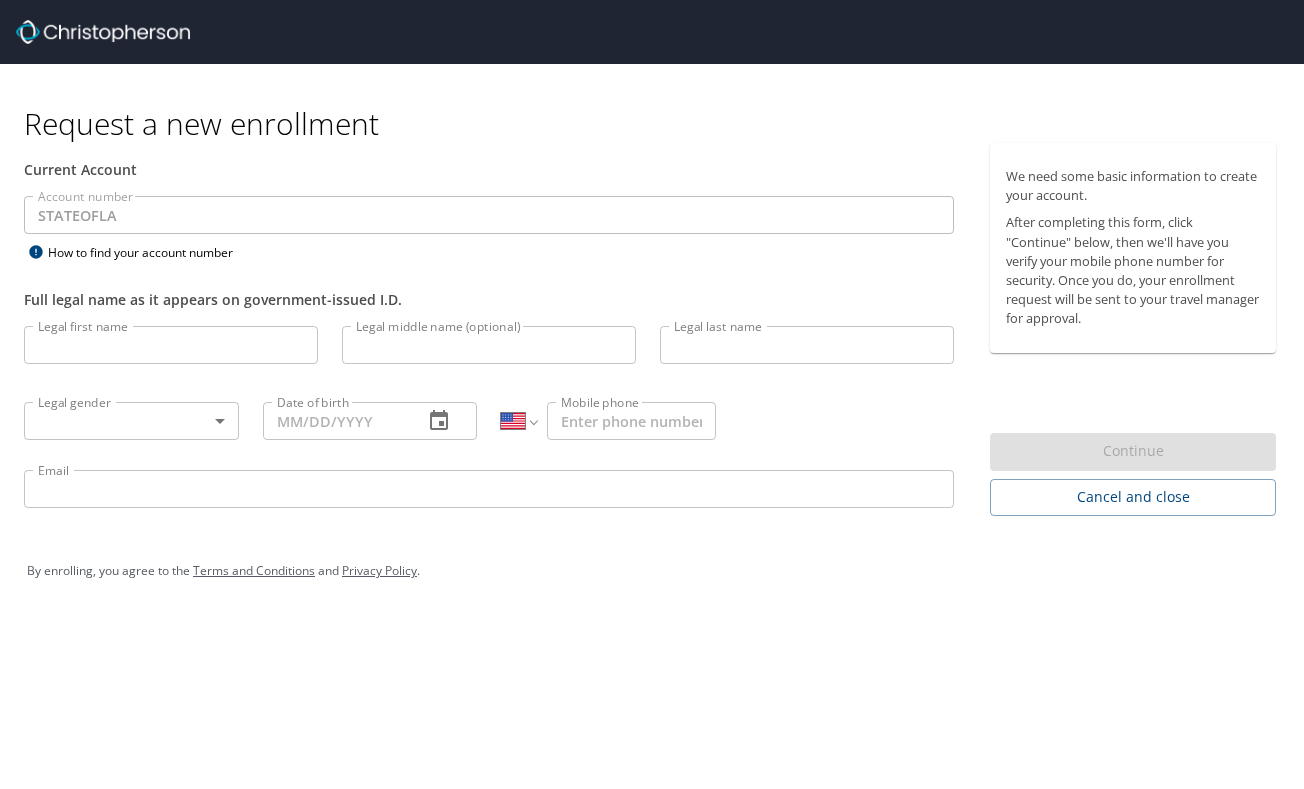 select on "US" 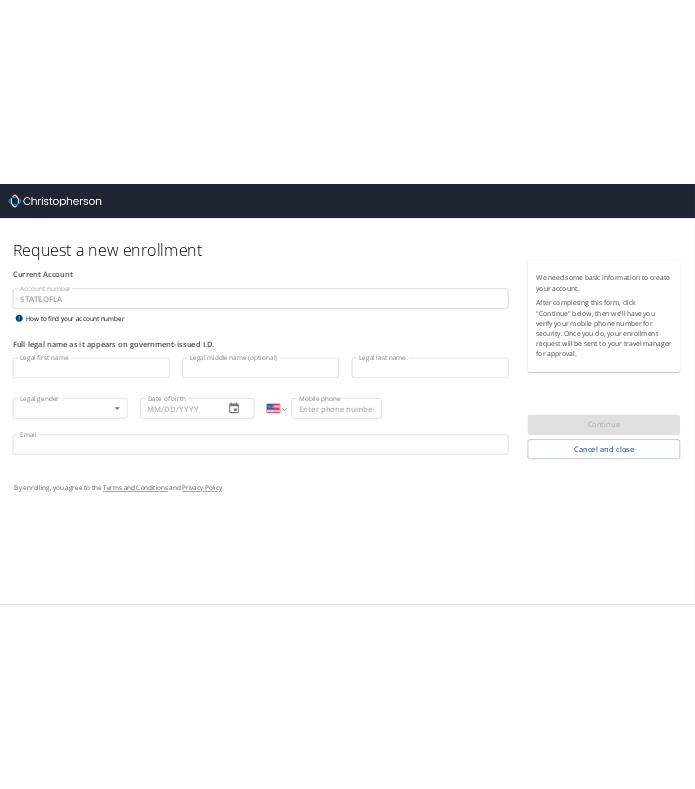 scroll, scrollTop: 0, scrollLeft: 0, axis: both 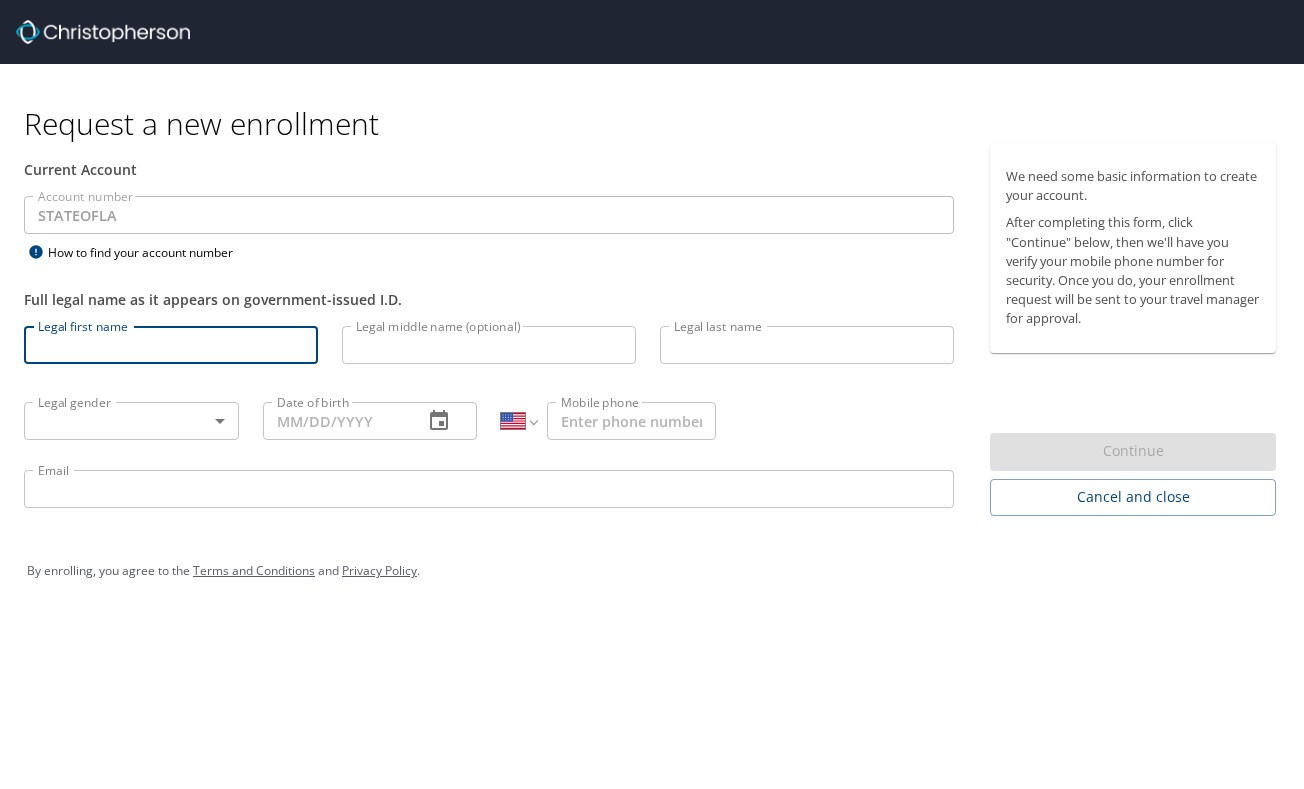 click on "Legal first name" at bounding box center (171, 345) 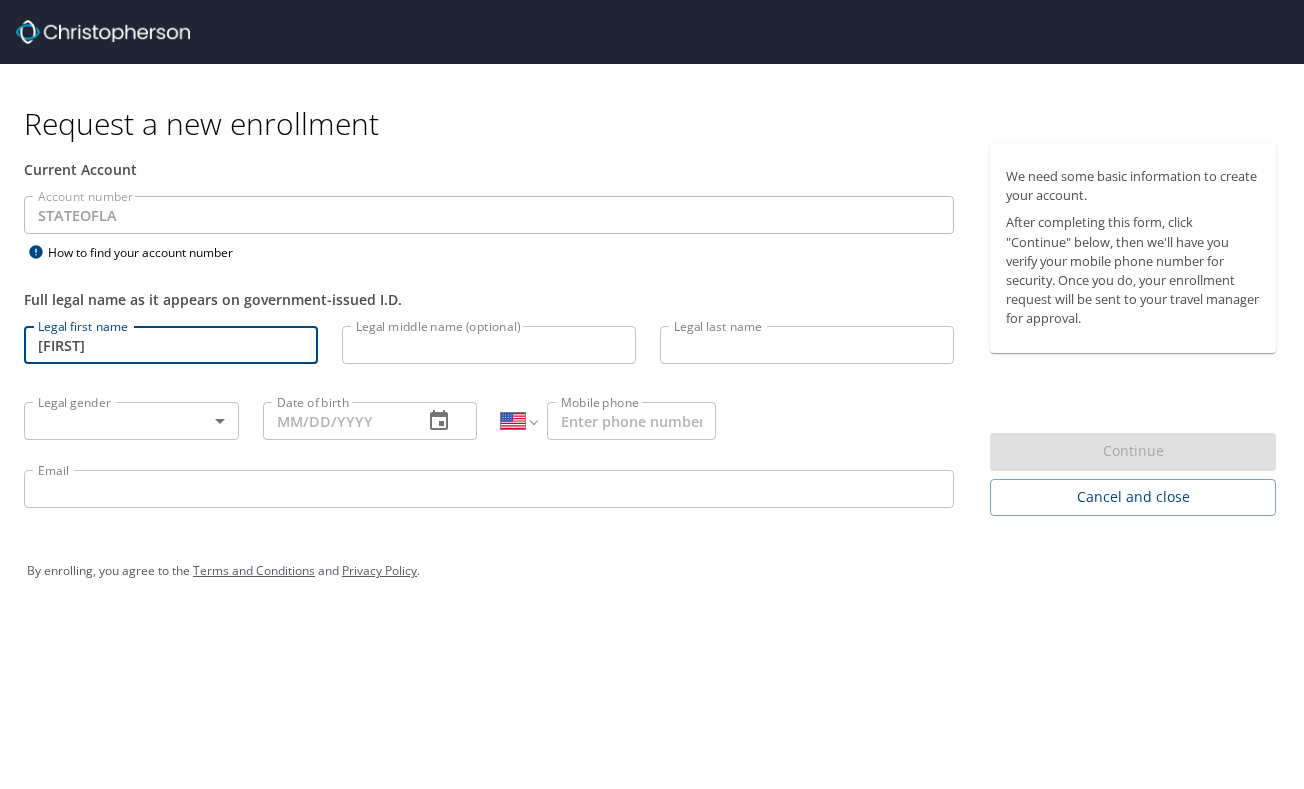 type on "Clara" 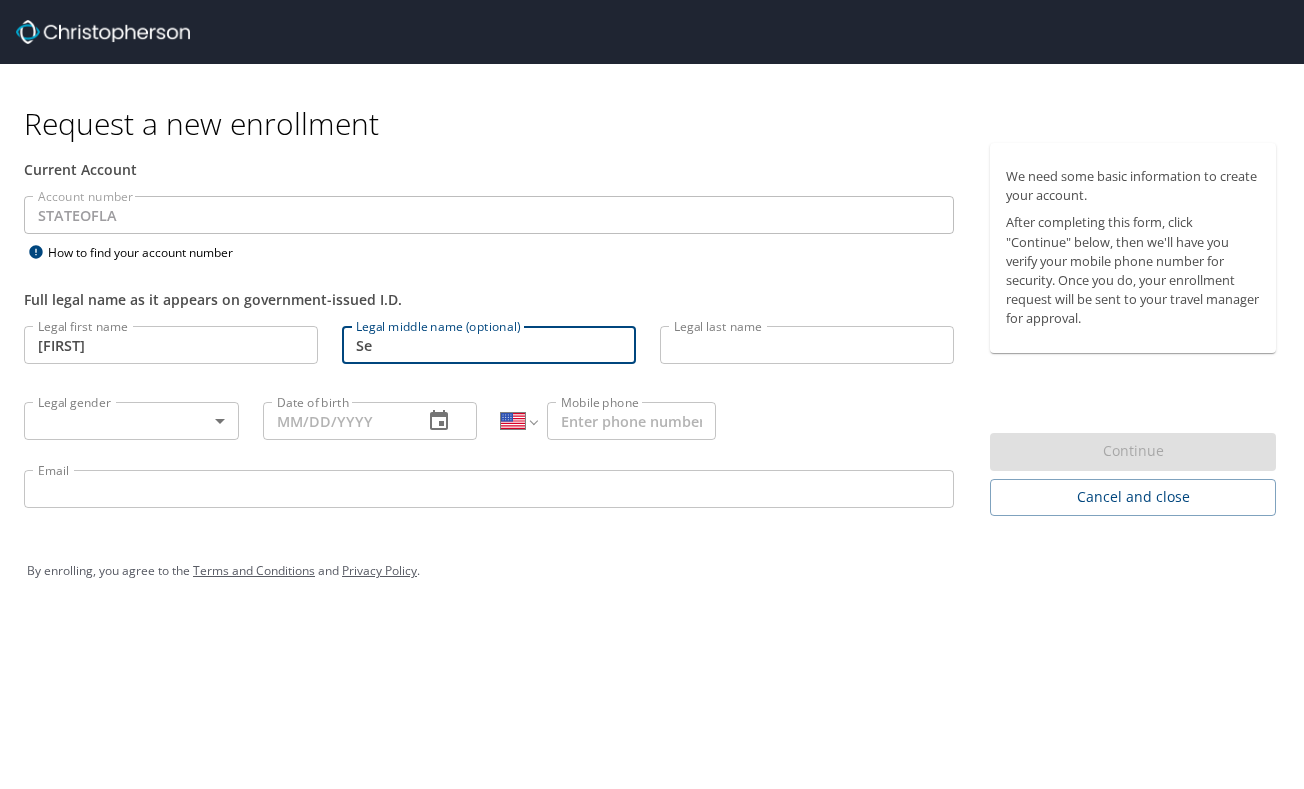 type on "S" 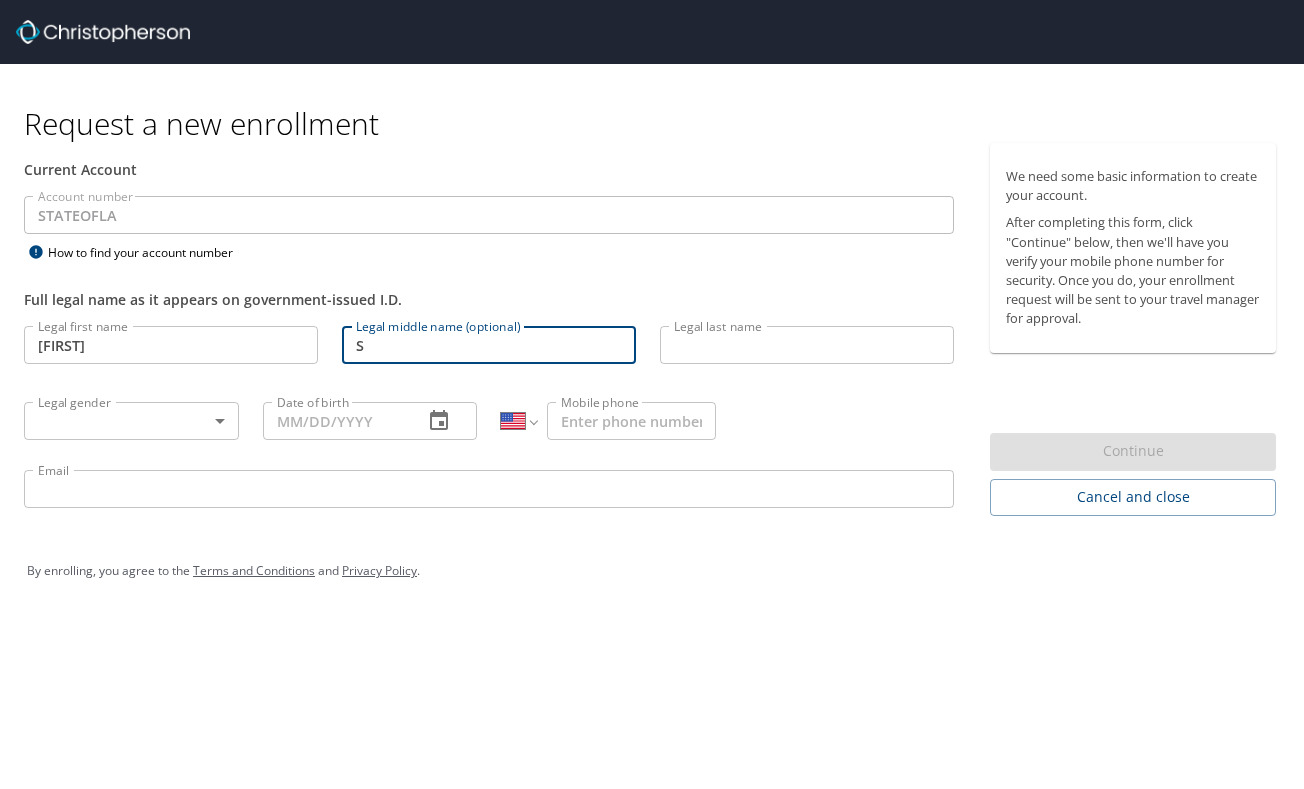 type 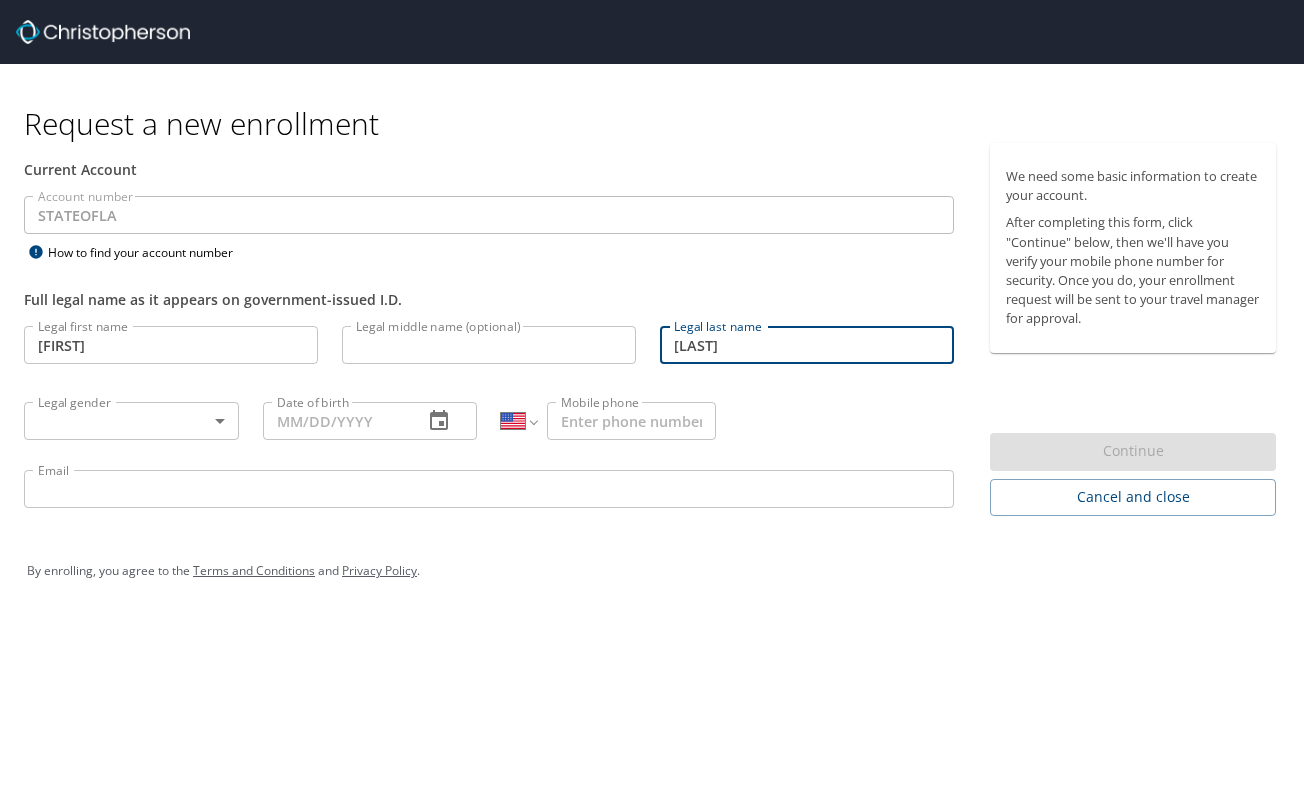 type on "Beery" 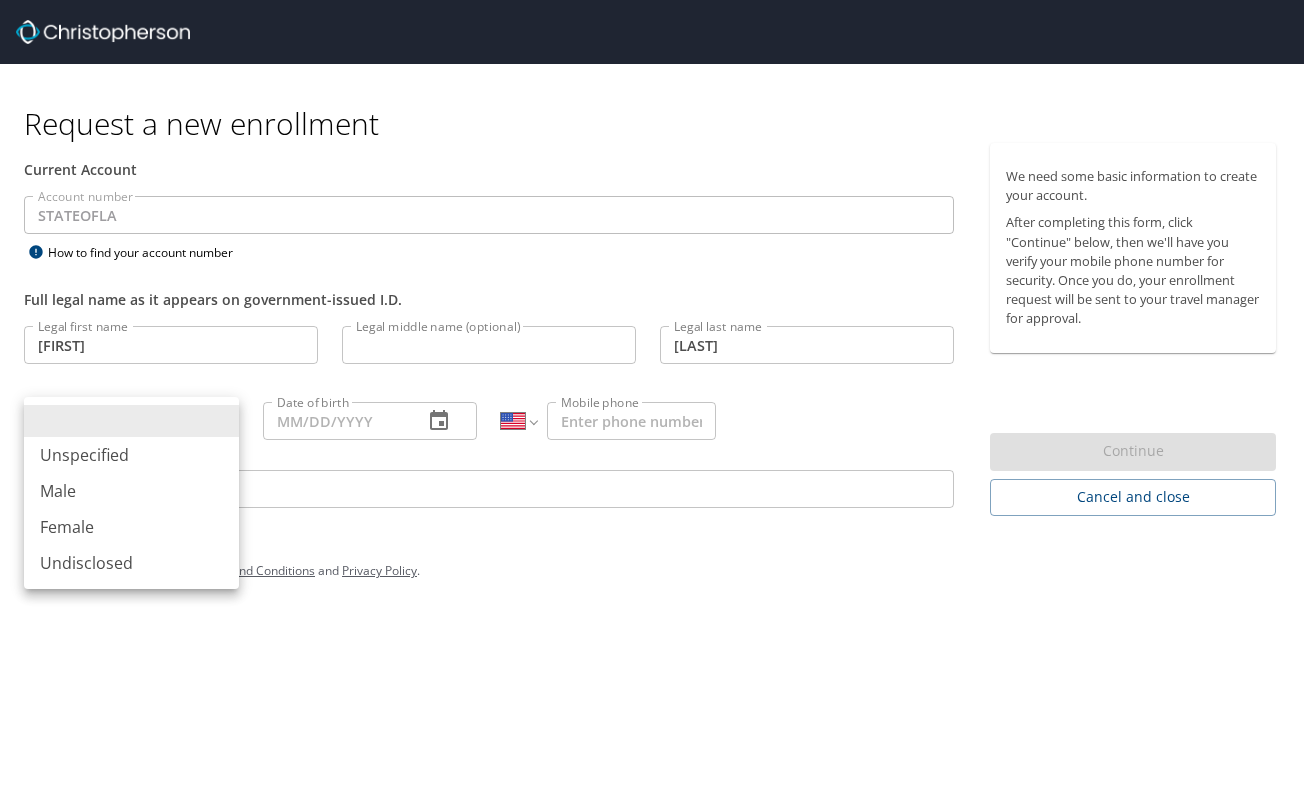 click on "Request a new enrollment Current Account Account number STATEOFLA Account number  How to find your account number Full legal name as it appears on government-issued I.D. Legal first name Clara Legal first name Legal middle name (optional) Legal middle name (optional) Legal last name Beery Legal last name Legal gender ​ Legal gender Date of birth Date of birth International Afghanistan Åland Islands Albania Algeria American Samoa Andorra Angola Anguilla Antigua and Barbuda Argentina Armenia Aruba Ascension Island Australia Austria Azerbaijan Bahamas Bahrain Bangladesh Barbados Belarus Belgium Belize Benin Bermuda Bhutan Bolivia Bonaire, Sint Eustatius and Saba Bosnia and Herzegovina Botswana Brazil British Indian Ocean Territory Brunei Darussalam Bulgaria Burkina Faso Burma Burundi Cambodia Cameroon Canada Cape Verde Cayman Islands Central African Republic Chad Chile China Christmas Island Cocos (Keeling) Islands Colombia Comoros Congo Congo, Democratic Republic of the Cook Islands Costa Rica Cote d'Ivoire" at bounding box center (652, 394) 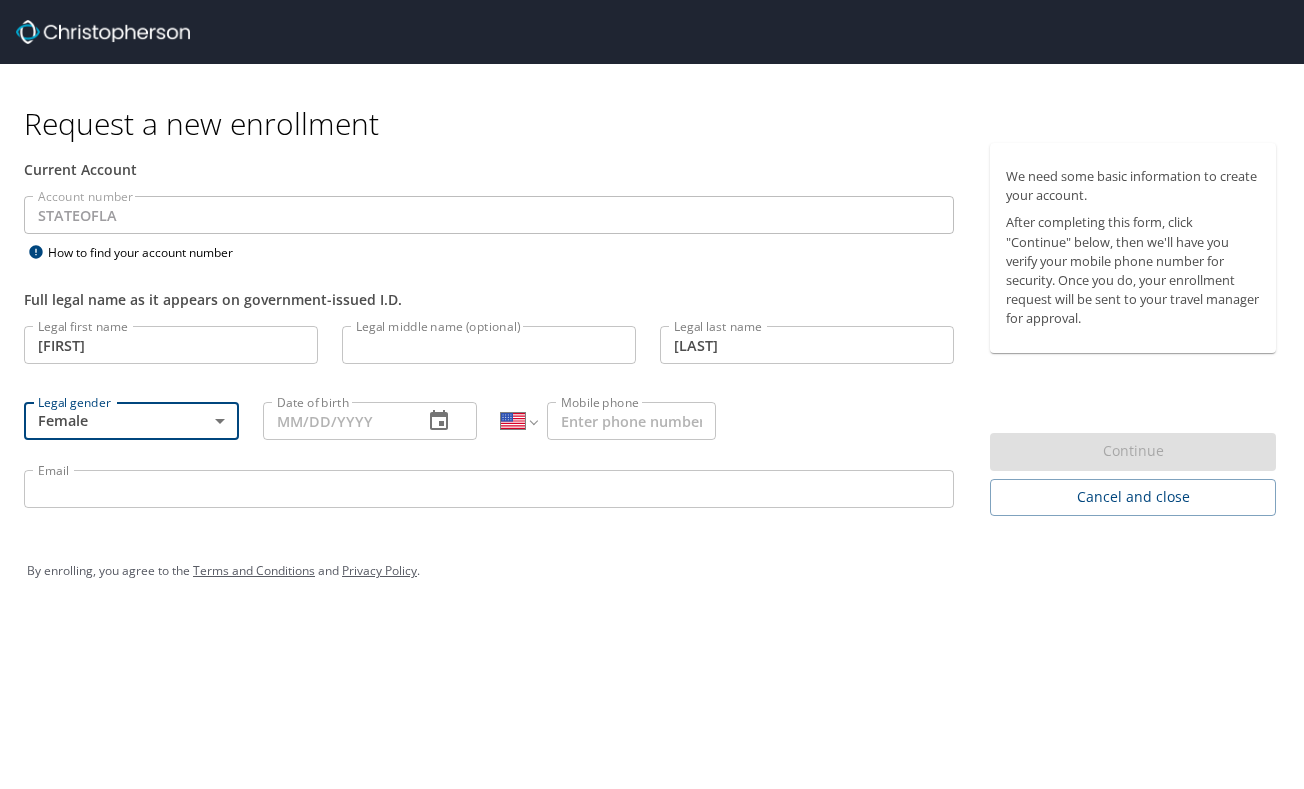 click on "Date of birth" at bounding box center [335, 421] 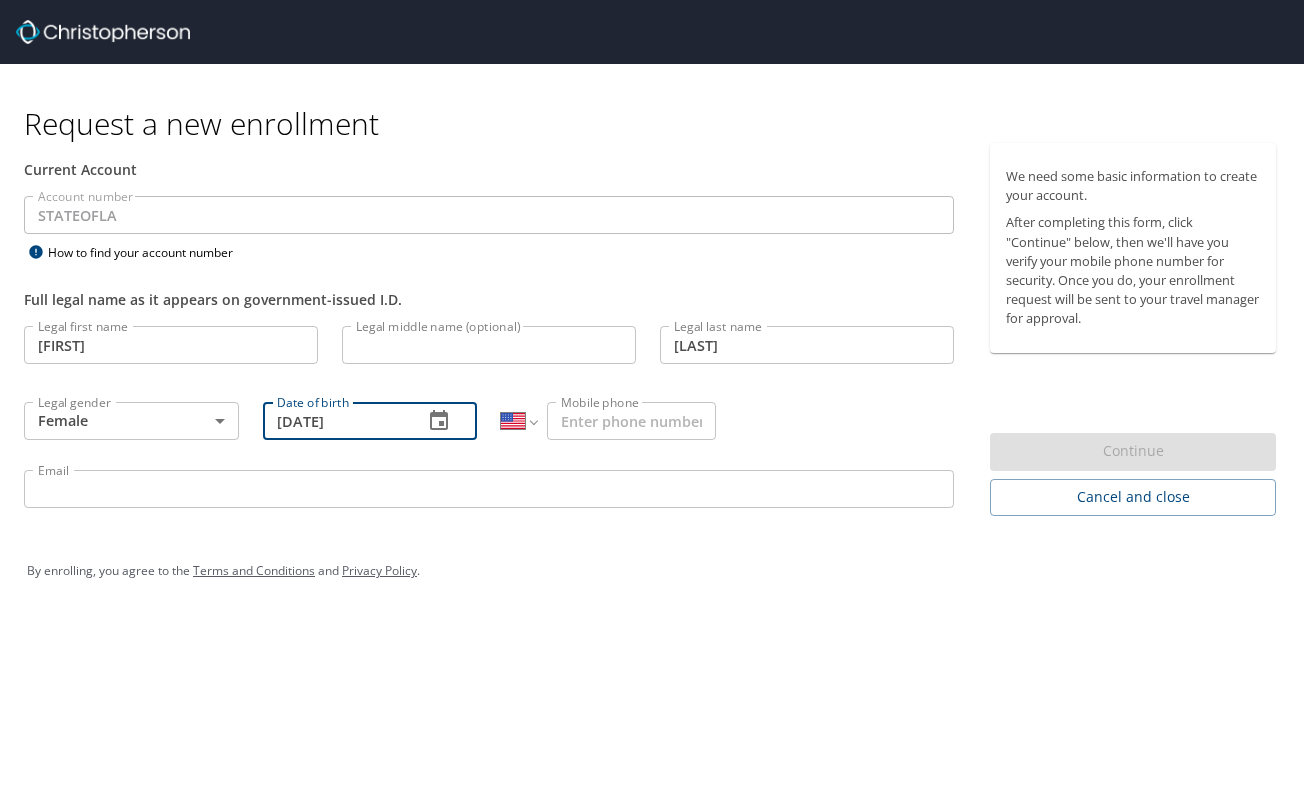 type on "10/26/____" 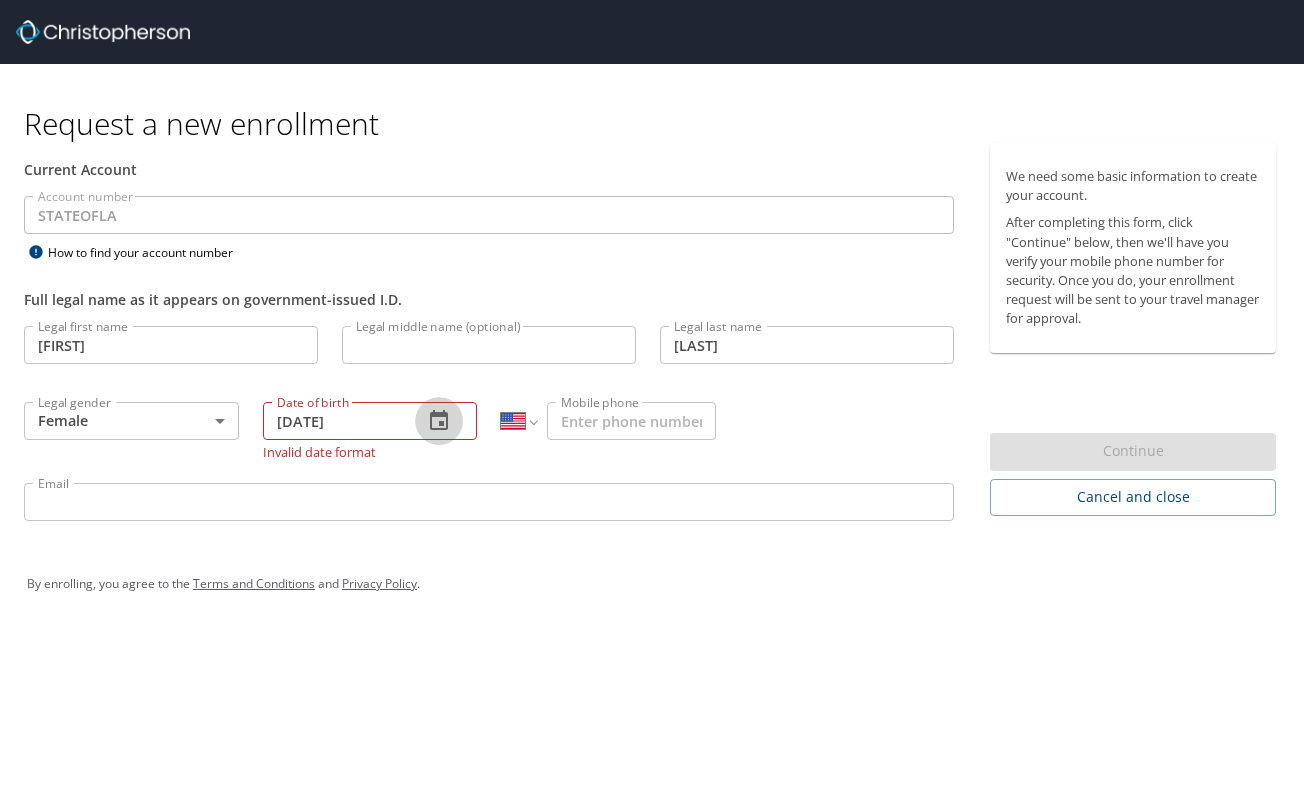 type 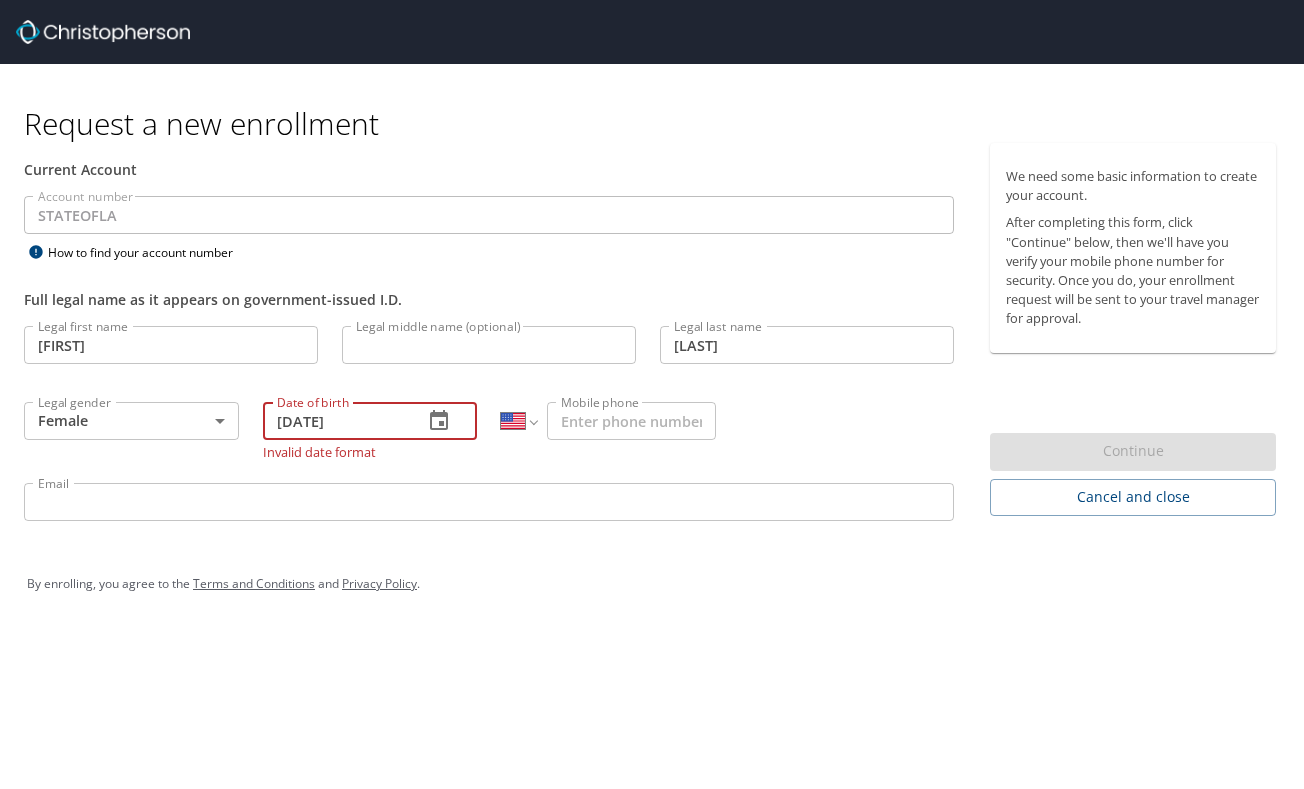 type on "10/26/1995" 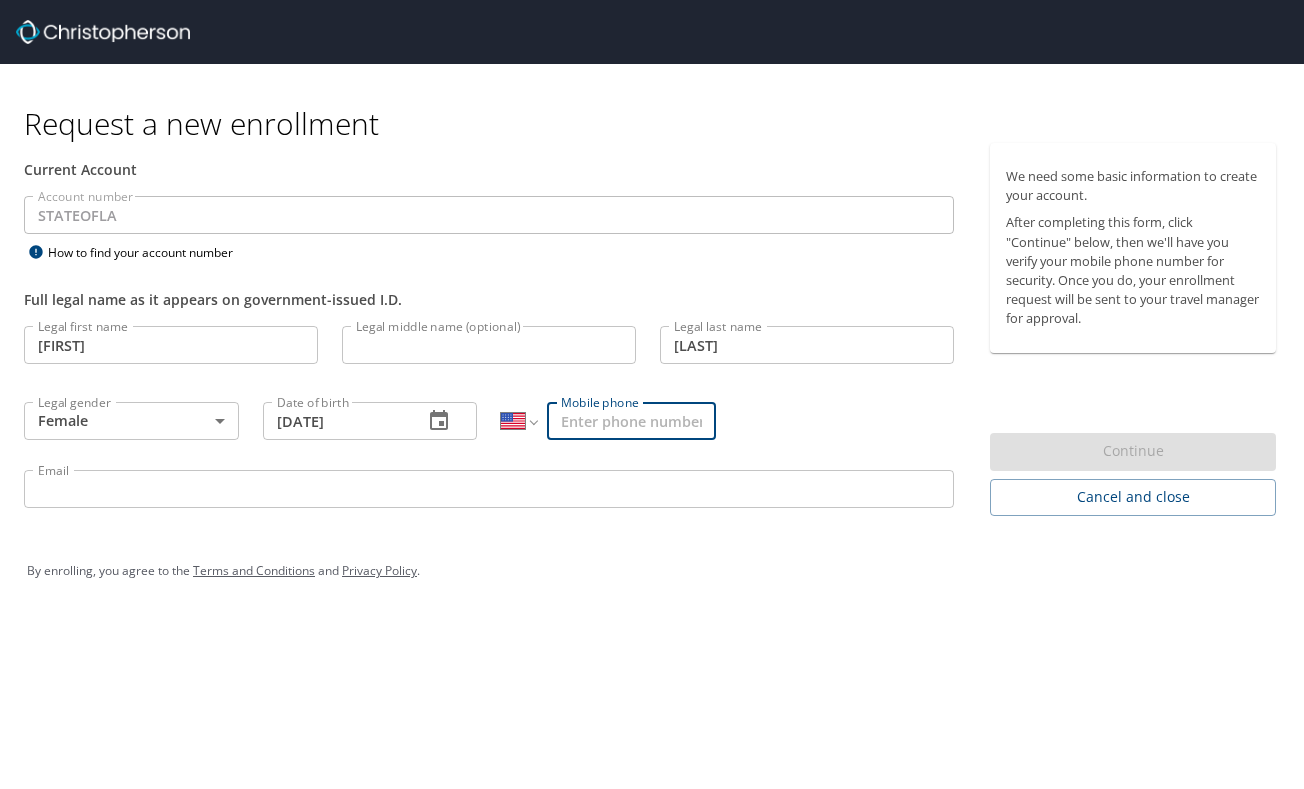 click on "Mobile phone" at bounding box center [631, 421] 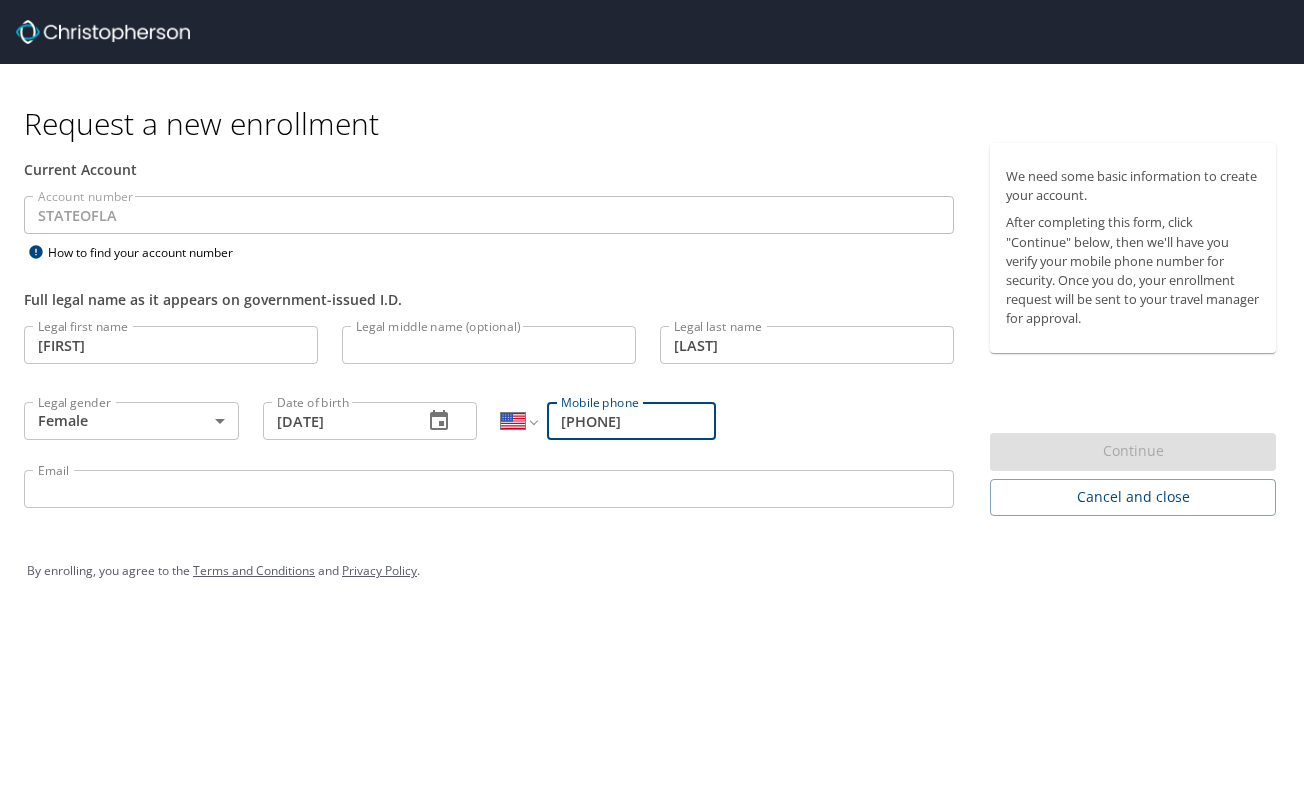 type on "(510) 926-2989" 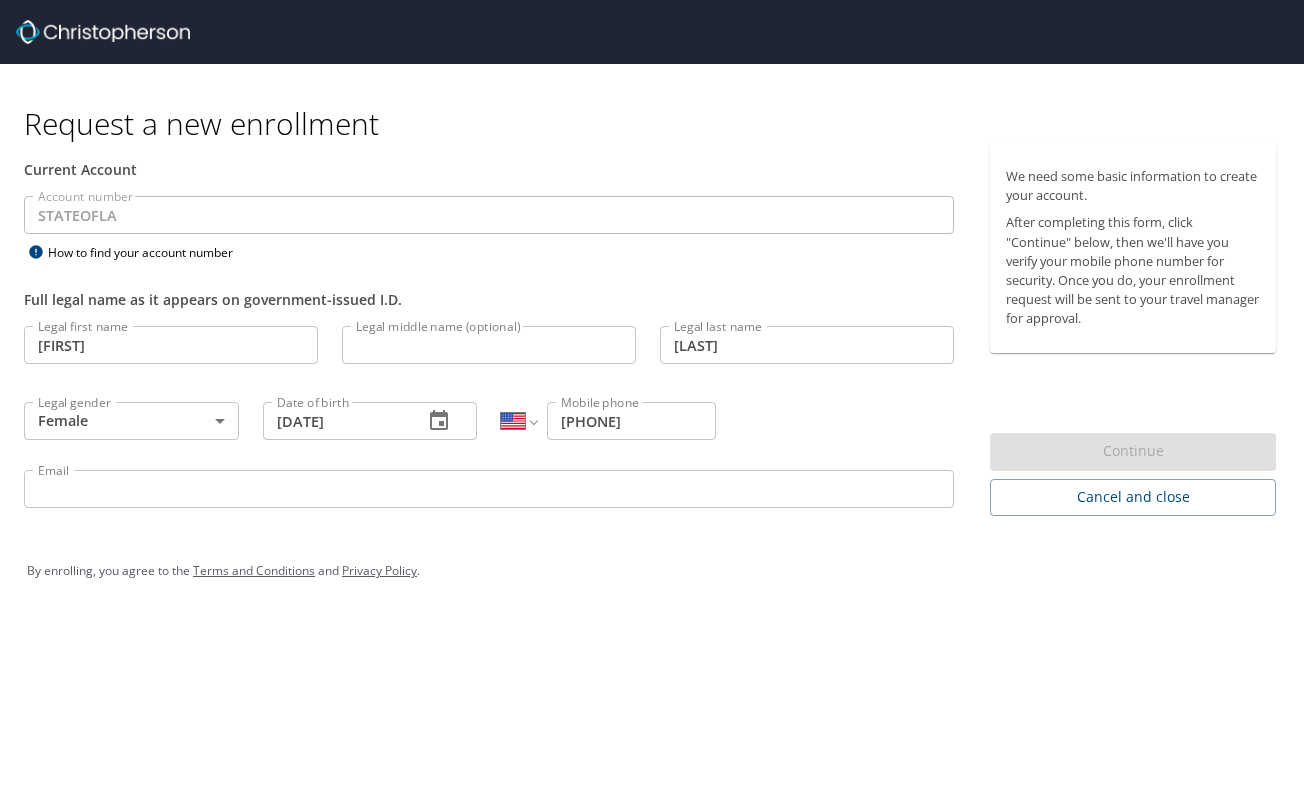 click on "Email Email" at bounding box center (489, 492) 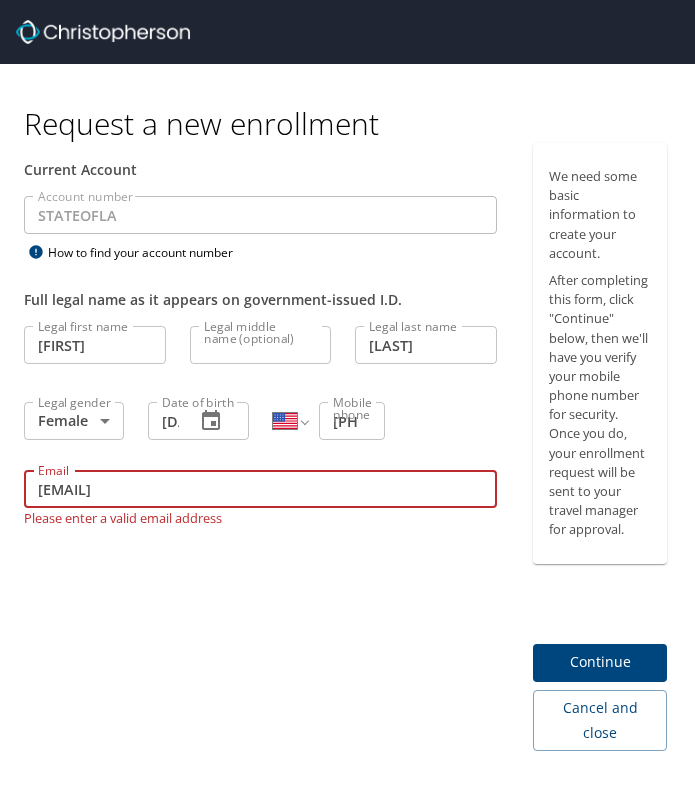 type on "cbeery@lsuhsc.edu" 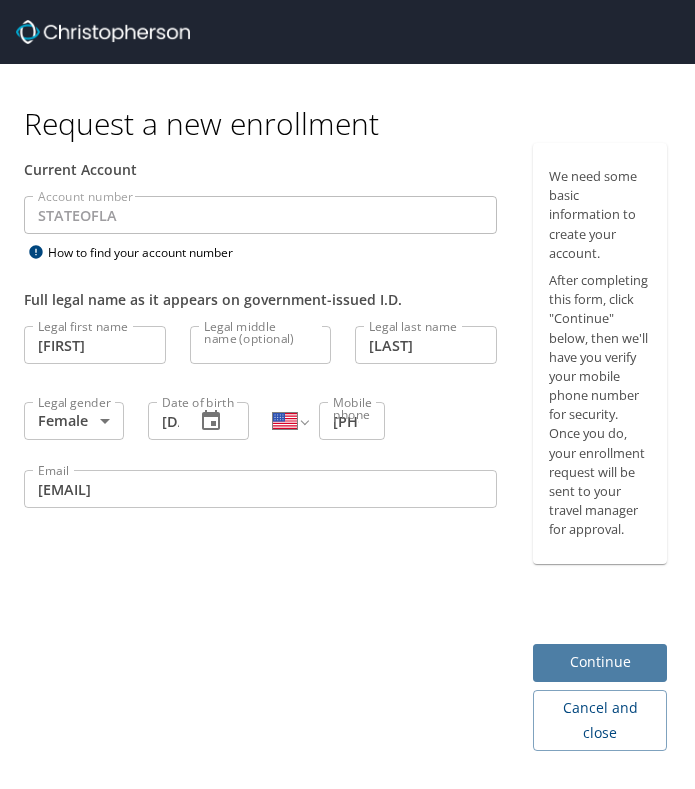 click on "Continue" at bounding box center (600, 662) 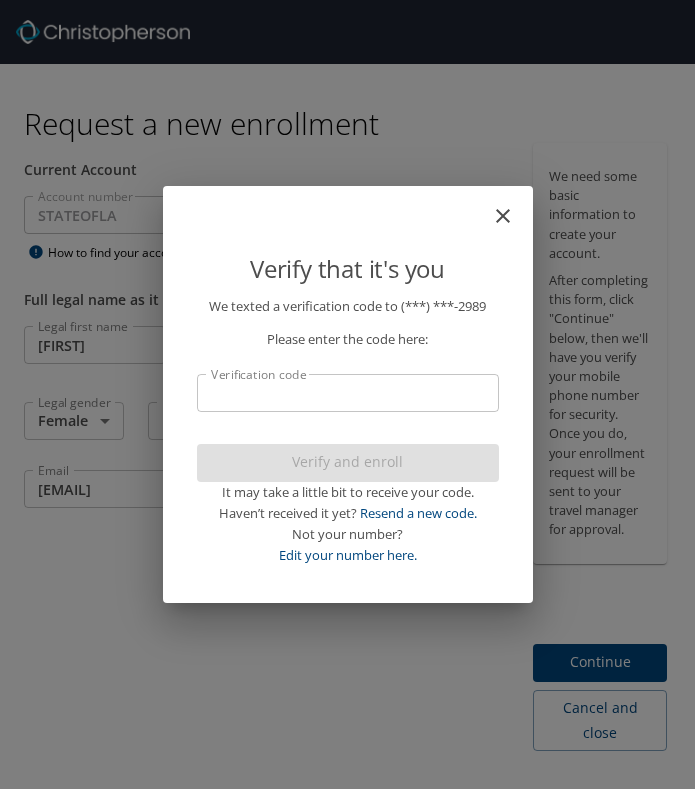 click on "Verification code" at bounding box center [348, 393] 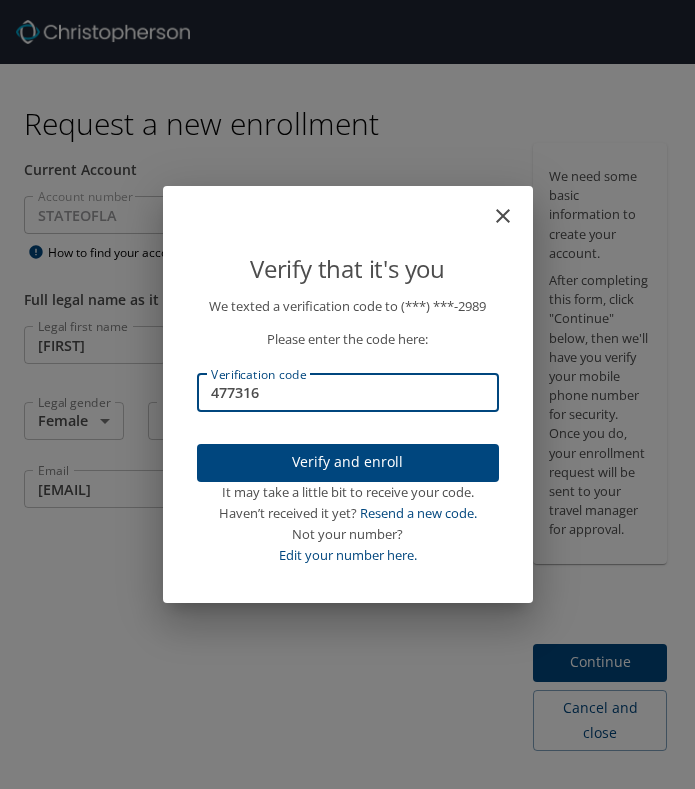 type on "477316" 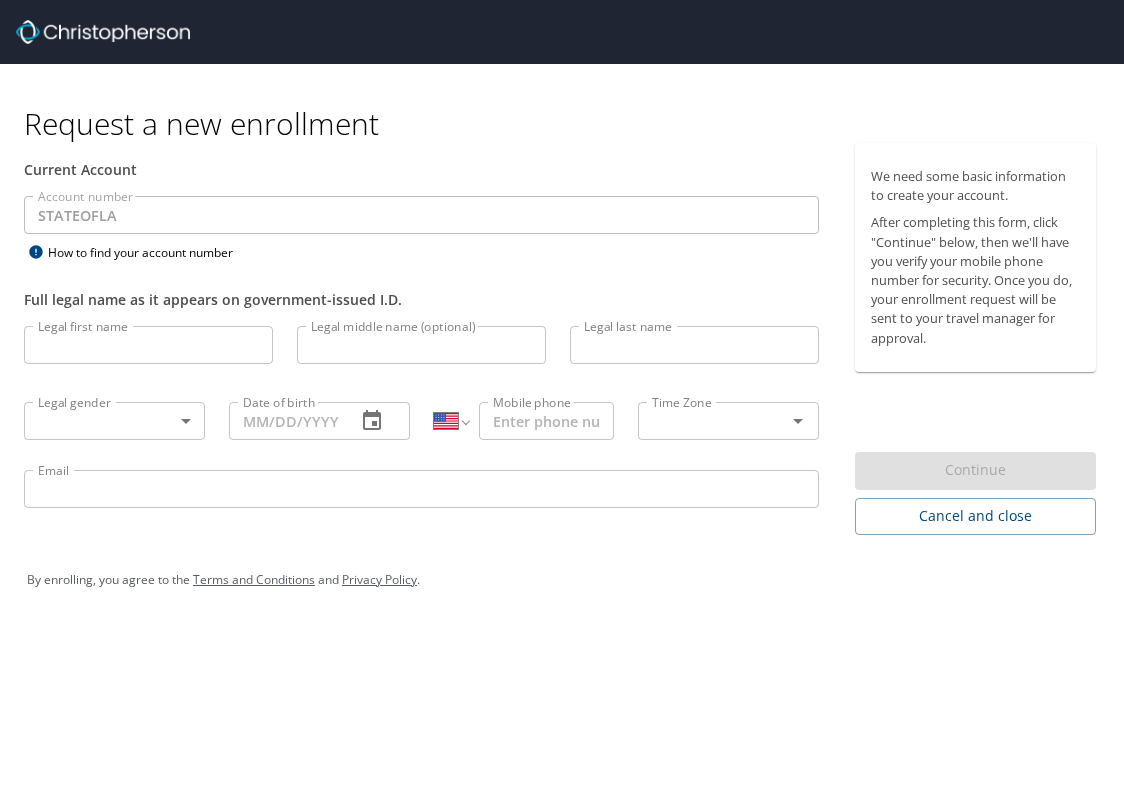select on "US" 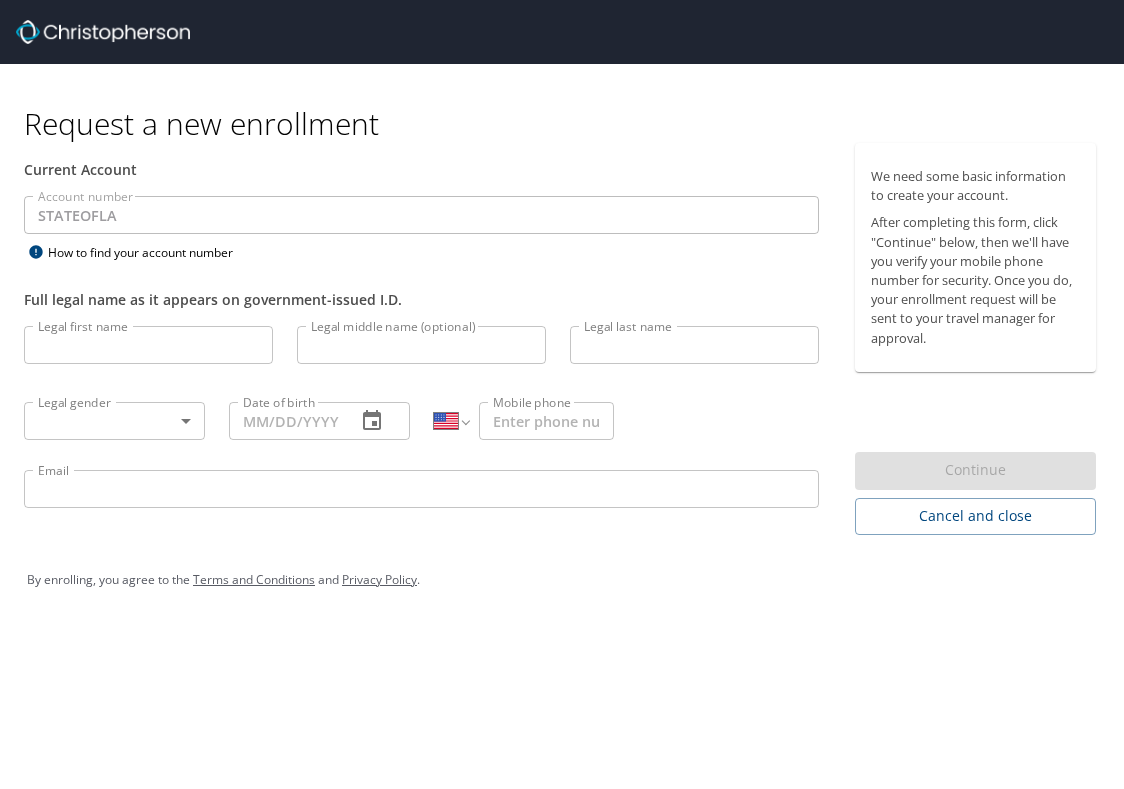 click on "Legal first name" at bounding box center (148, 345) 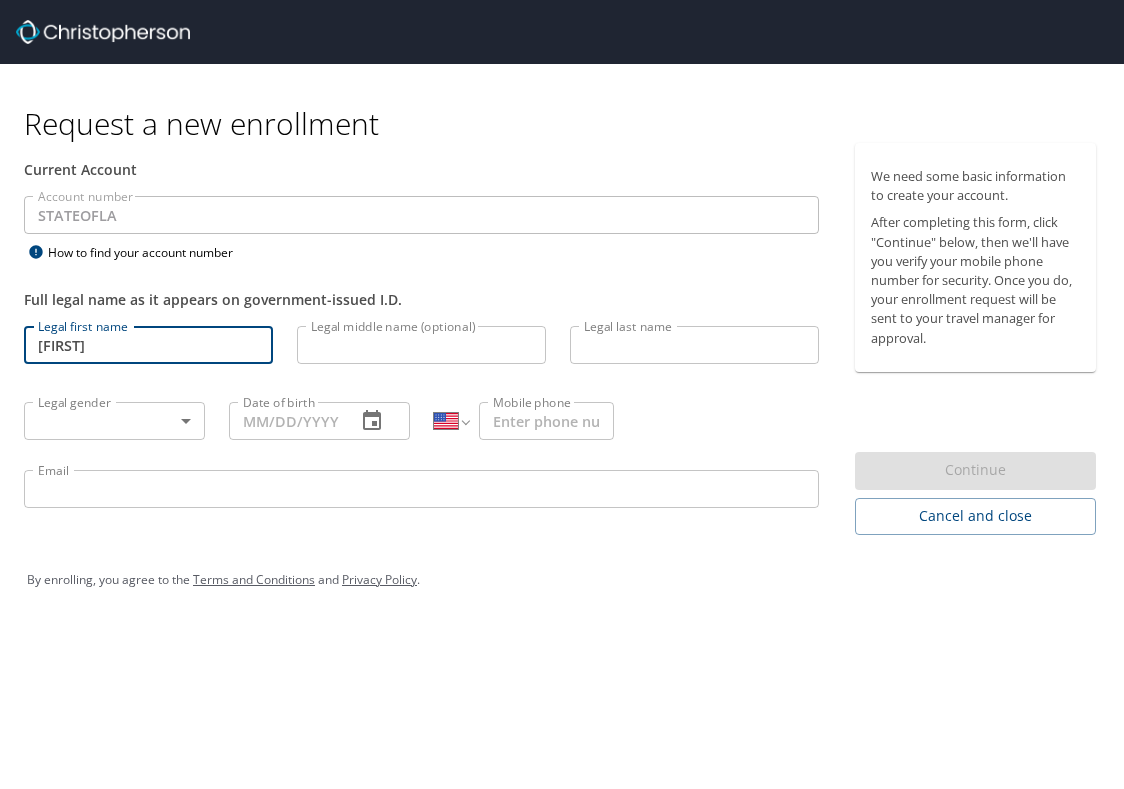 type on "Clara" 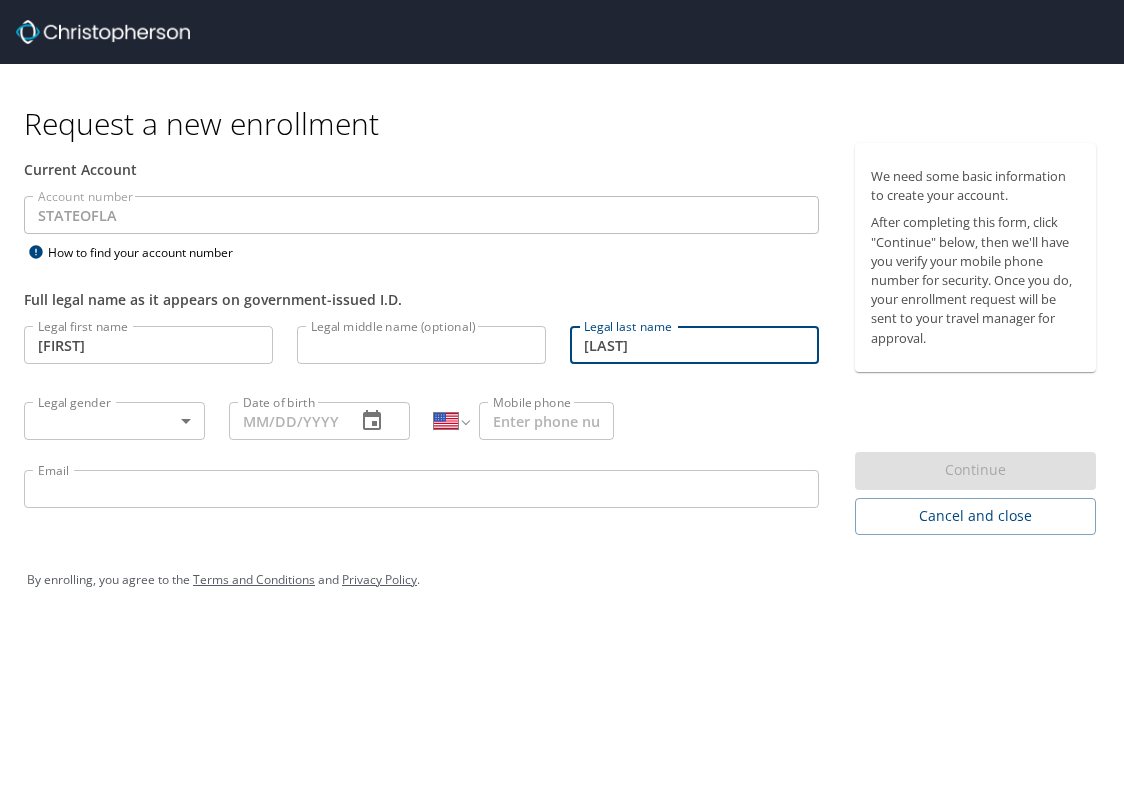 type on "Beery" 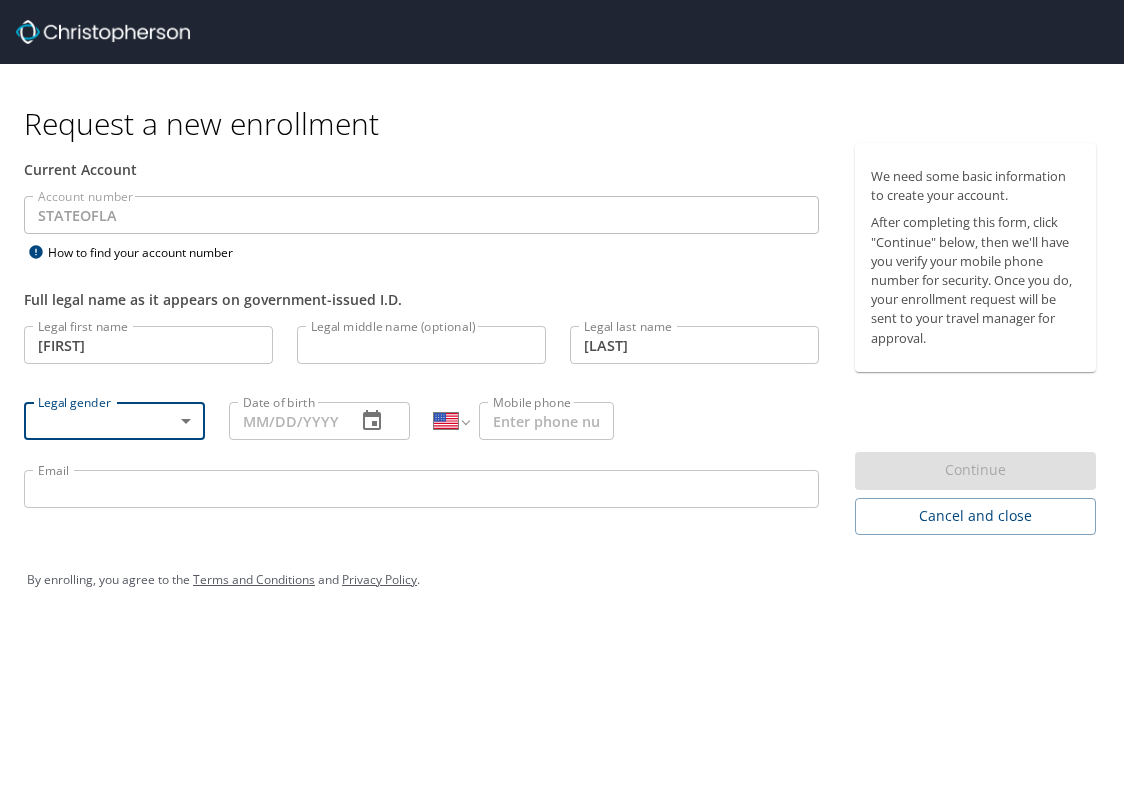 click on "Request a new enrollment Current Account Account number [STATE] Account number How to find your account number Full legal name as it appears on government-issued I.D. Legal first name [FIRST] Legal first name Legal middle name (optional) Legal middle name (optional) Legal last name [LAST] Legal last name Legal gender Legal gender Date of birth [DATE] International Afghanistan Åland Islands Albania Algeria American Samoa Andorra Angola Anguilla Antigua and Barbuda Argentina Armenia Aruba Ascension Island Australia Austria Azerbaijan Bahamas Bahrain Bangladesh Barbados Belarus Belgium Belize Benin Bermuda Bhutan Bolivia Bonaire, Sint Eustatius and Saba Bosnia and Herzegovina Botswana Brazil British Indian Ocean Territory Brunei Darussalam Bulgaria Burkina Faso Burma Burundi Cambodia Cameroon Canada Cape Verde Cayman Islands Central African Republic Chad Chile China Christmas Island Cocos (Keeling) Islands Colombia Comoros Congo Congo, Democratic Republic of the Cook Islands Costa Rica Cote d'Ivoire" at bounding box center (562, 394) 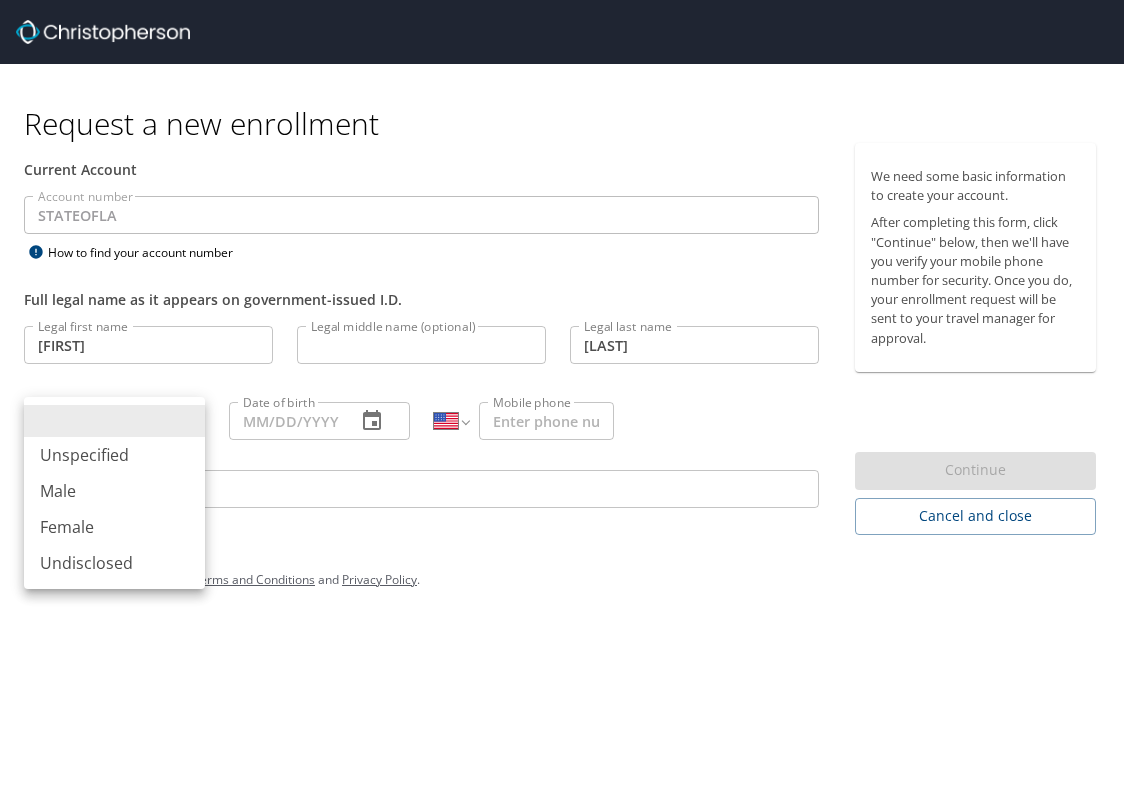click on "Female" at bounding box center [114, 527] 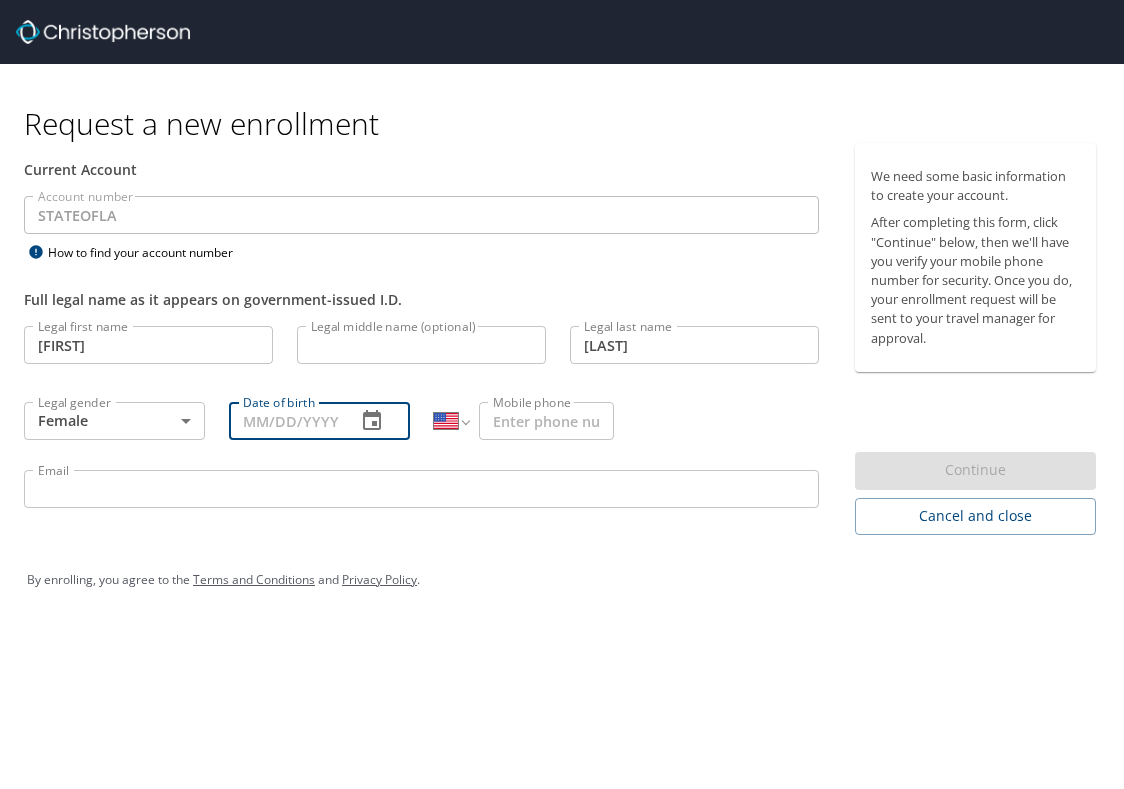 click on "Date of birth" at bounding box center (284, 421) 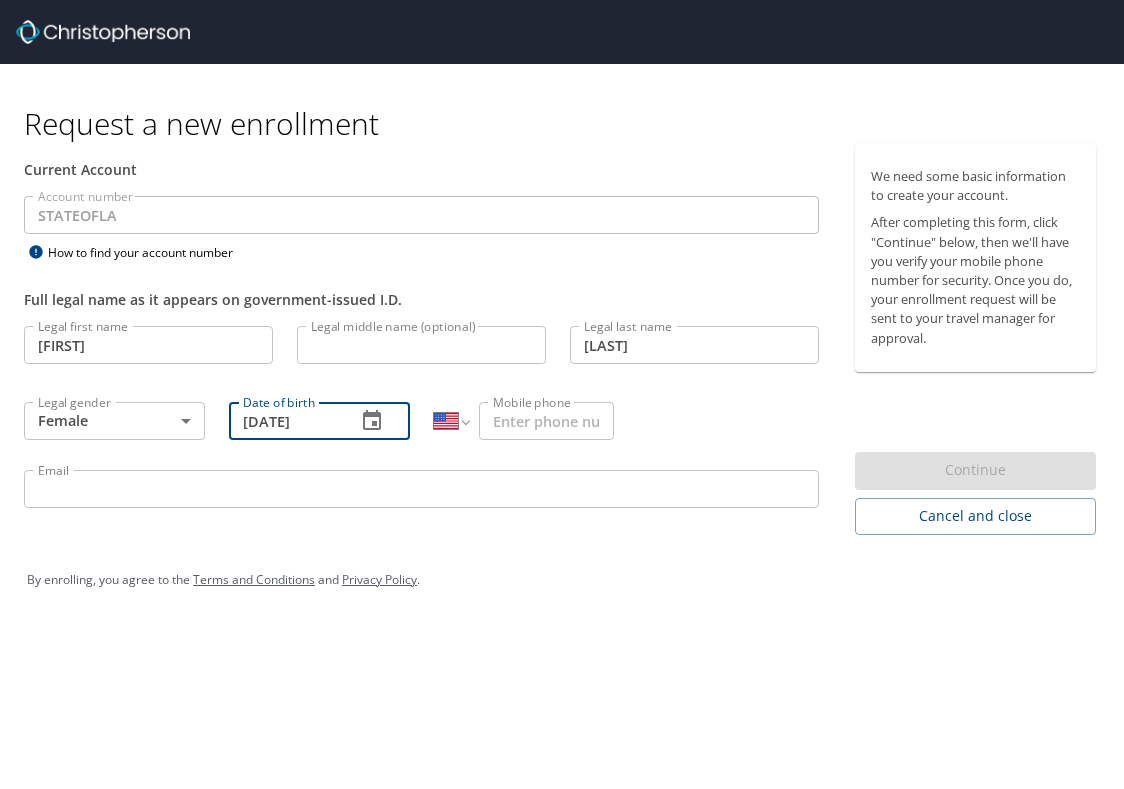 type on "[DATE]" 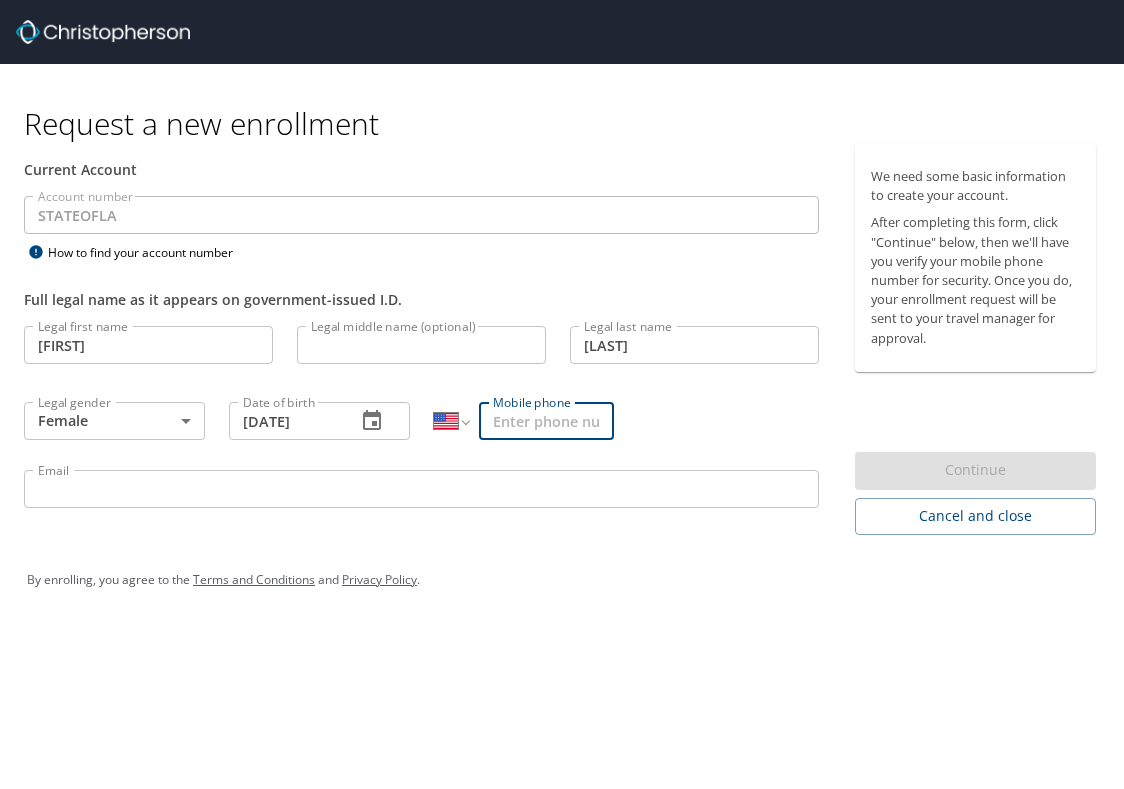 click on "Mobile phone" at bounding box center [546, 421] 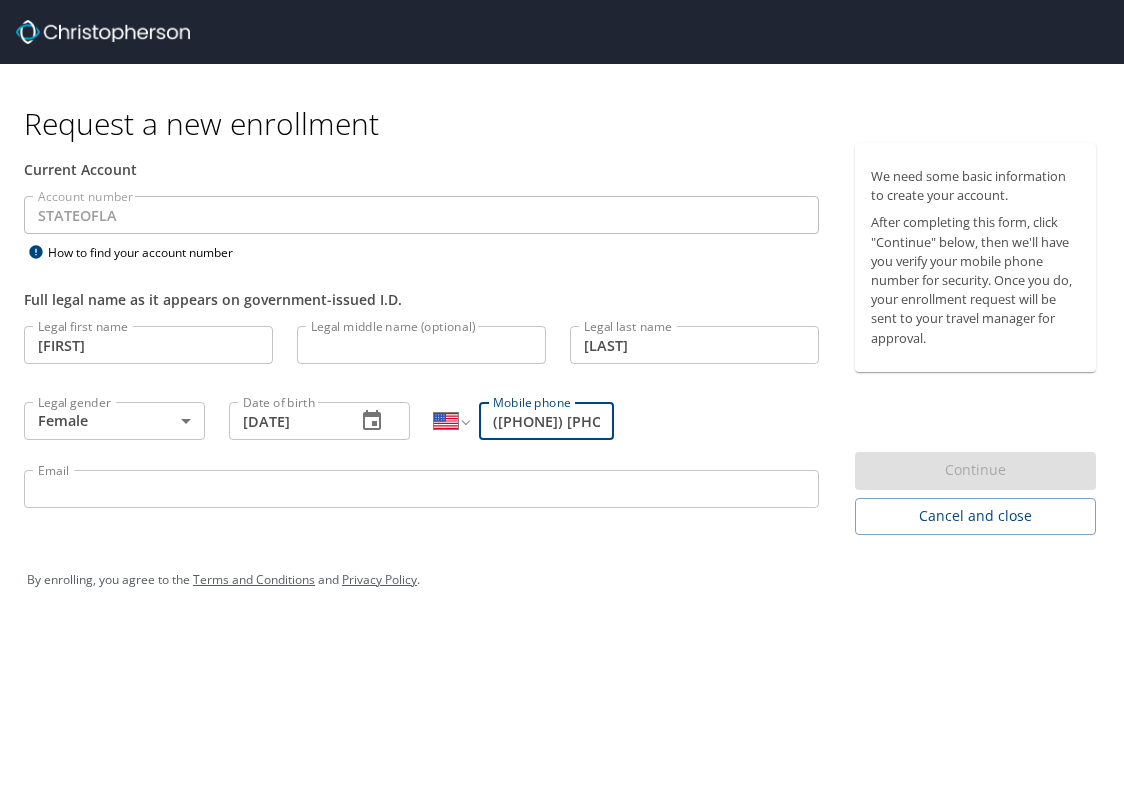 type on "[PHONE]" 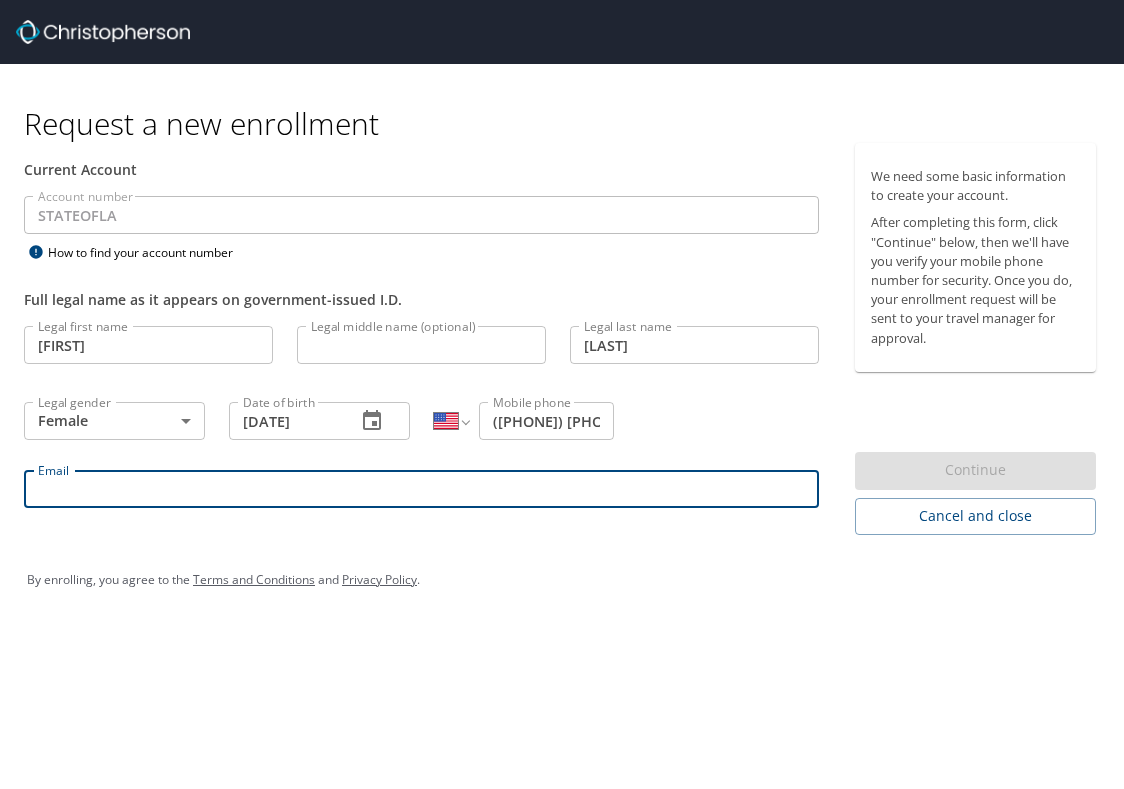 click on "Email" at bounding box center (421, 489) 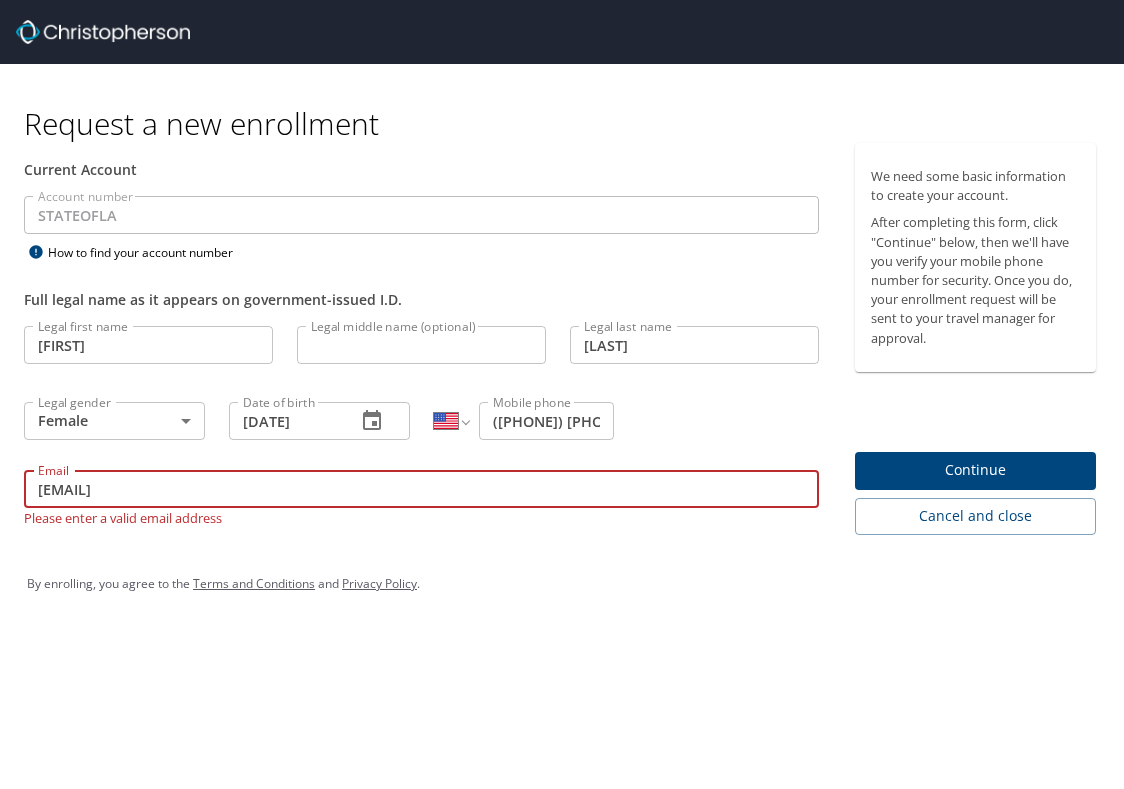 type on "[EMAIL]" 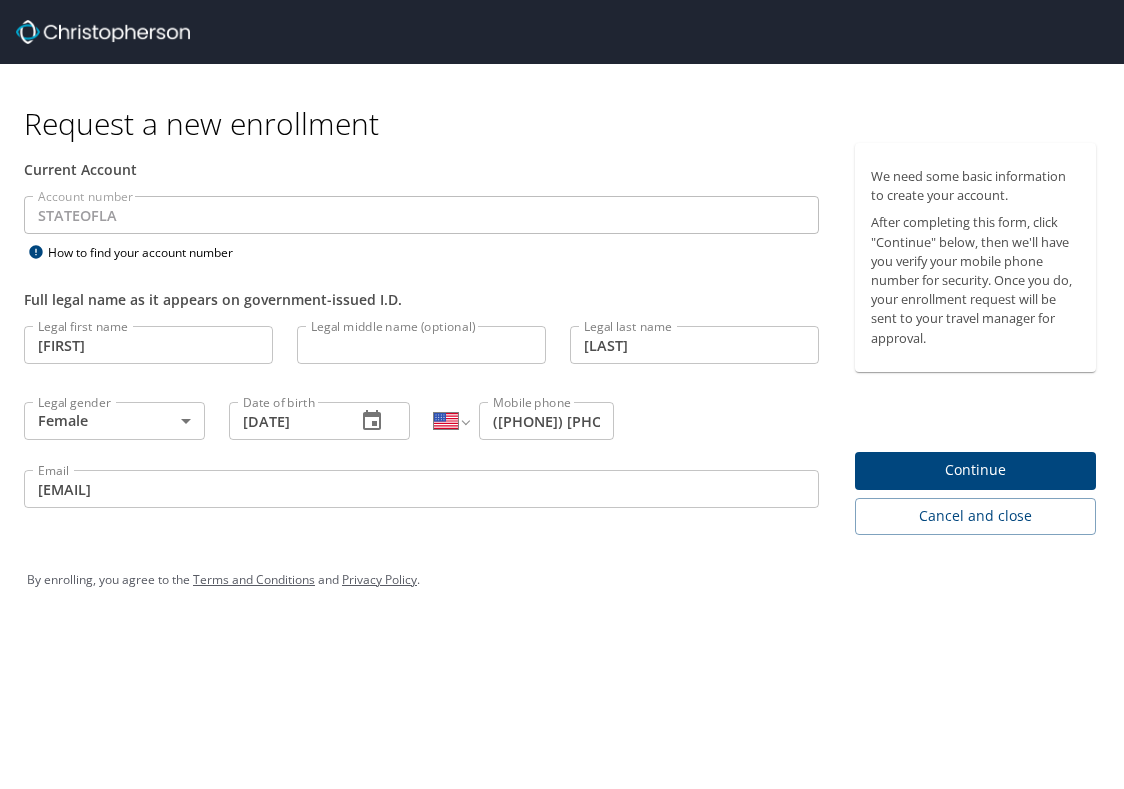 click on "We need some basic information to create your account. After completing this form, click "Continue" below, then we'll have you verify your mobile phone number for security. Once you do, your enrollment request will be sent to your travel manager for approval.                         Continue Cancel and close" at bounding box center [983, 339] 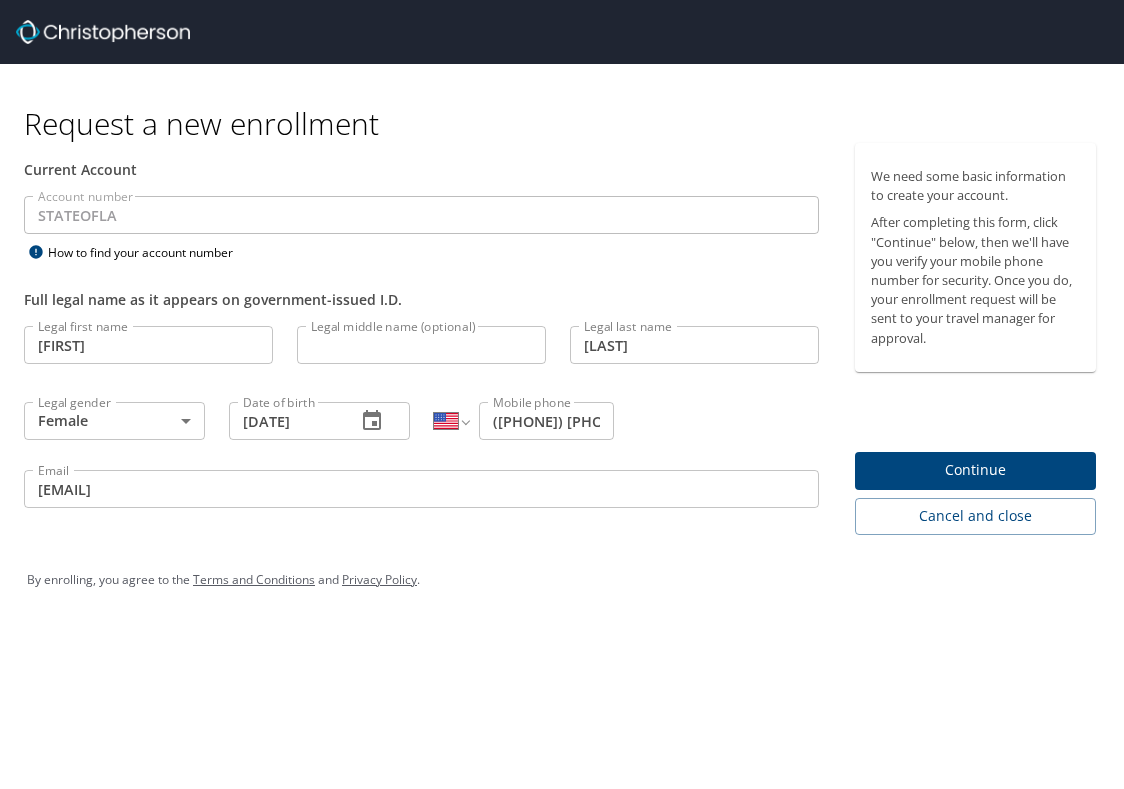 click on "Continue" at bounding box center (975, 470) 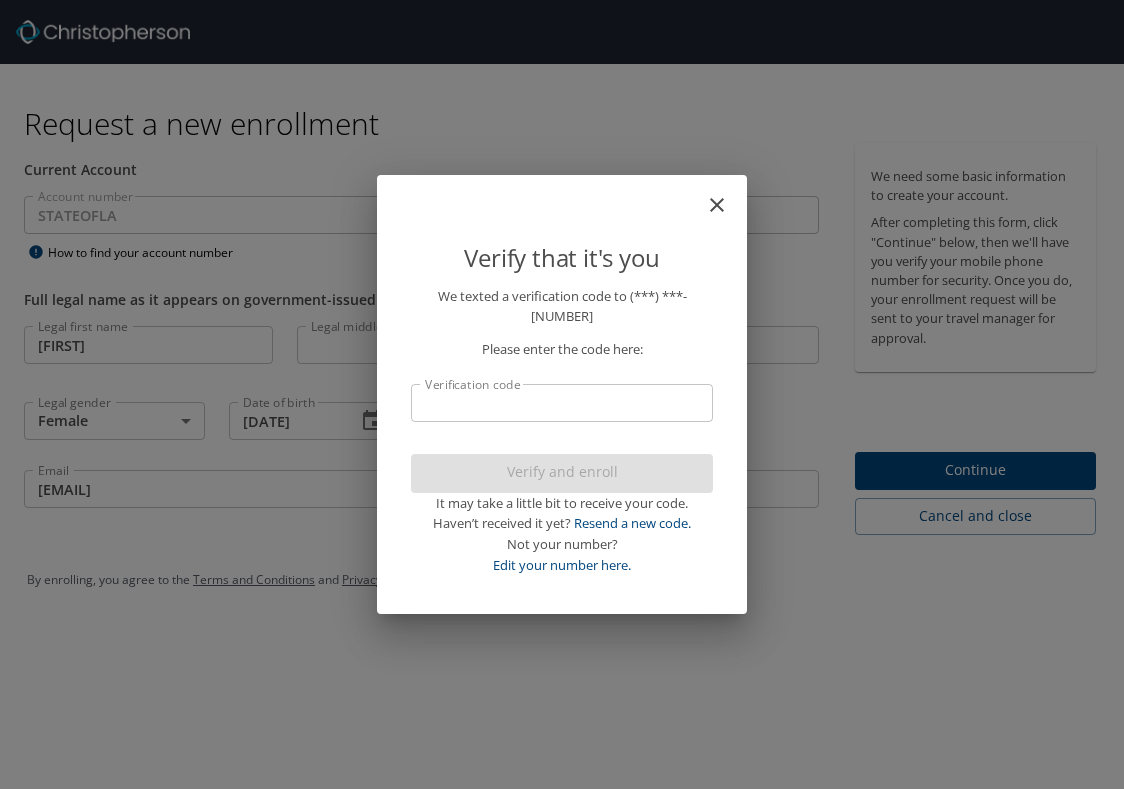 click on "Verification code" at bounding box center [562, 403] 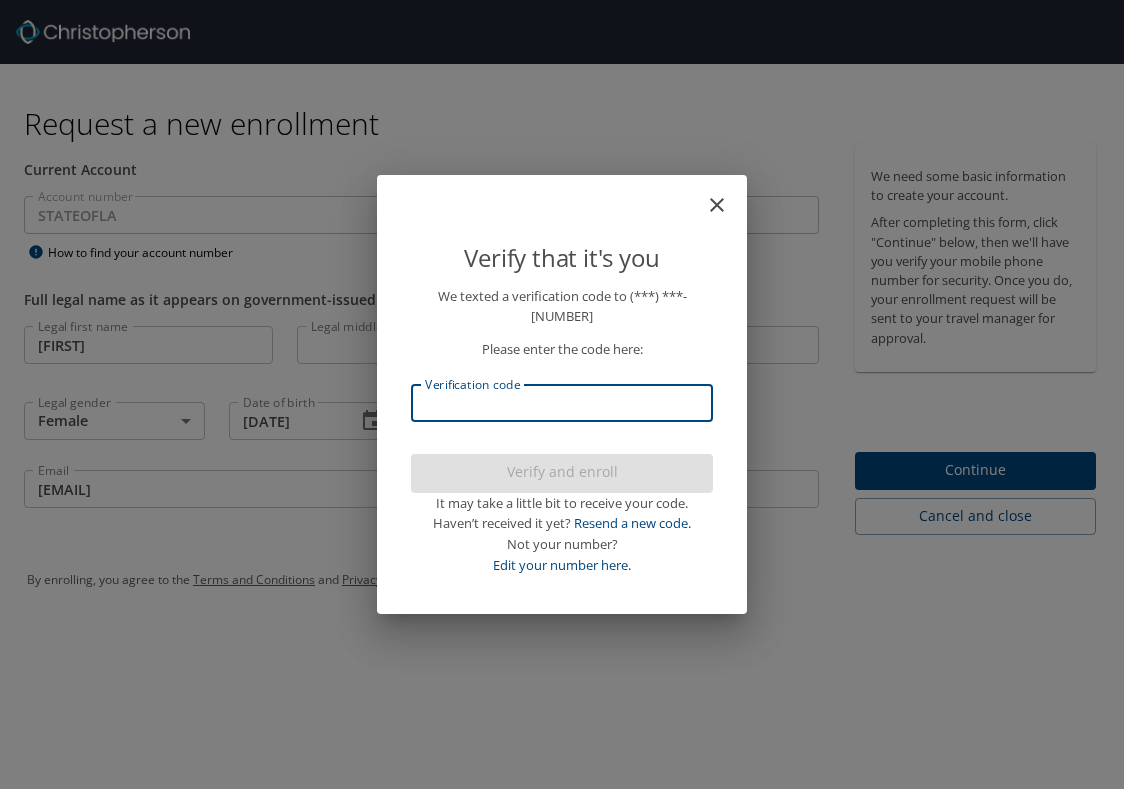 type on "-" 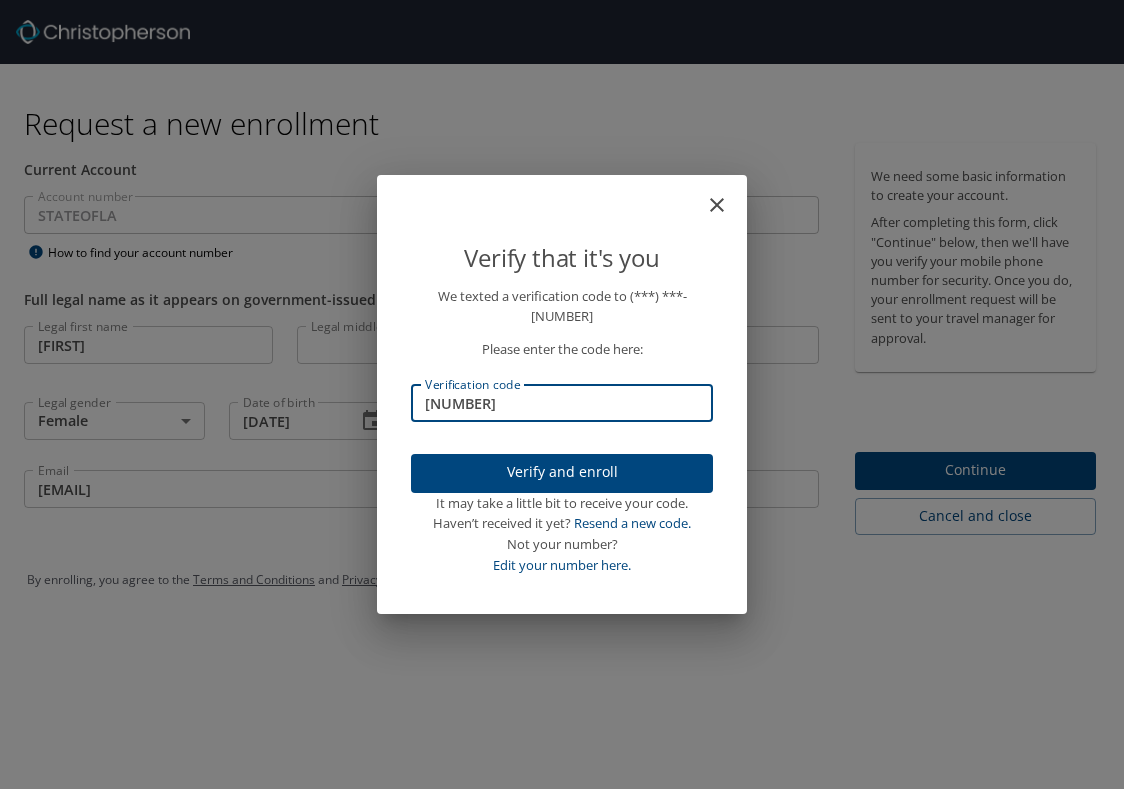 type on "068328" 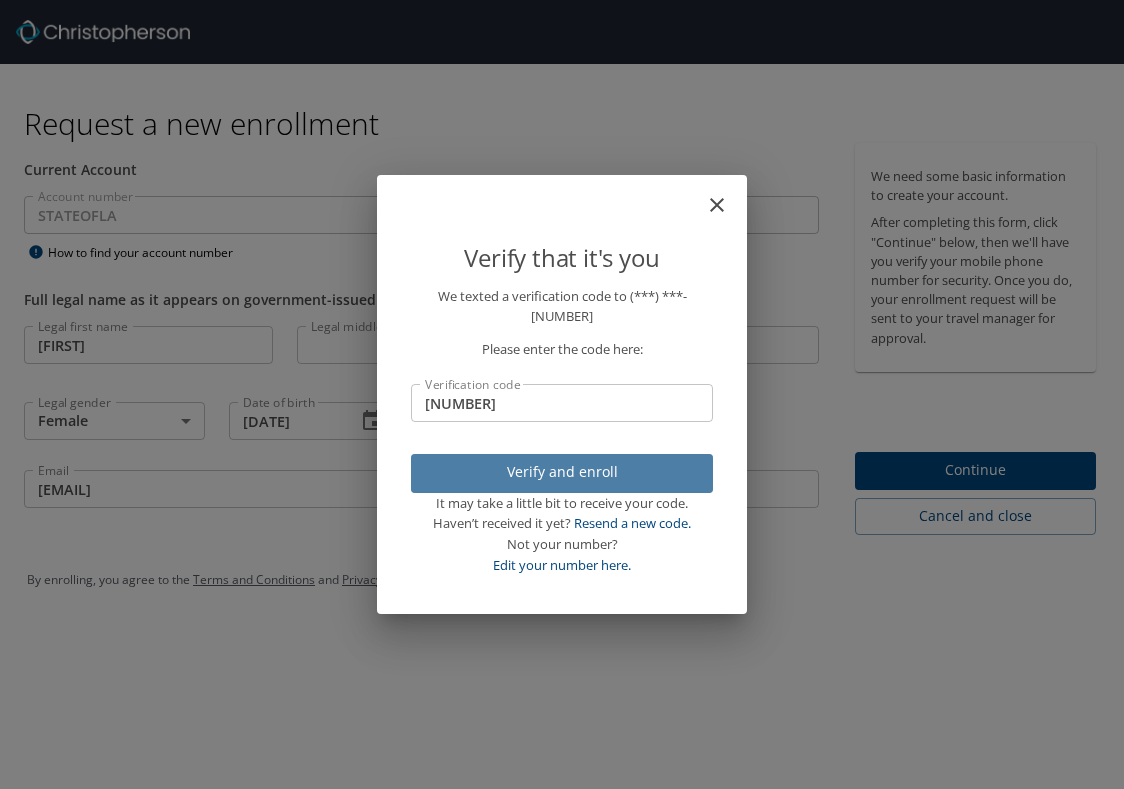 click on "Verify and enroll" at bounding box center (562, 472) 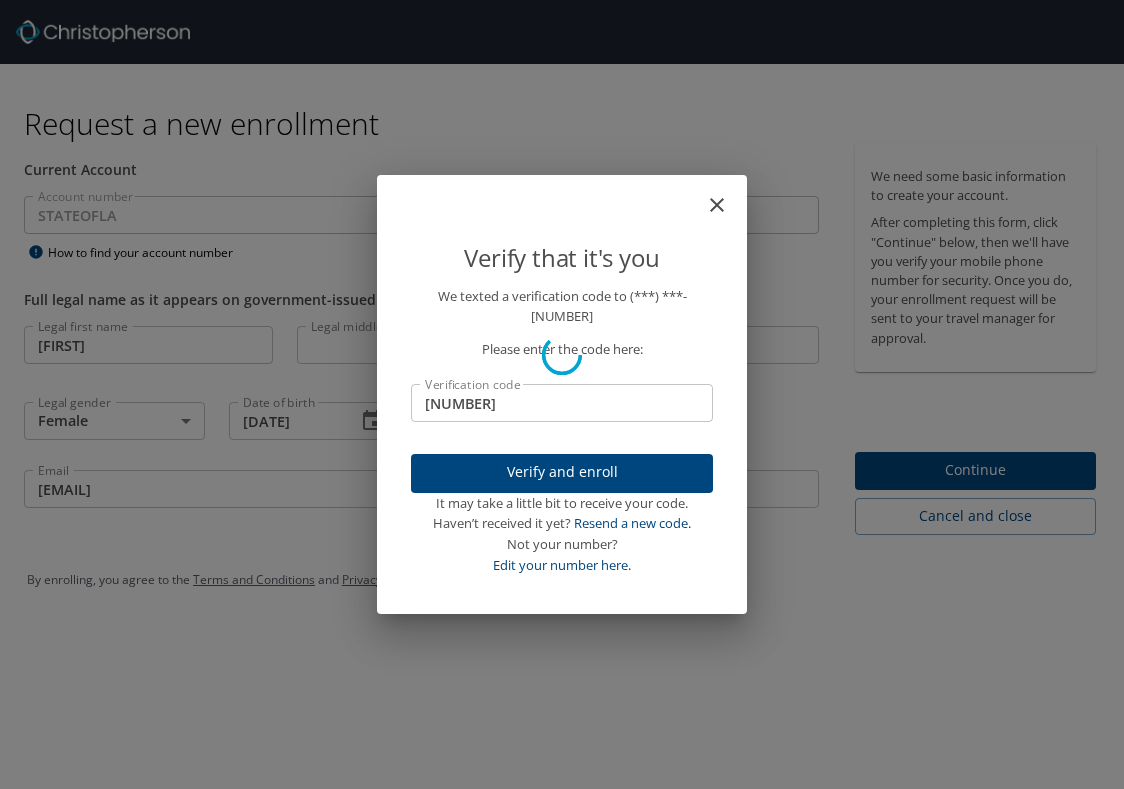 type 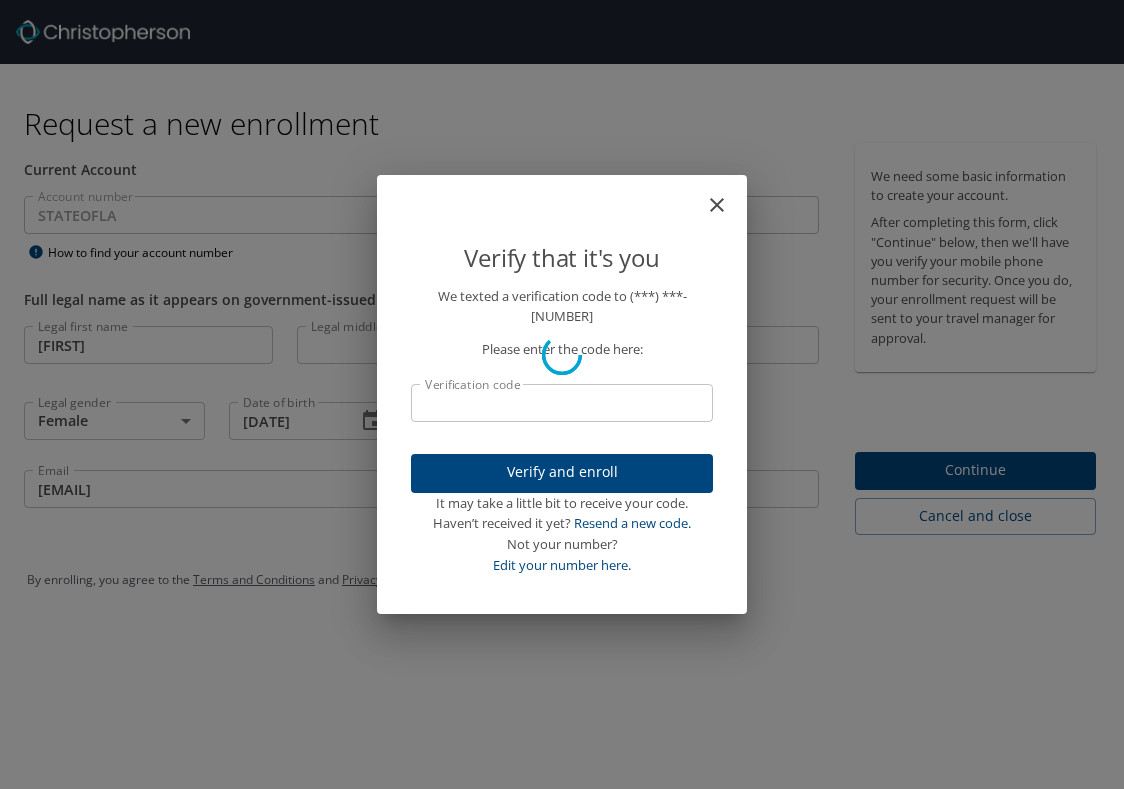 click on "Verify that it's you We texted a verification code to (***) ***- 2989 Please enter the code here: Verification code Verification code Verify and enroll It may take a little bit to receive your code. Haven’t received it yet?   Resend a new code. Not your number? Edit your number here." at bounding box center (562, 394) 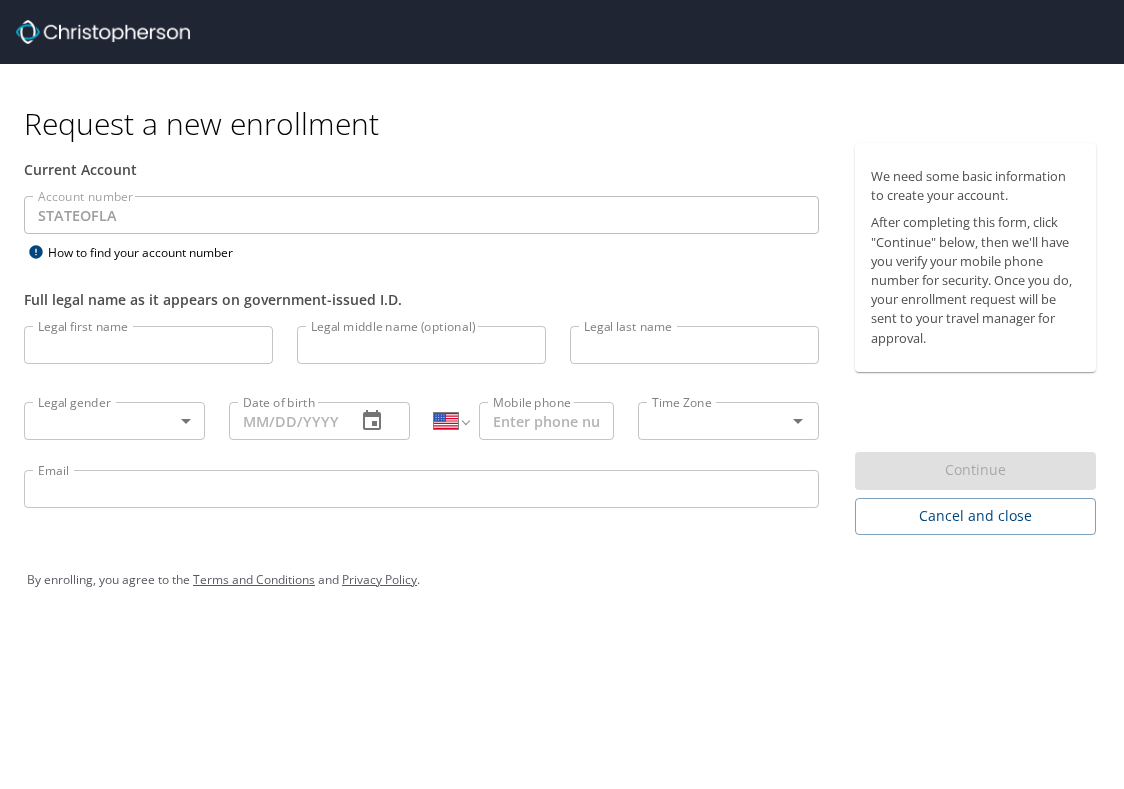 select on "US" 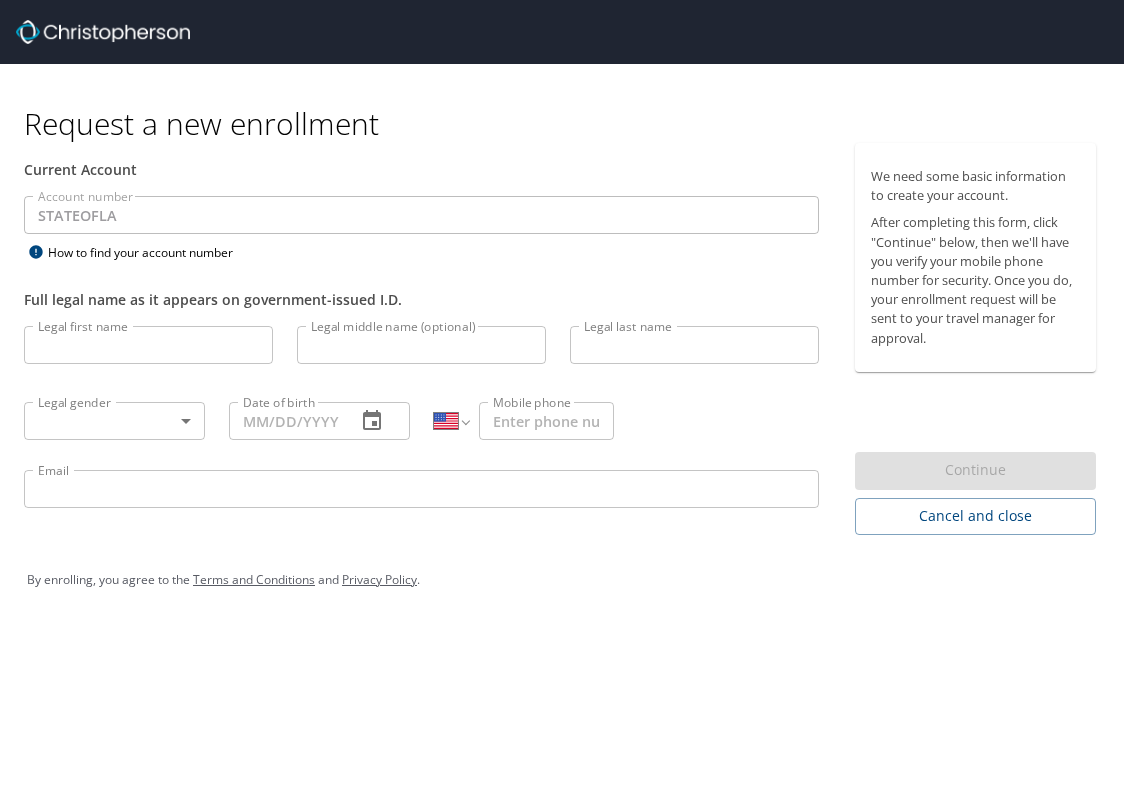 click on "Legal first name" at bounding box center (148, 345) 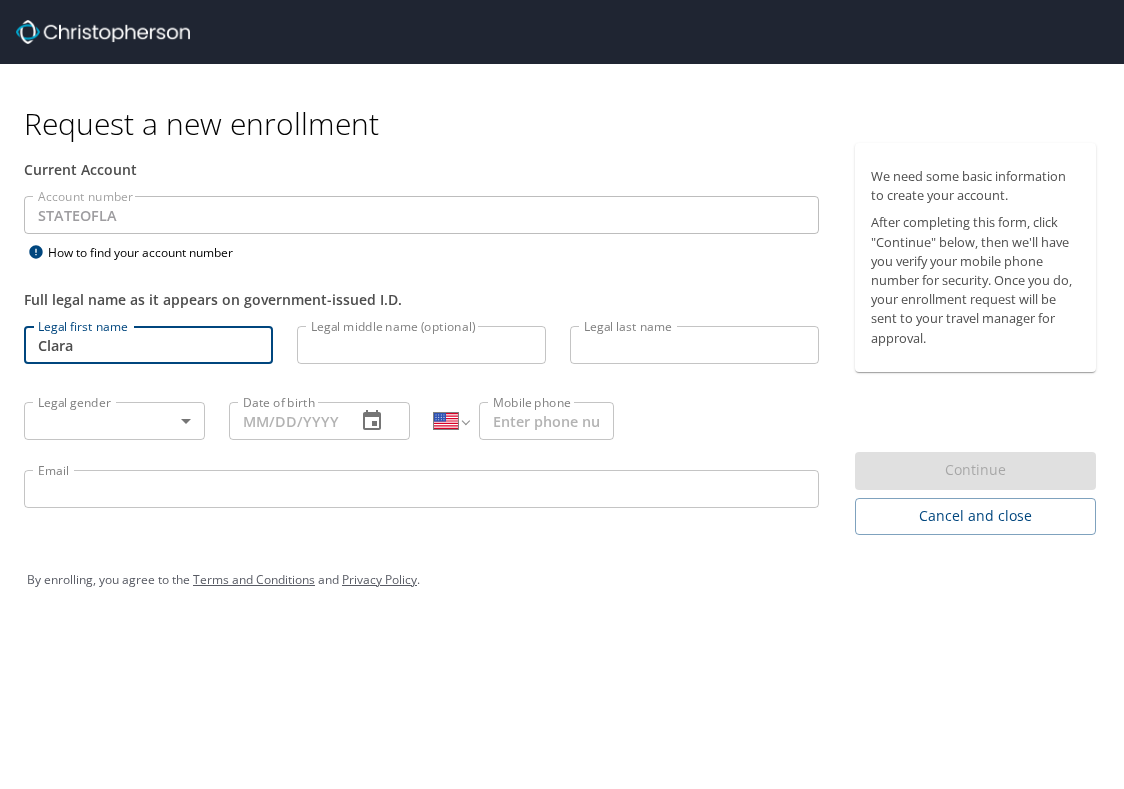 type on "Clara" 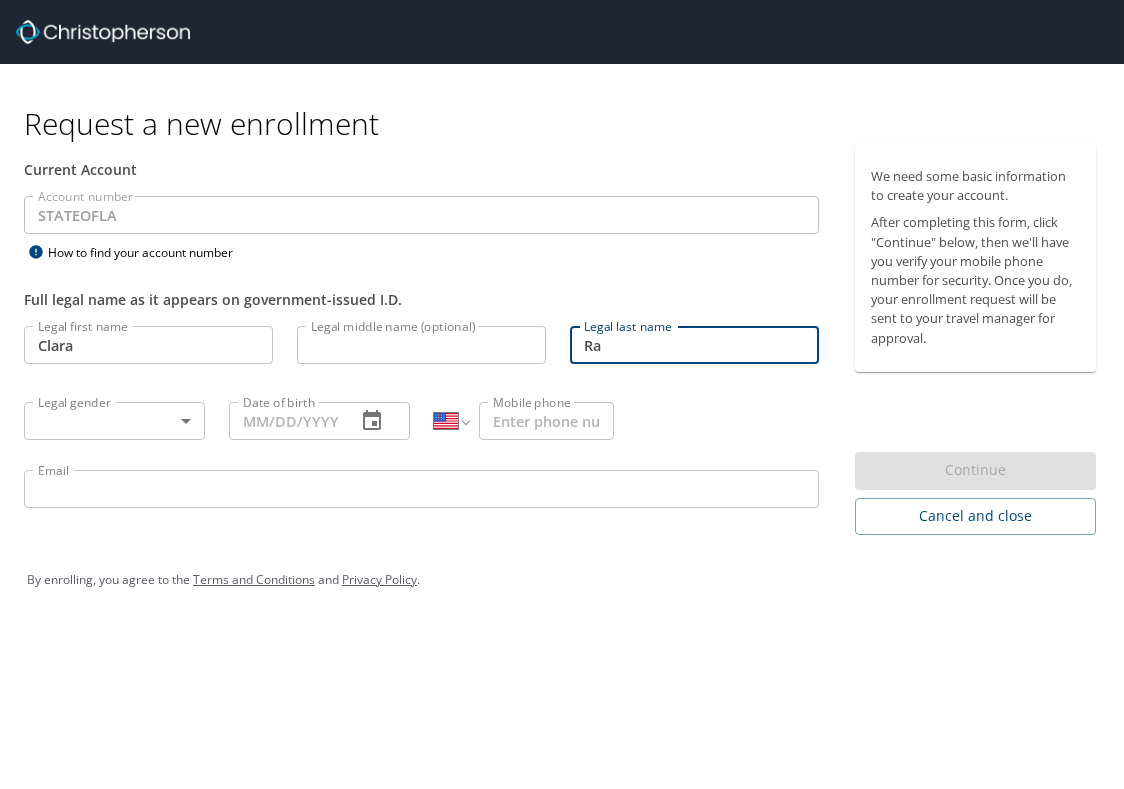 type on "R" 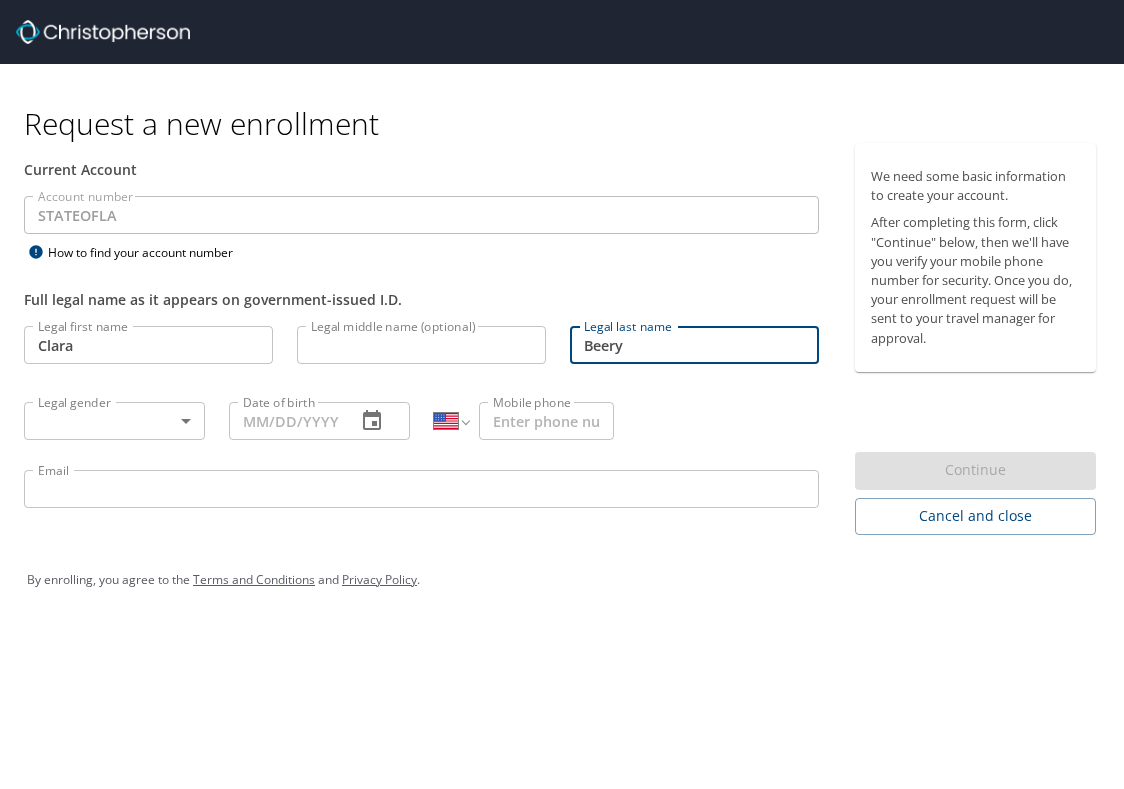type on "[LAST]" 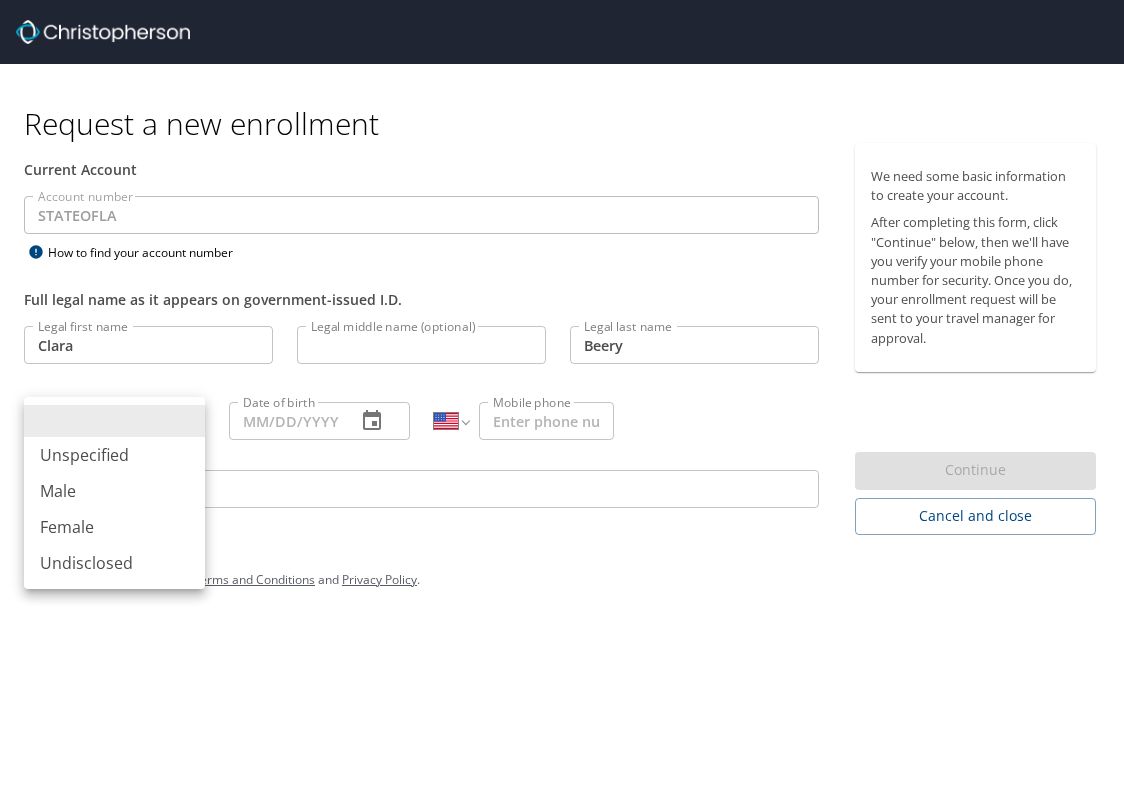 click on "Request a new enrollment Current Account Account number [STATE] Account number  How to find your account number Full legal name as it appears on government-issued I.D. Legal first name [FIRST] Legal first name Legal middle name (optional) Legal middle name (optional) Legal last name [LAST] Legal last name Legal gender ​ Legal gender Date of birth Date of birth International Afghanistan Åland Islands Albania Algeria American Samoa Andorra Angola Anguilla Antigua and Barbuda Argentina Armenia Aruba Ascension Island Australia Austria Azerbaijan Bahamas Bahrain Bangladesh Barbados Belarus Belgium Belize Benin Bermuda Bhutan Bolivia Bonaire, Sint Eustatius and Saba Bosnia and Herzegovina Botswana Brazil British Indian Ocean Territory Brunei Darussalam Bulgaria Burkina Faso Burma Burundi Cambodia Cameroon Canada Cape Verde Cayman Islands Central African Republic Chad Chile China Christmas Island Cocos (Keeling) Islands Colombia Comoros Congo Congo, Democratic Republic of the" at bounding box center [562, 394] 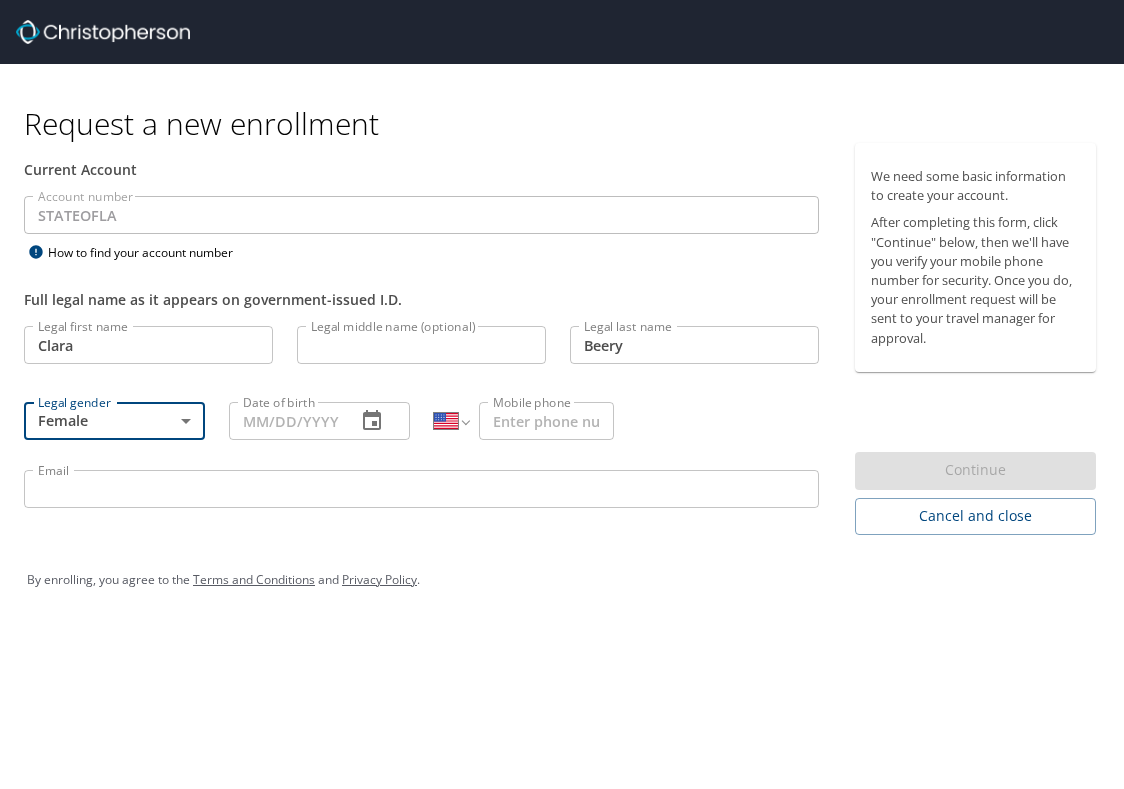 click on "Date of birth" at bounding box center [284, 421] 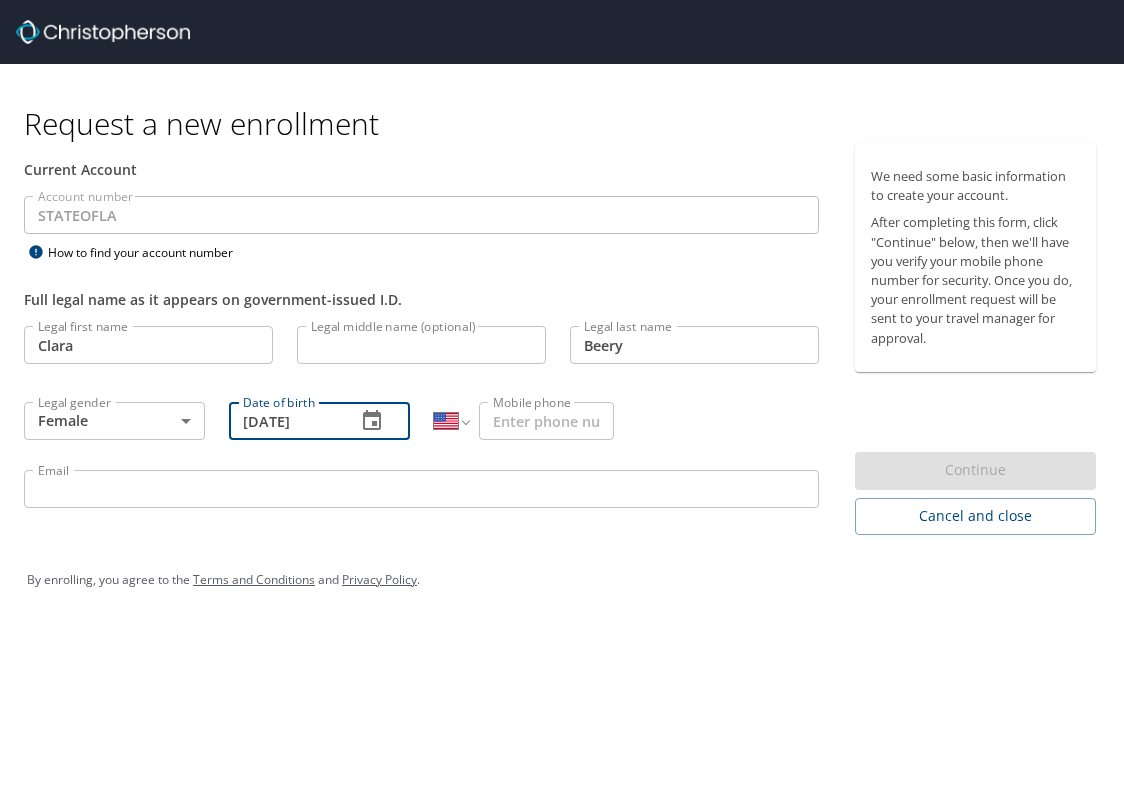 type on "[DATE]" 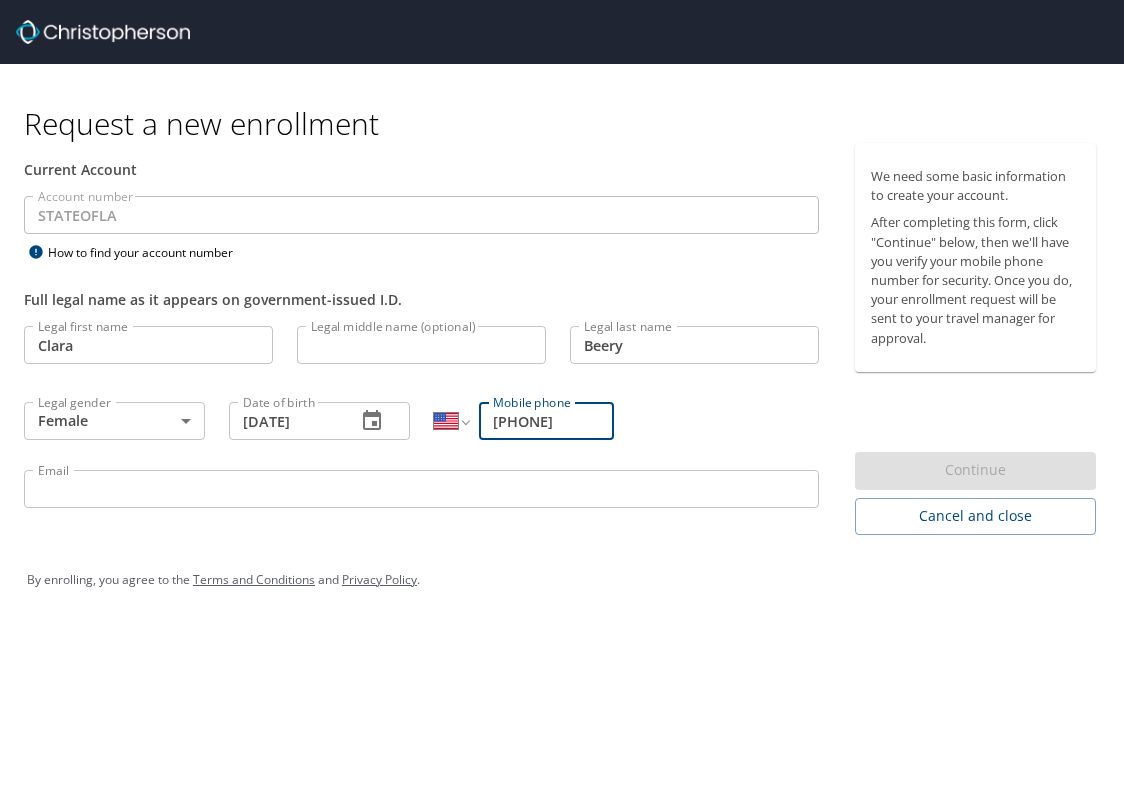 type on "[PHONE]" 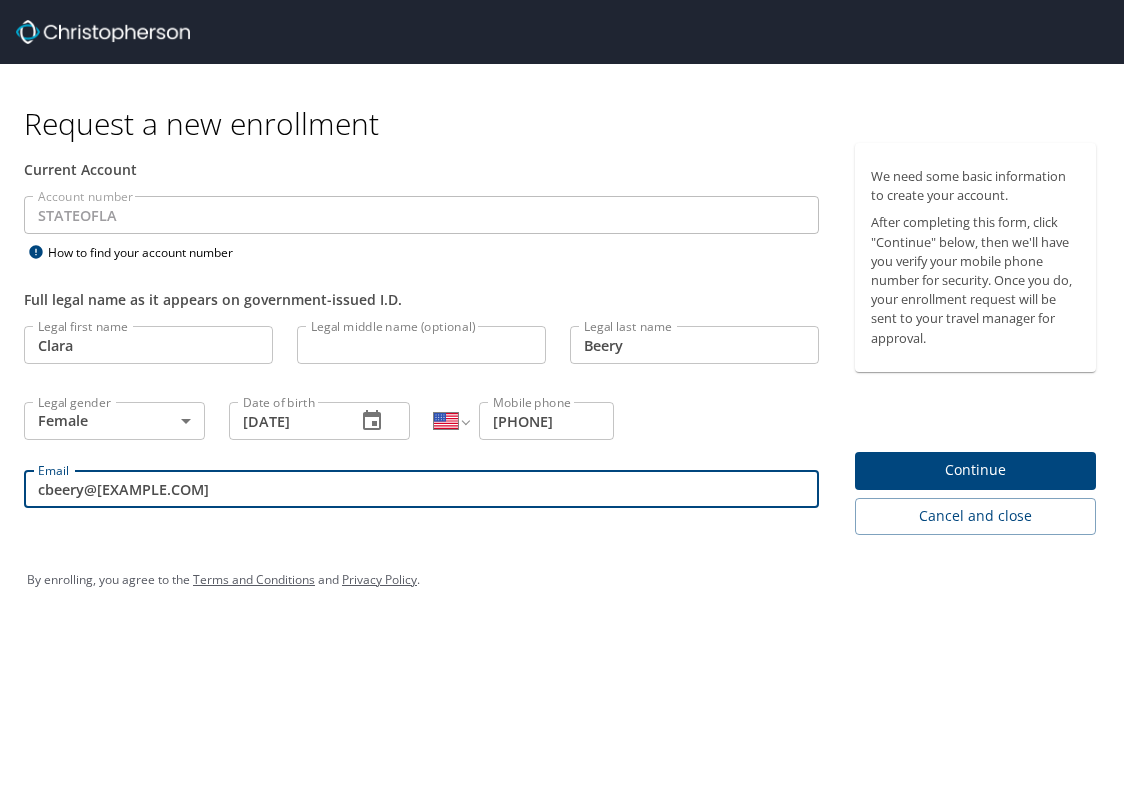 type on "[EMAIL]" 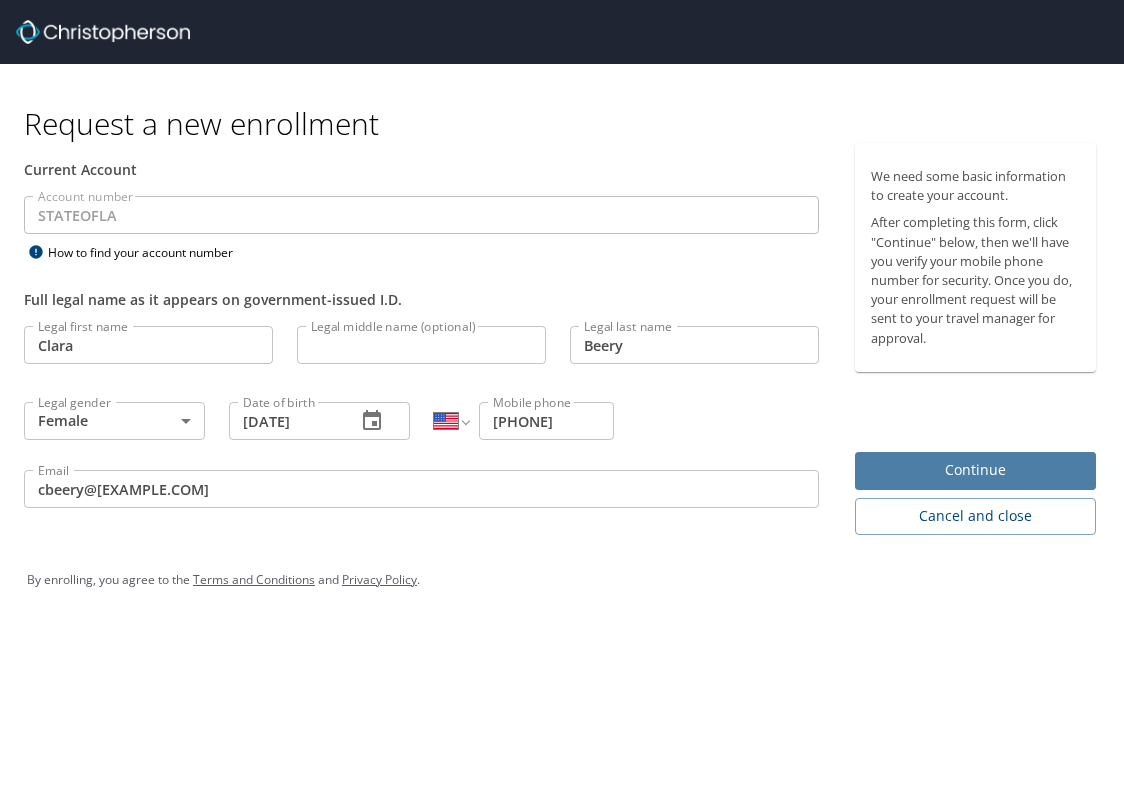 click on "Continue" at bounding box center (975, 470) 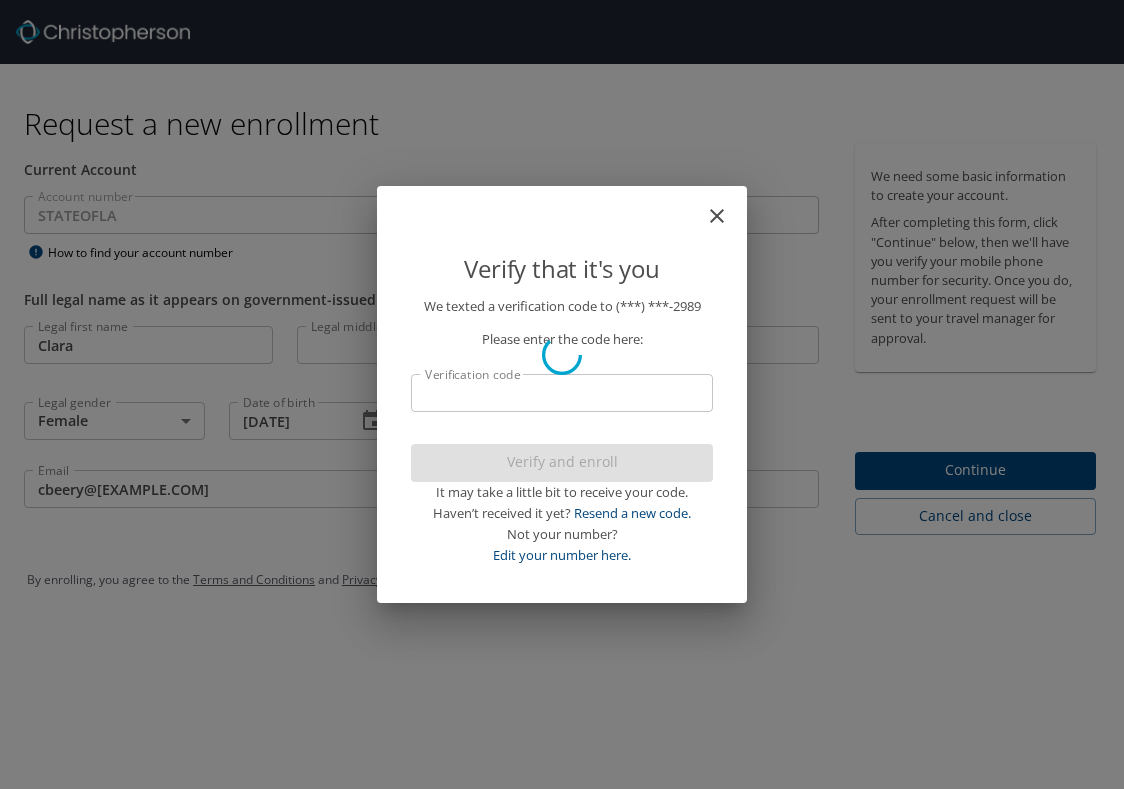click on "Verification code" at bounding box center [562, 393] 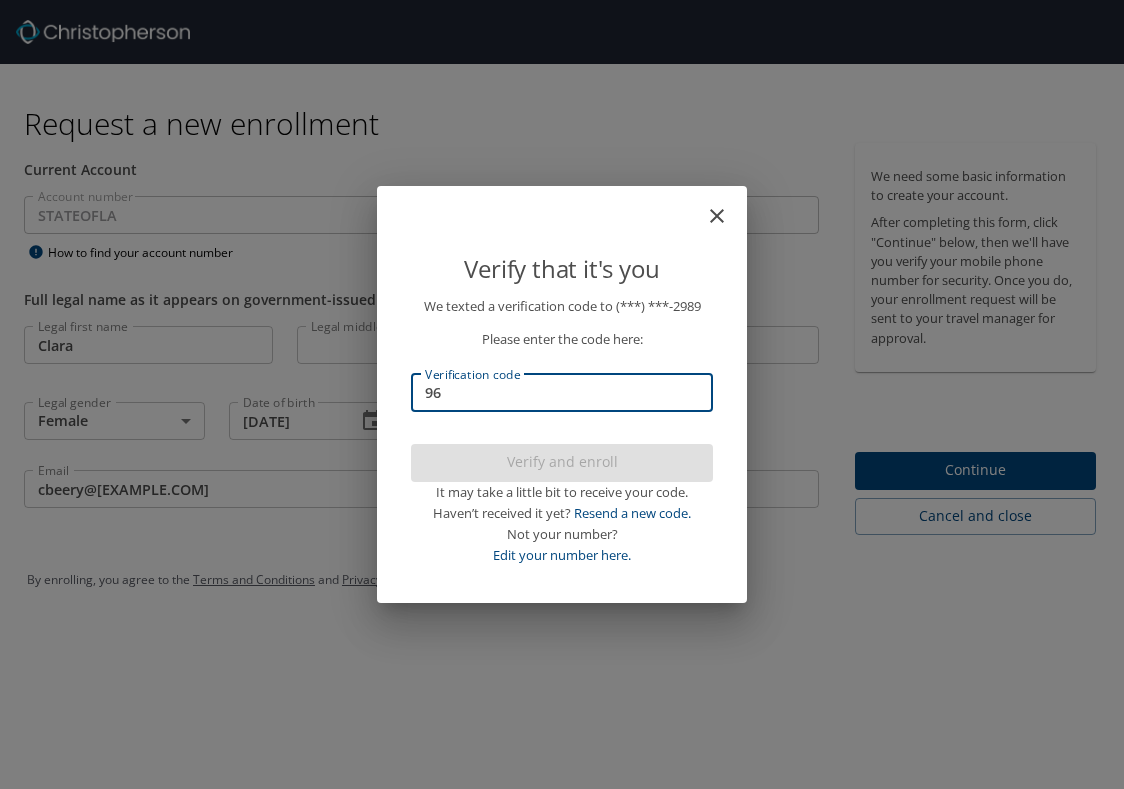 type on "967" 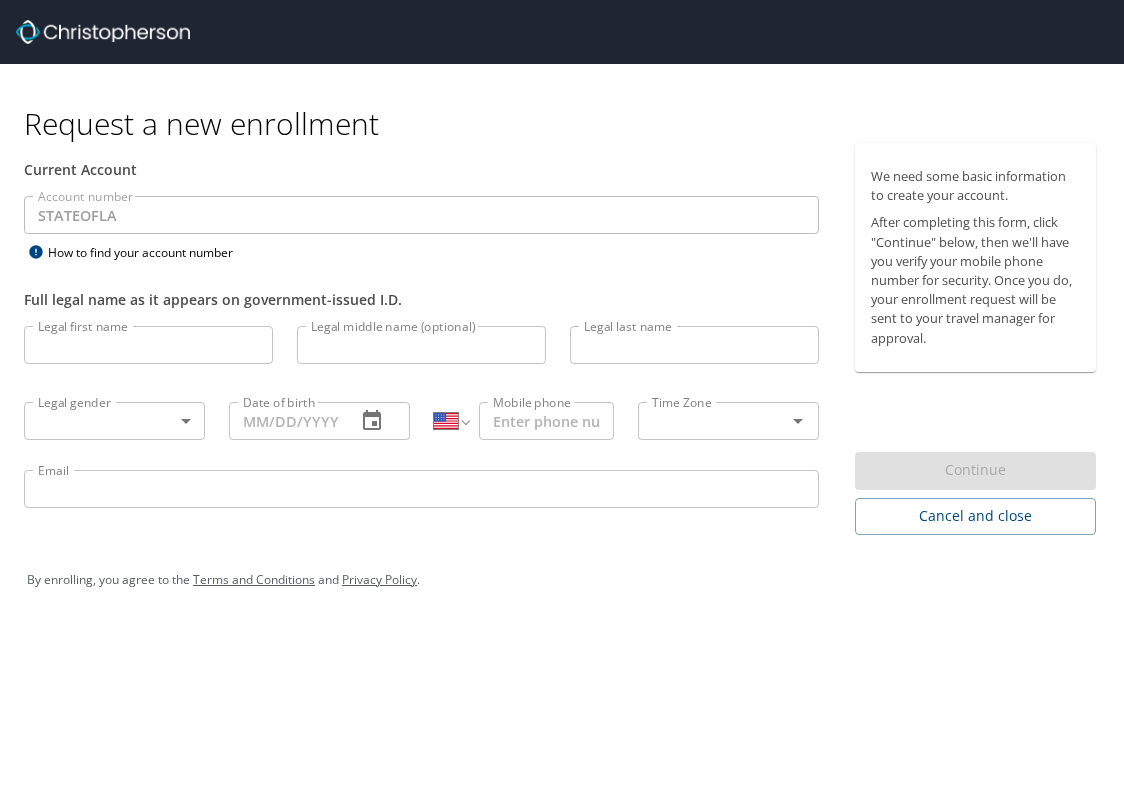 select on "US" 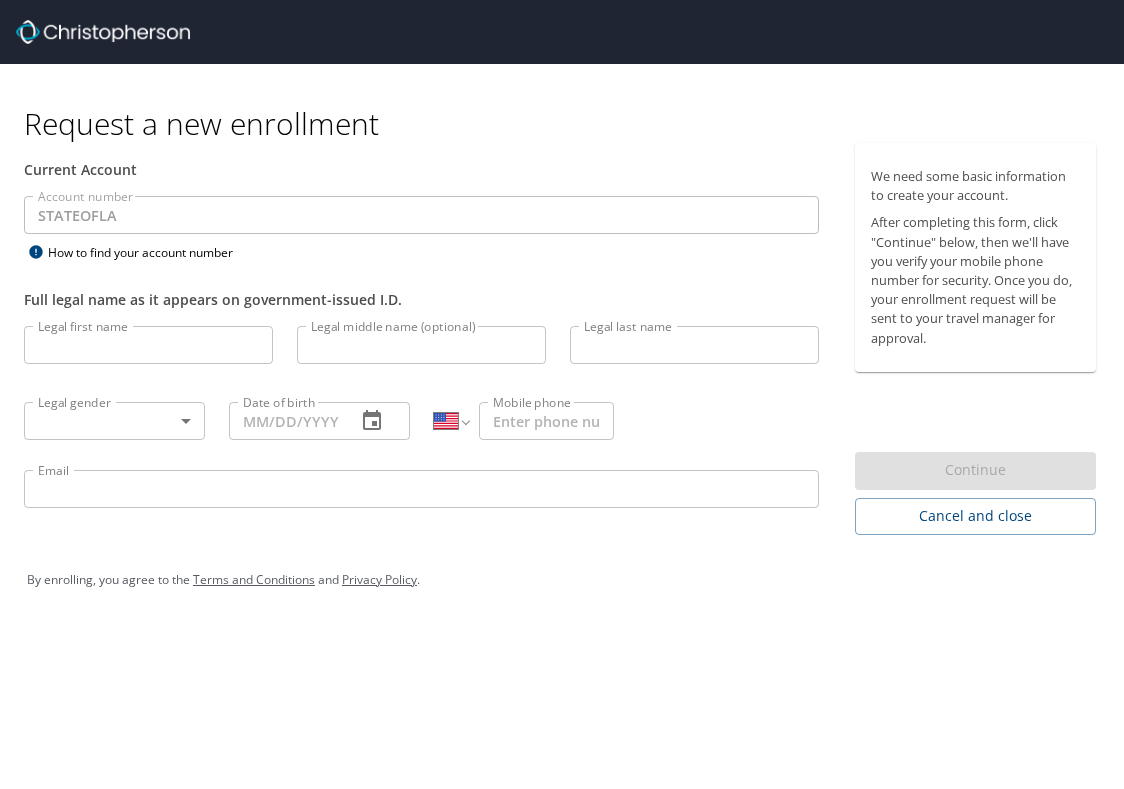 click on "Legal first name Legal first name" at bounding box center (148, 348) 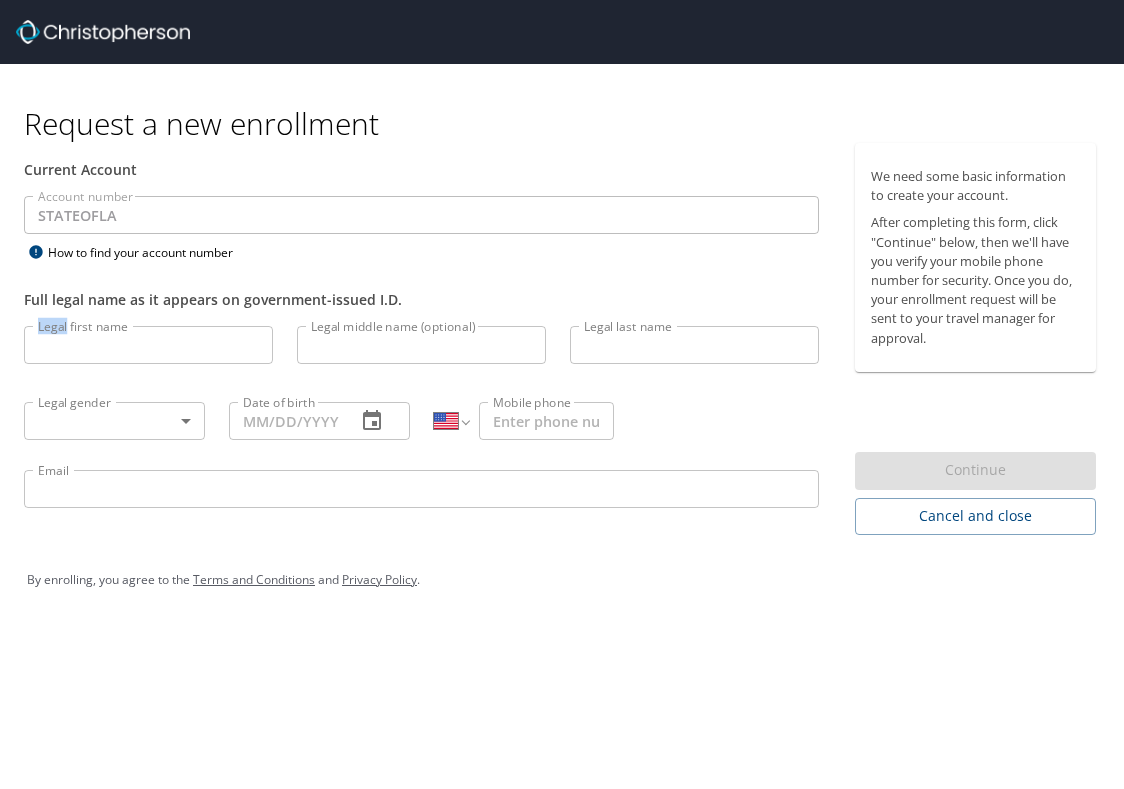 click on "Legal first name Legal first name" at bounding box center (148, 348) 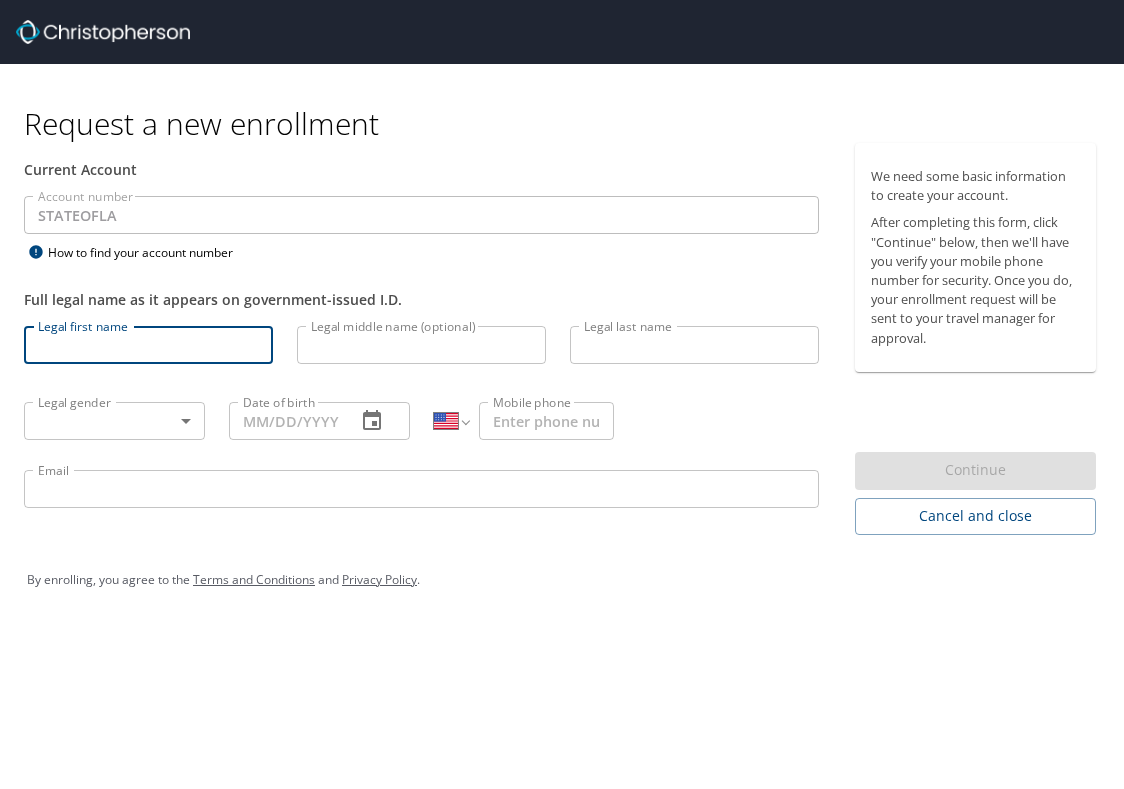 click on "Legal first name" at bounding box center (148, 345) 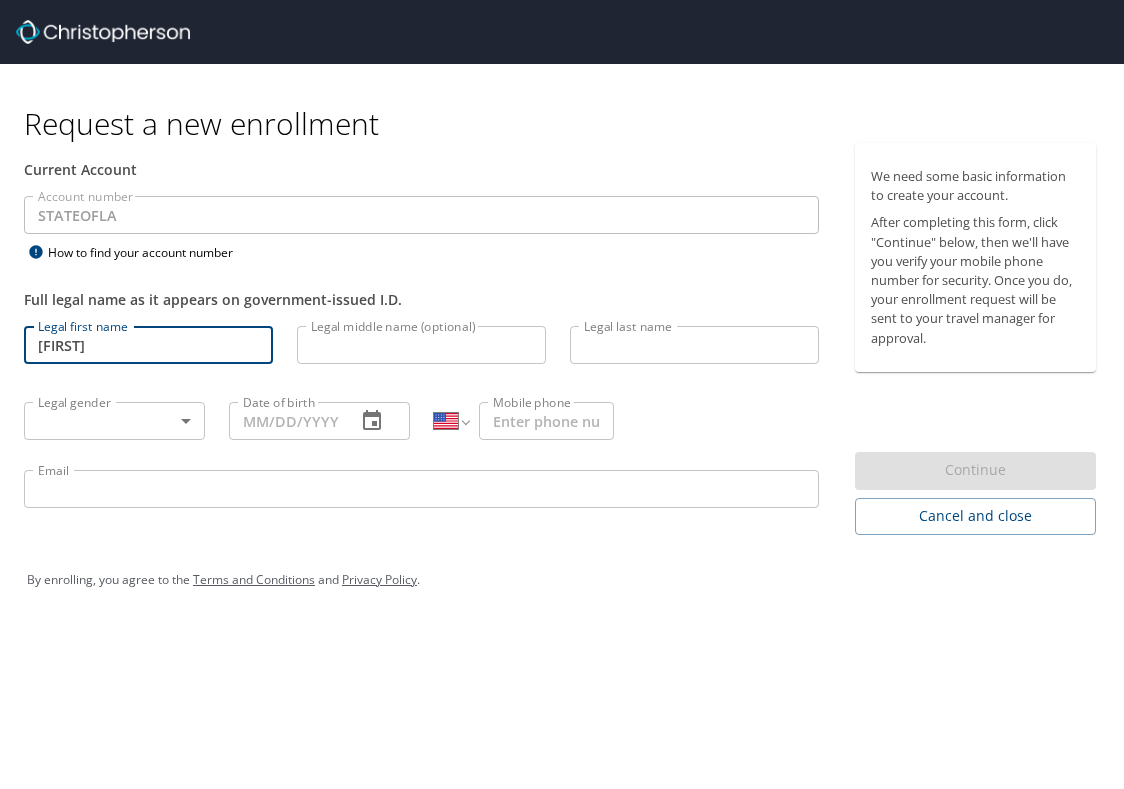 type on "[FIRST]" 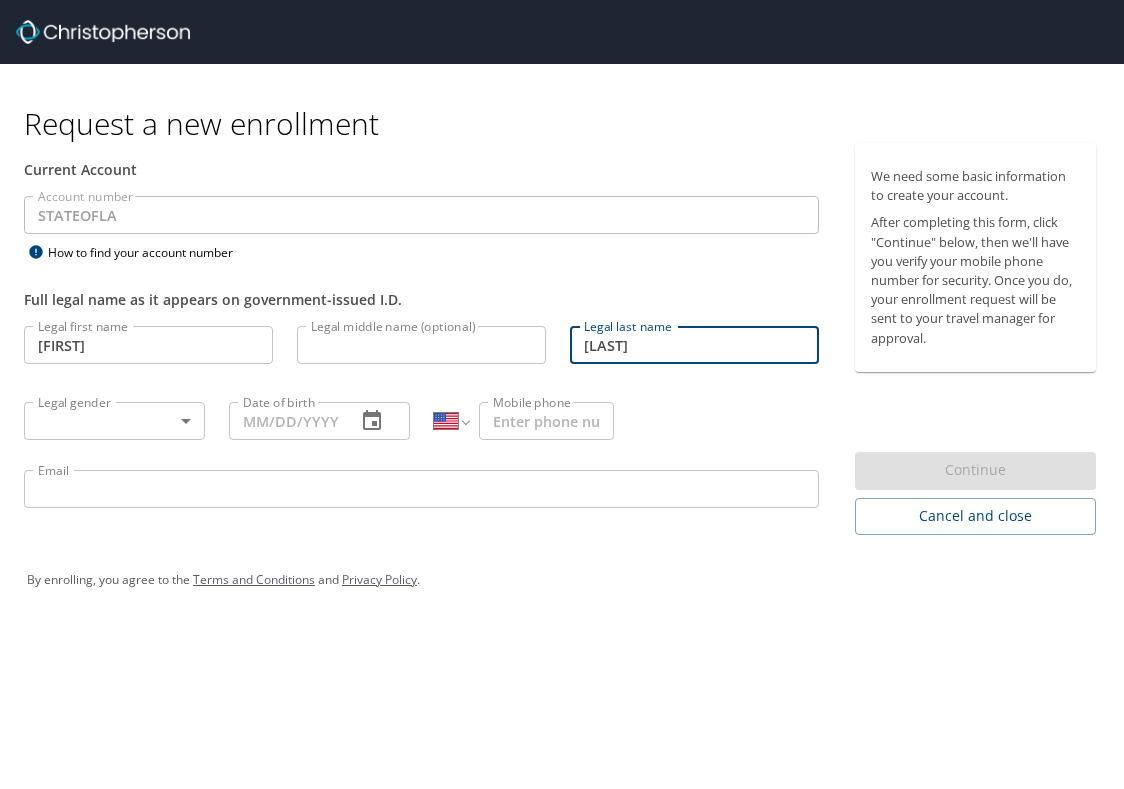 type on "[LAST]" 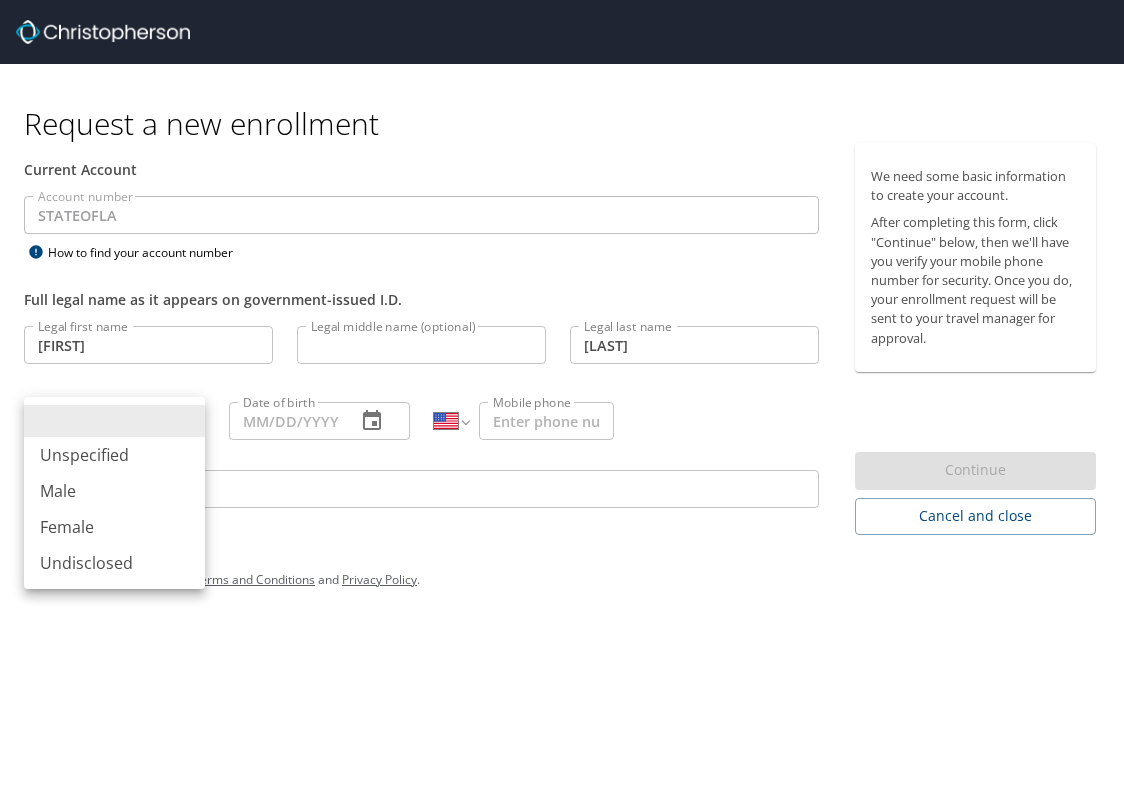 click on "Request a new enrollment Current Account Account number [STATE] Account number  How to find your account number Full legal name as it appears on government-issued I.D. Legal first name [FIRST] Legal first name Legal middle name (optional) Legal middle name (optional) Legal last name [LAST] Legal last name Legal gender ​ Legal gender Date of birth Date of birth International Afghanistan Åland Islands Albania Algeria American Samoa Andorra Angola Anguilla Antigua and Barbuda Argentina Armenia Aruba Ascension Island Australia Austria Azerbaijan Bahamas Bahrain Bangladesh Barbados Belarus Belgium Belize Benin Bermuda Bhutan Bolivia Bonaire, Sint Eustatius and Saba Bosnia and Herzegovina Botswana Brazil British Indian Ocean Territory Brunei Darussalam Bulgaria Burkina Faso Burma Burundi Cambodia Cameroon Canada Cape Verde Cayman Islands Central African Republic Chad Chile China Christmas Island Cocos (Keeling) Islands Colombia Comoros Congo Congo, Democratic Republic of the" at bounding box center [562, 394] 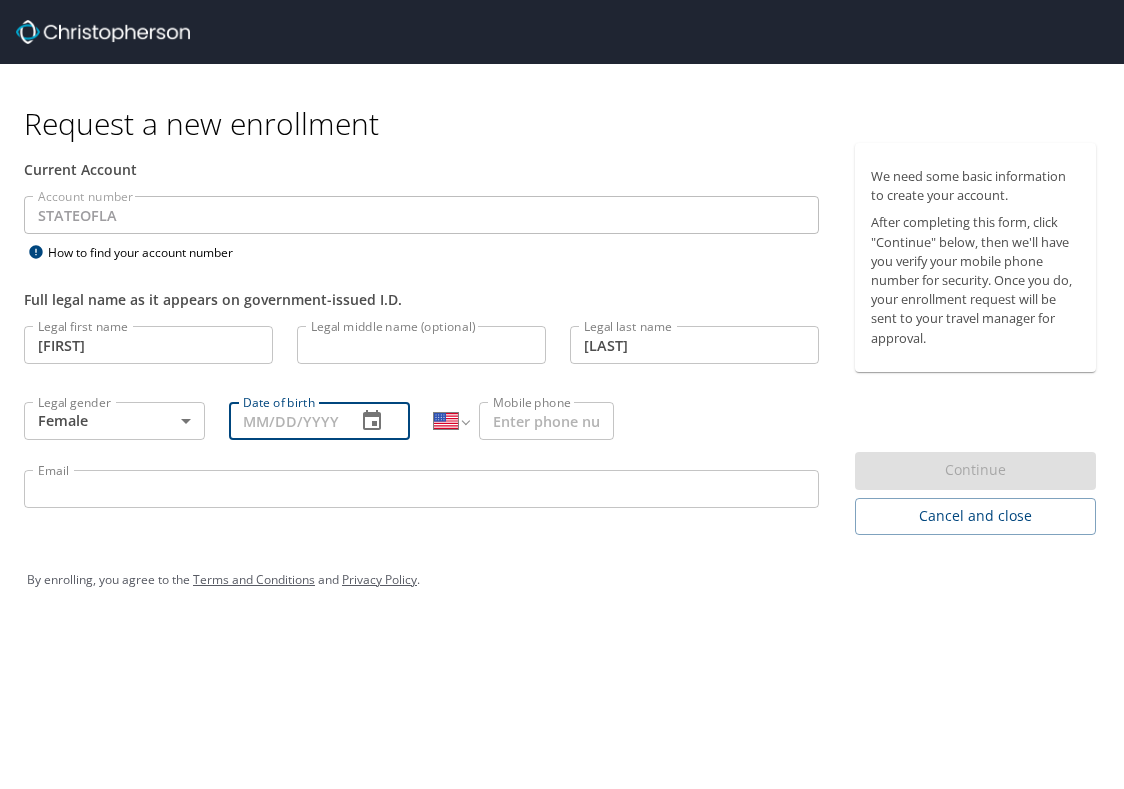 click on "Date of birth" at bounding box center (284, 421) 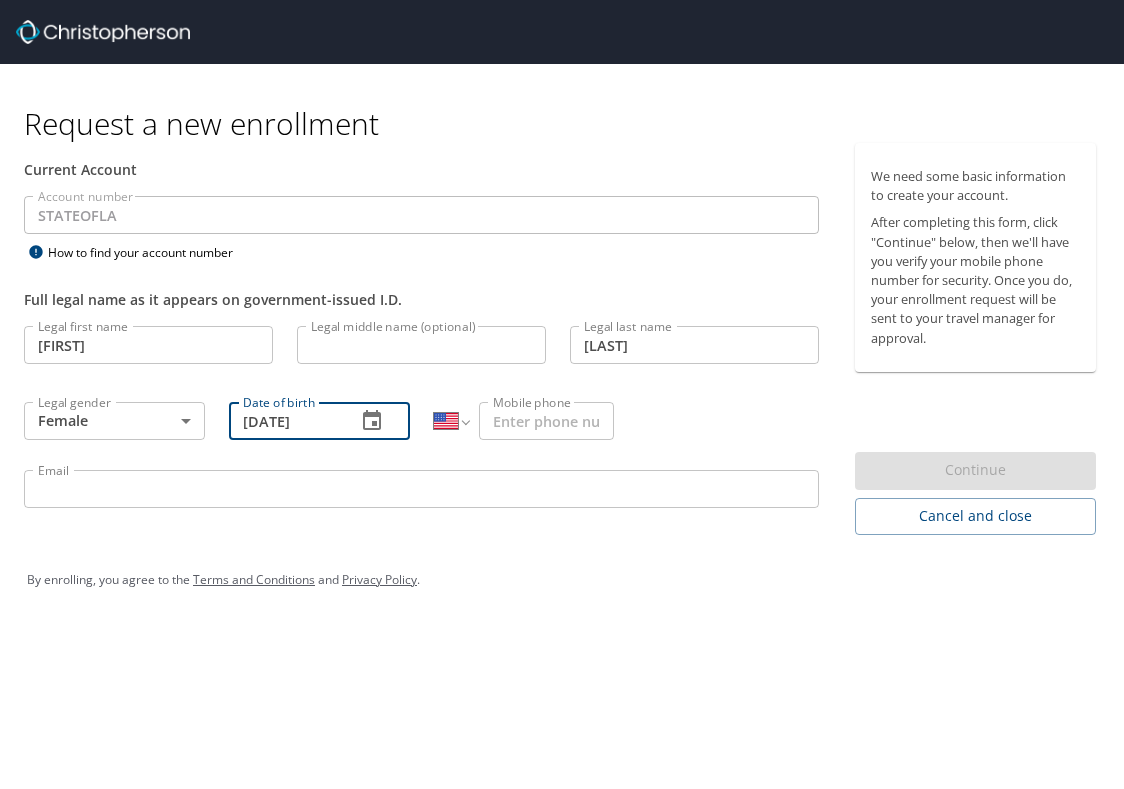 type on "[DATE]" 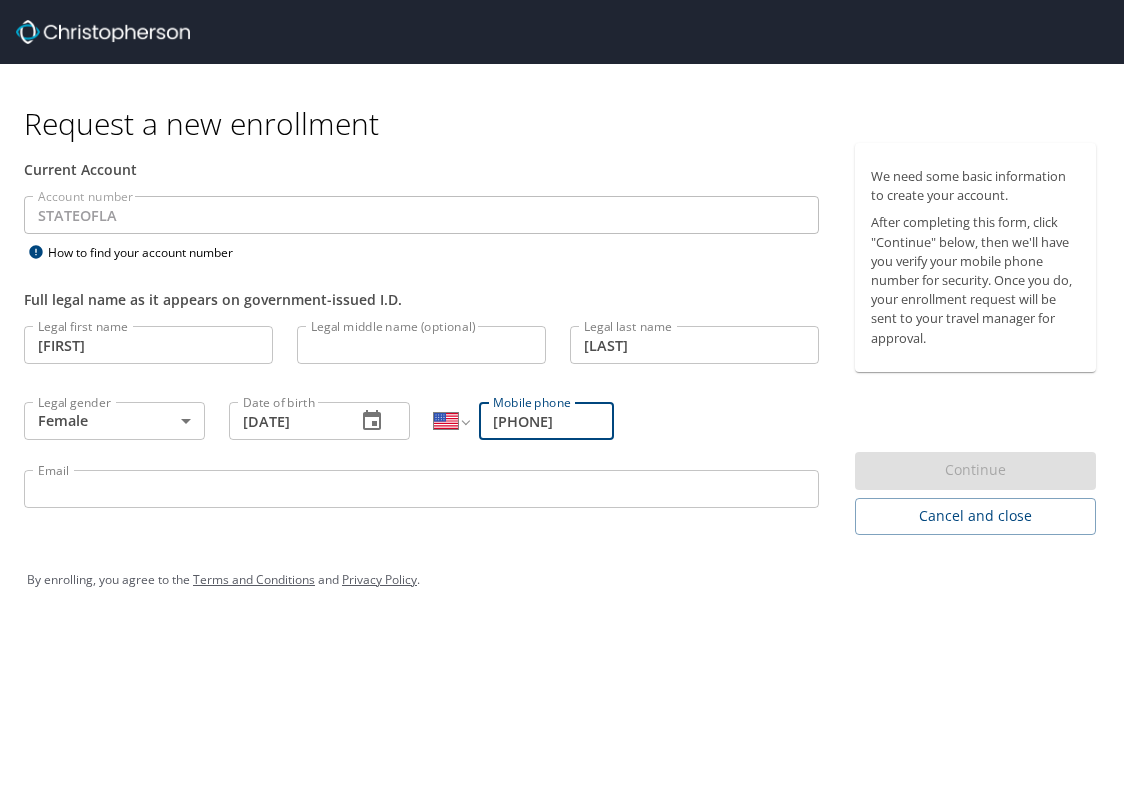 type on "[PHONE]" 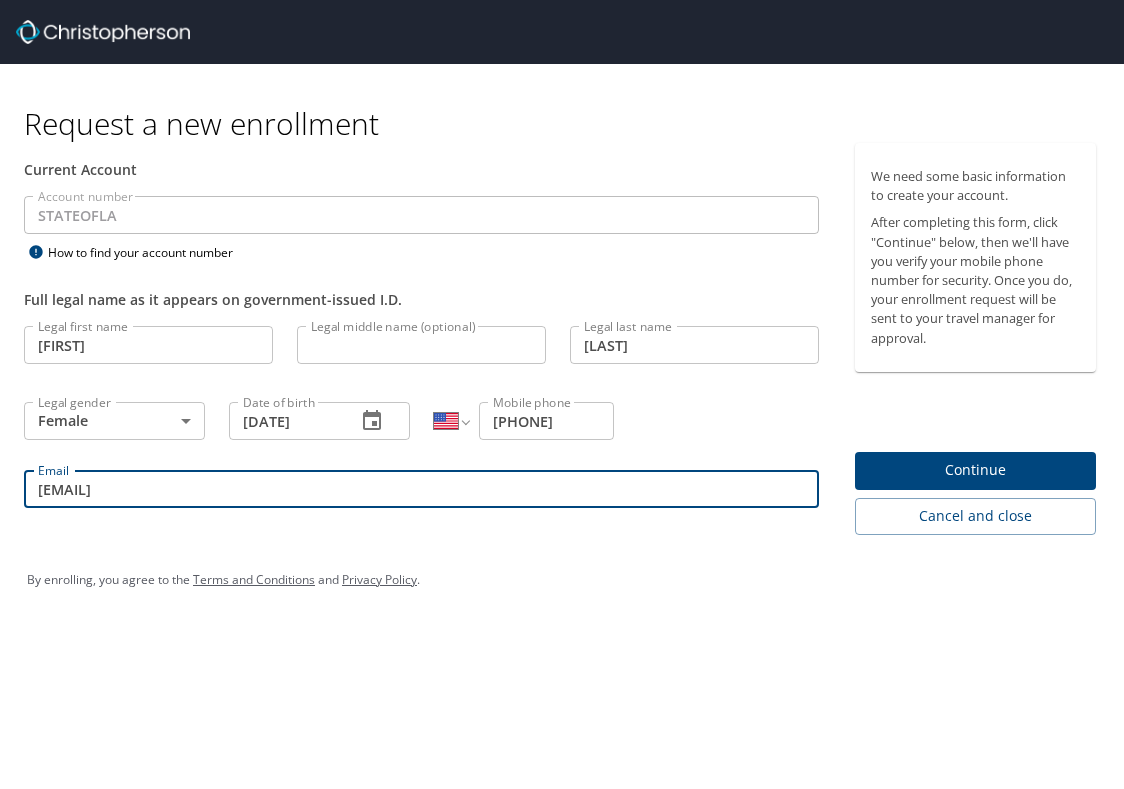 type on "[EMAIL]" 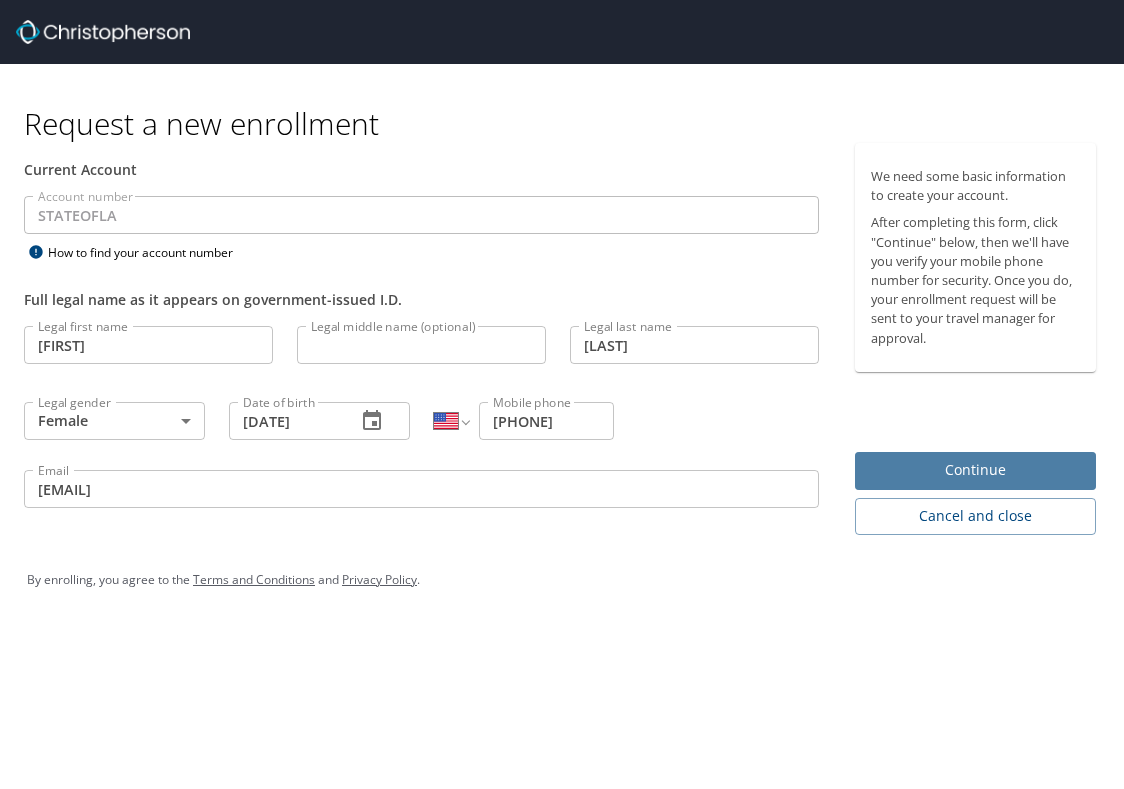 click on "Continue" at bounding box center (975, 470) 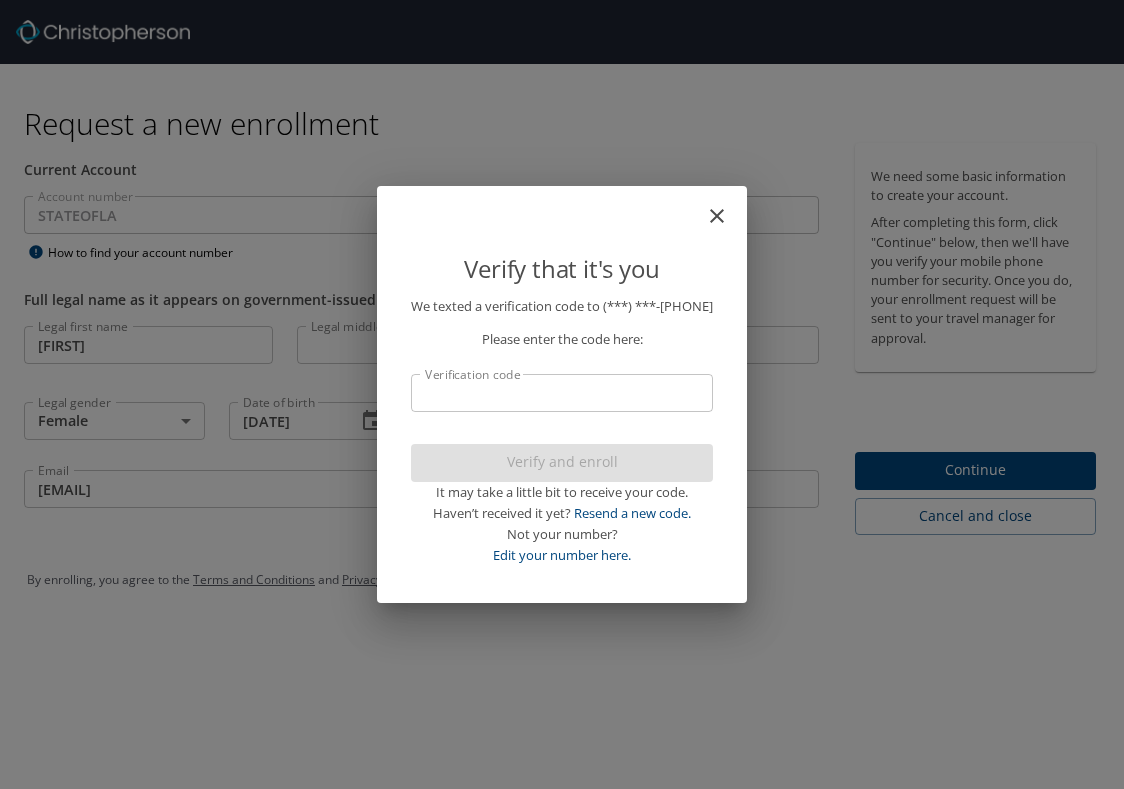 click on "Verification code" at bounding box center [562, 393] 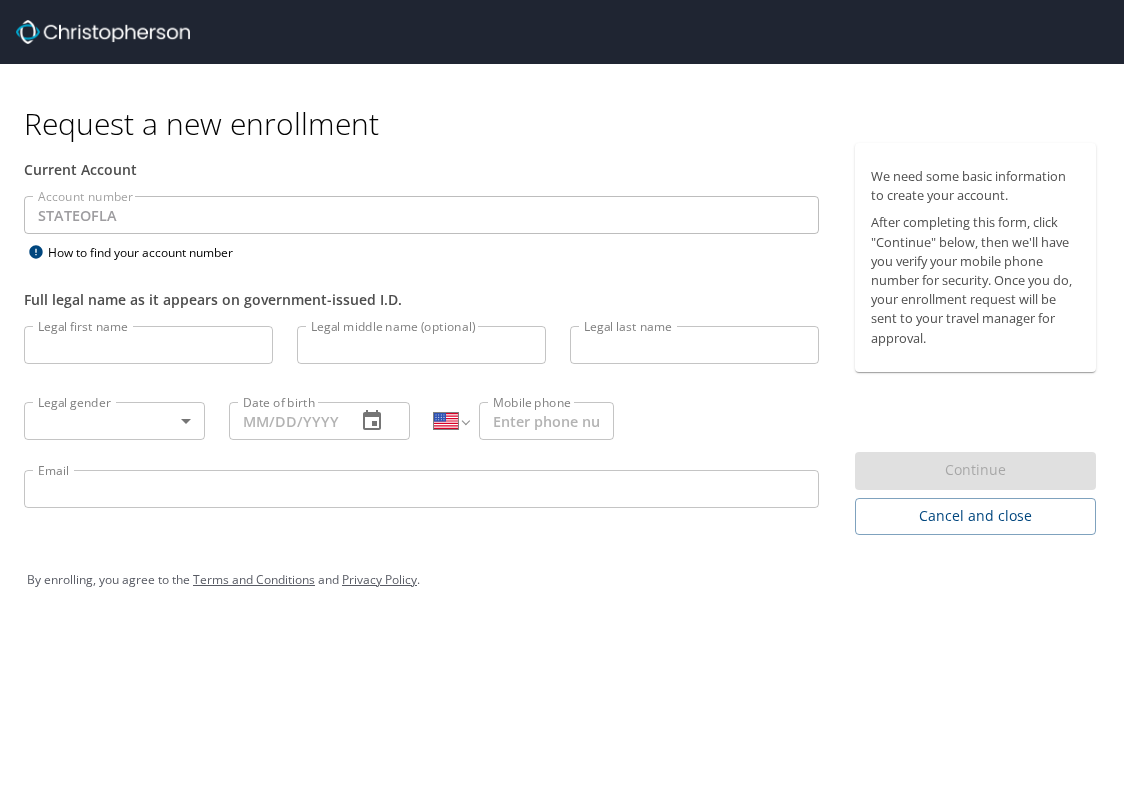 select on "US" 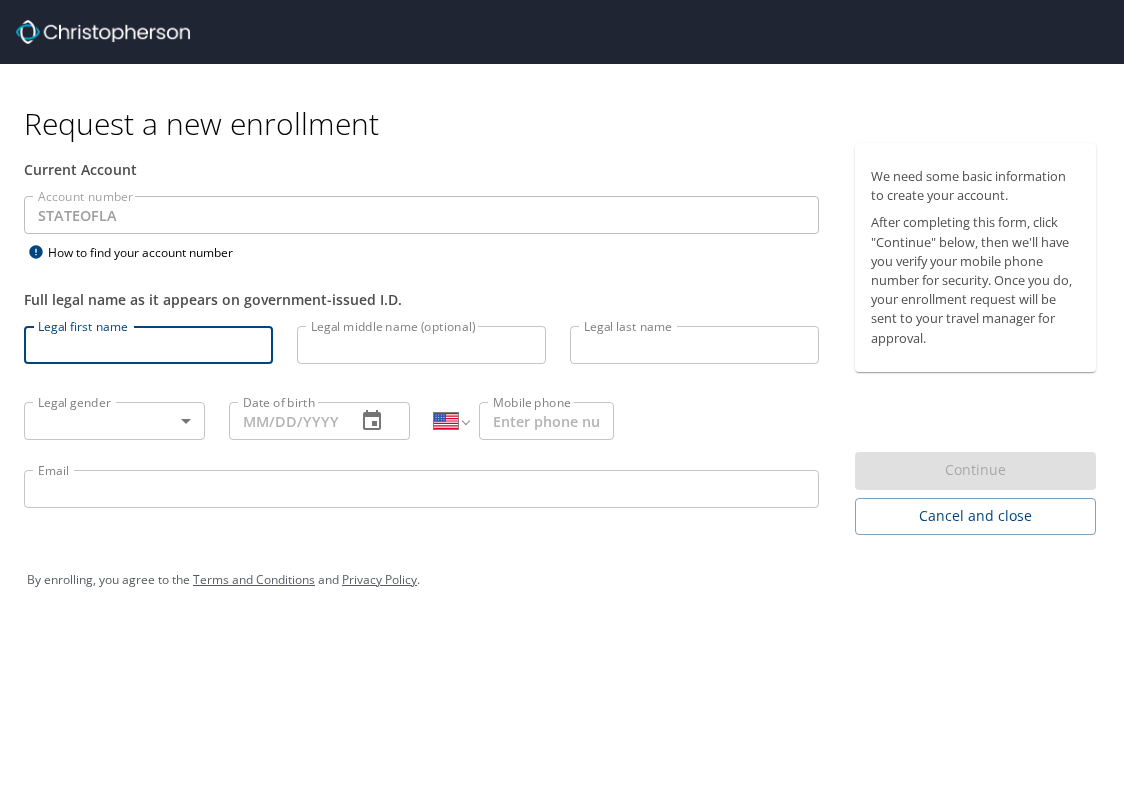 click on "Legal first name" at bounding box center (148, 345) 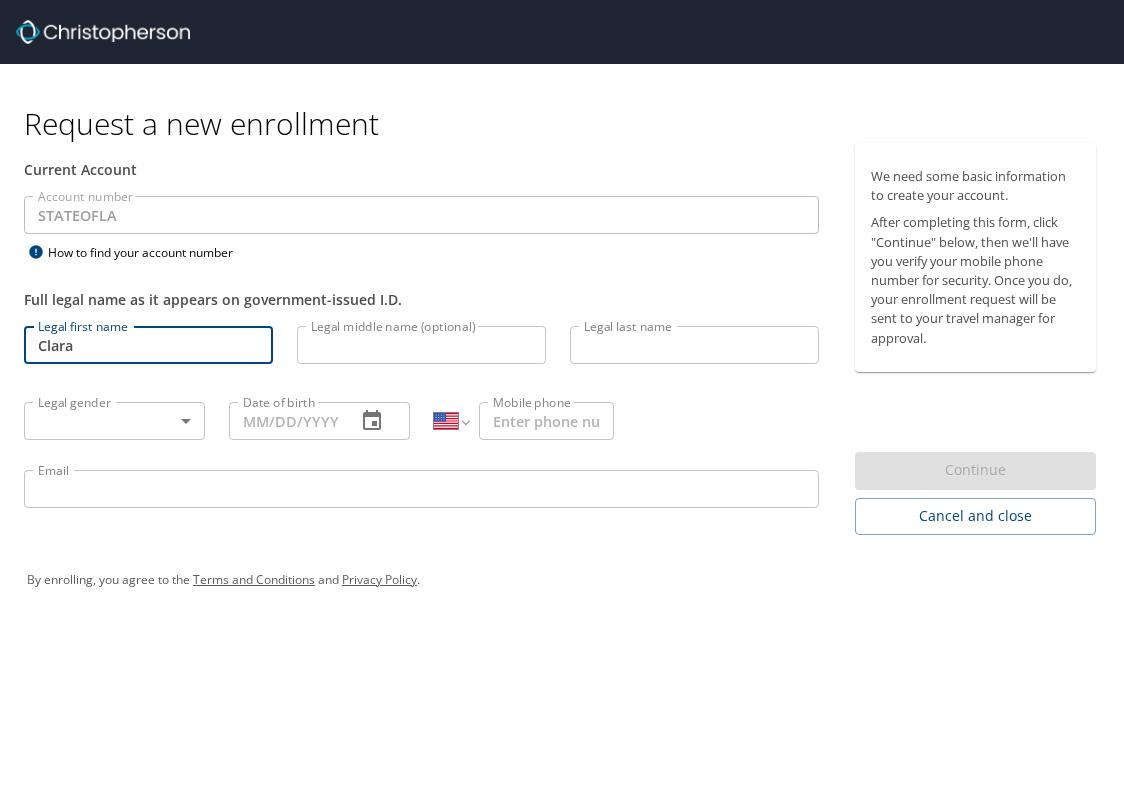 type on "Clara" 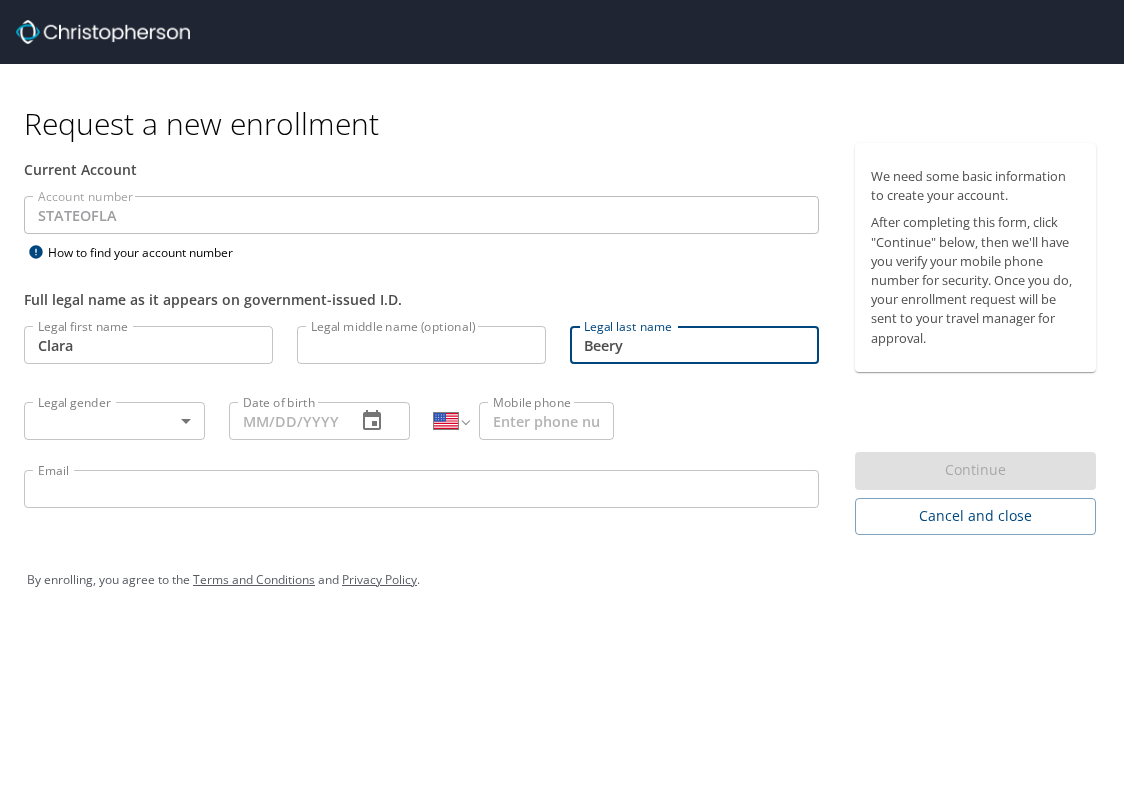 type on "Beery" 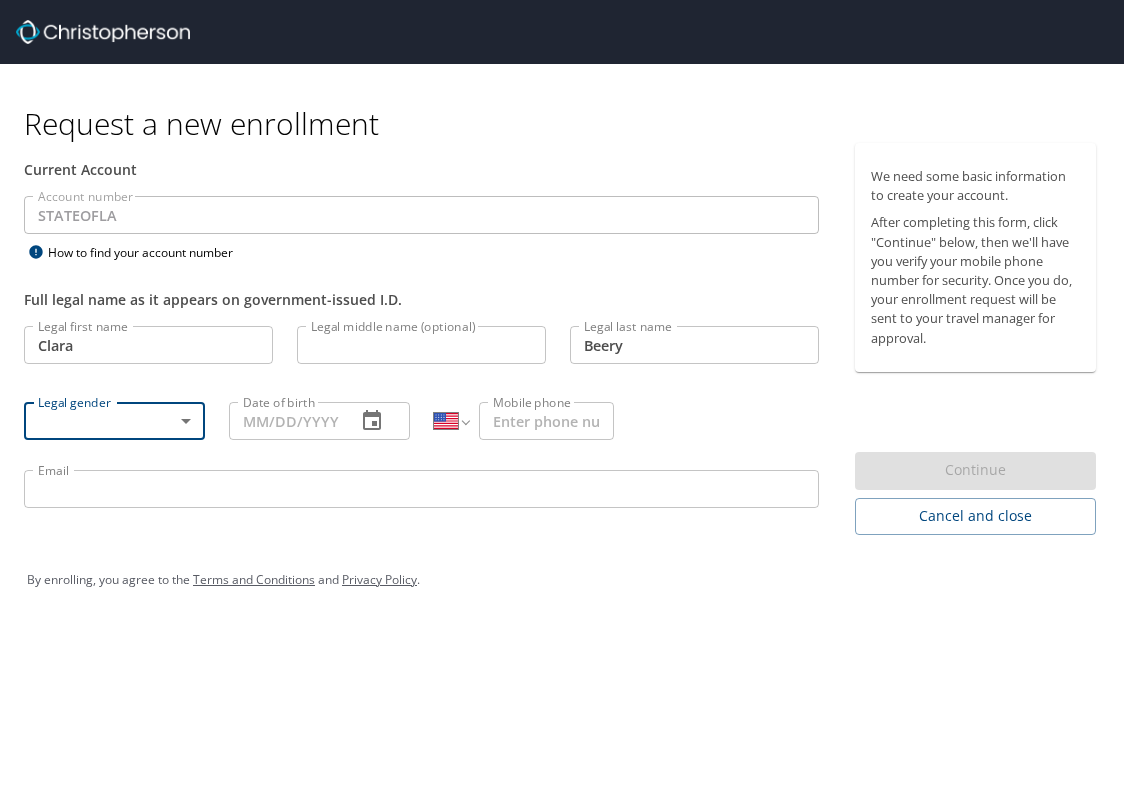 click on "Request a new enrollment Current Account Account number [STATE] Account number  How to find your account number Full legal name as it appears on government-issued I.D. Legal first name Clara Legal first name Legal middle name (optional) Legal middle name (optional) Legal last name Beery Legal last name Legal gender ​ Legal gender Date of birth Date of birth International Afghanistan Åland Islands Albania Algeria American Samoa Andorra Angola Anguilla Antigua and Barbuda Argentina Armenia Aruba Ascension Island Australia Austria Azerbaijan Bahamas Bahrain Bangladesh Barbados Belarus Belgium Belize Benin Bermuda Bhutan Bolivia Bonaire, Sint Eustatius and Saba Bosnia and Herzegovina Botswana Brazil British Indian Ocean Territory Brunei Darussalam Bulgaria Burkina Faso Burma Burundi Cambodia Cameroon Canada Cape Verde Cayman Islands Central African Republic Chad Chile China Christmas Island Cocos (Keeling) Islands Colombia Comoros Congo Congo, Democratic Republic of the Cook Islands Costa Rica Cote d'Ivoire" at bounding box center [562, 394] 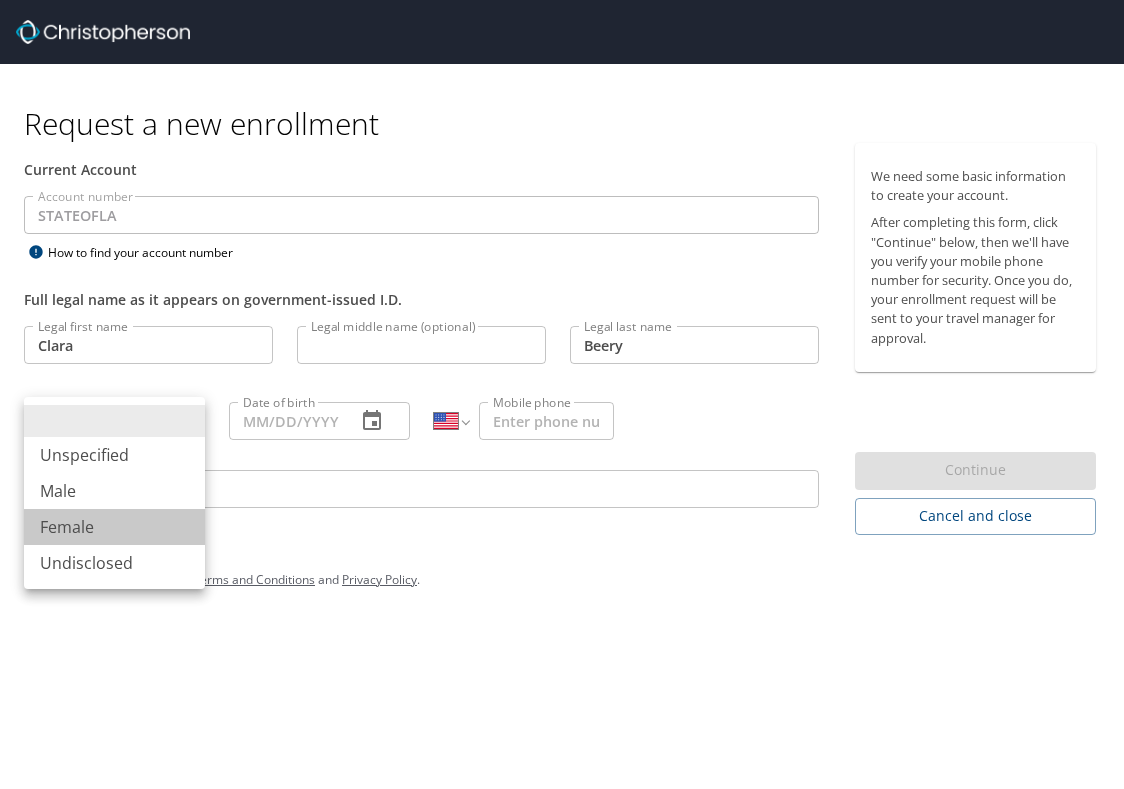 click on "Female" at bounding box center [114, 527] 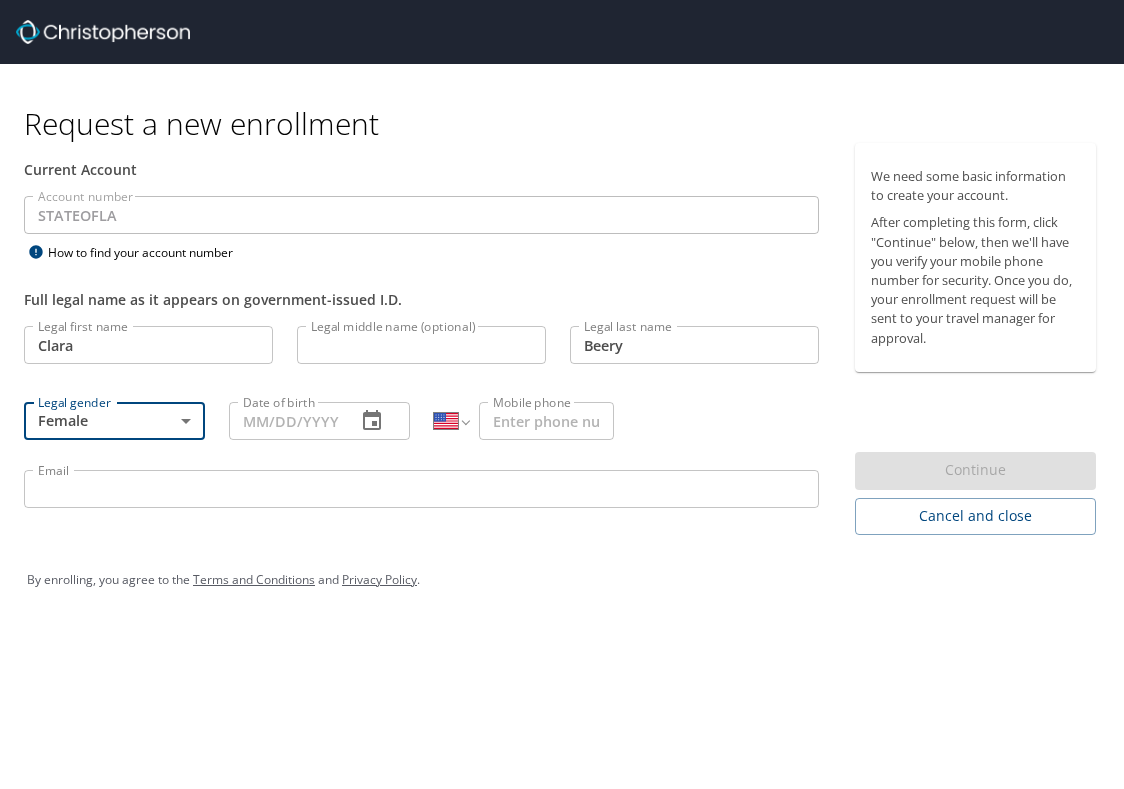 click on "Date of birth" at bounding box center (284, 421) 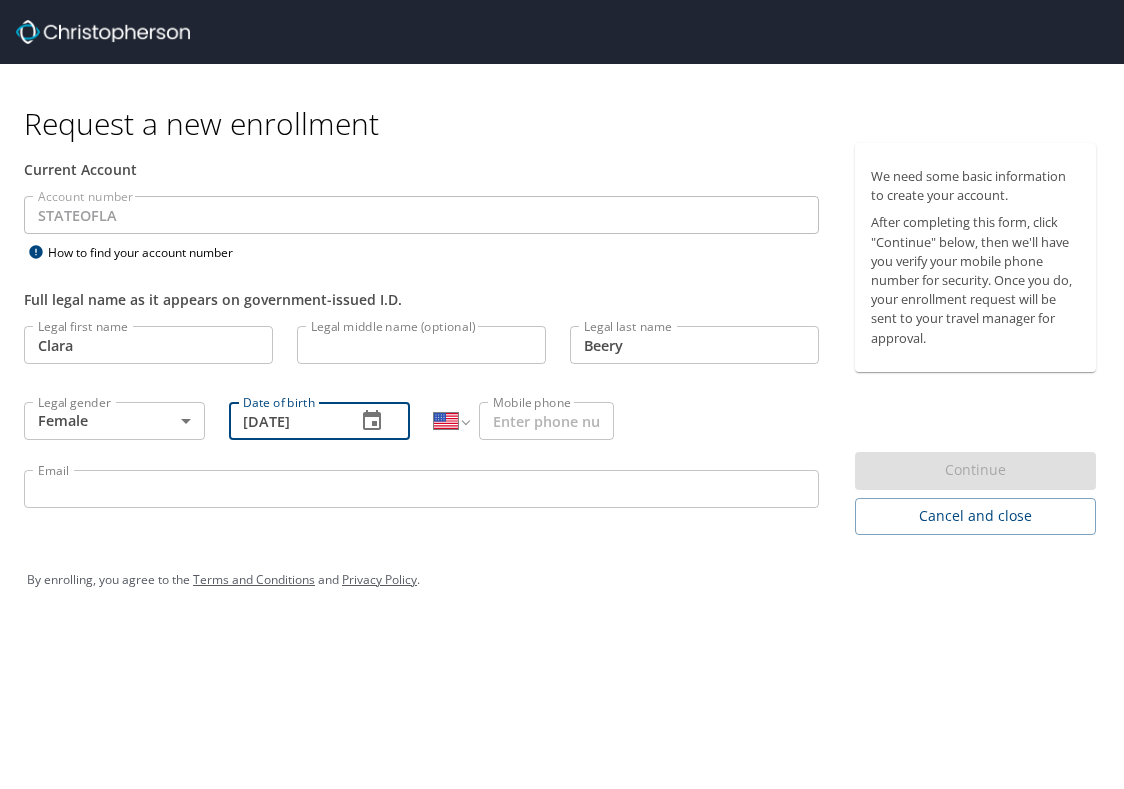 type on "[DATE]" 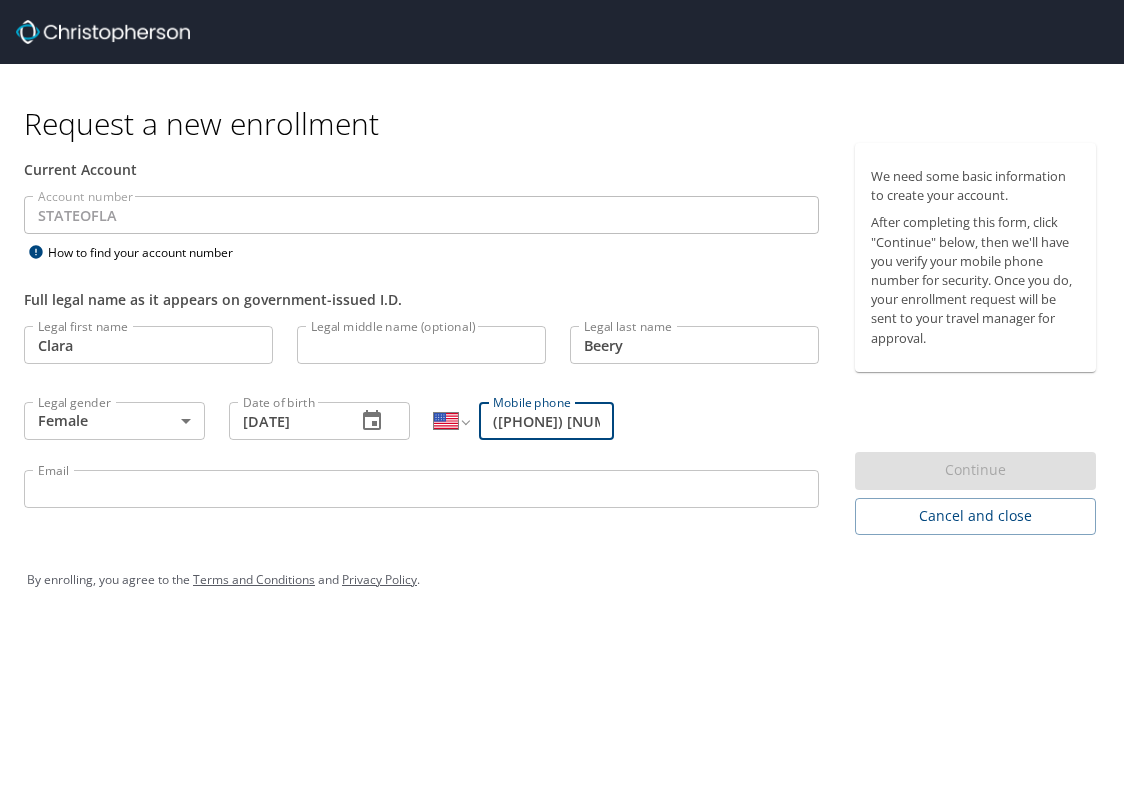 type on "[PHONE]" 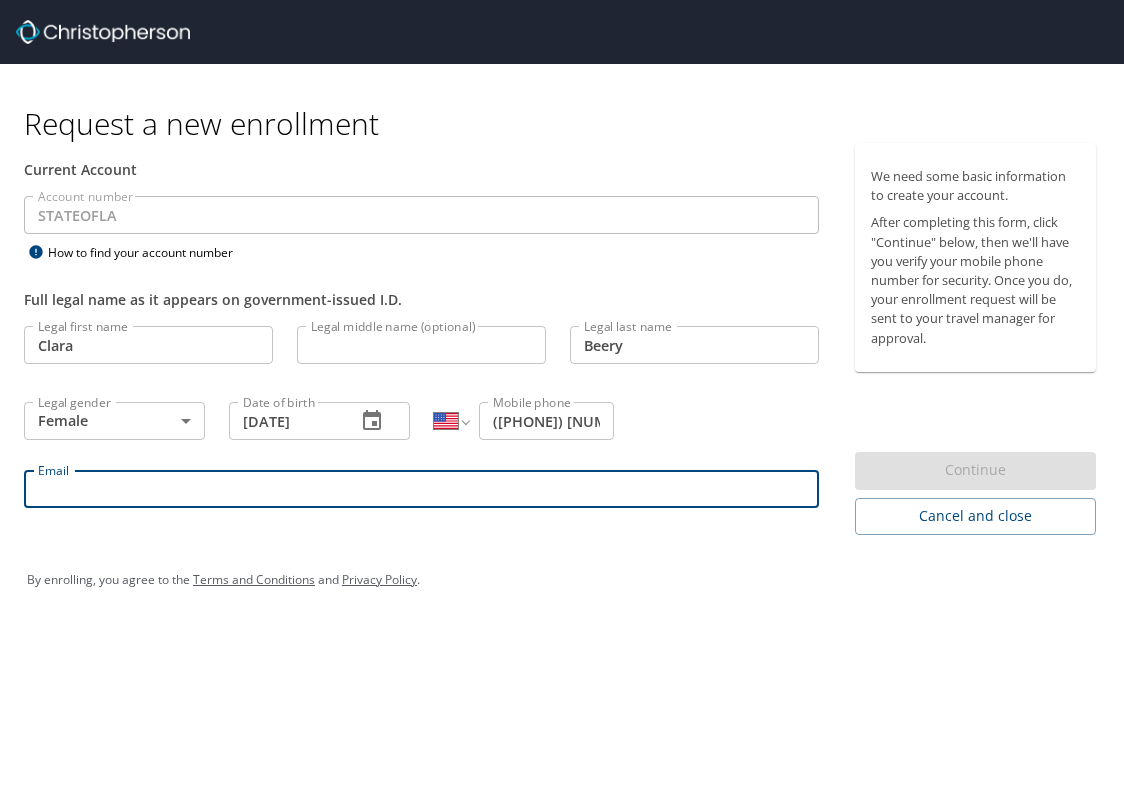click on "Email" at bounding box center (421, 489) 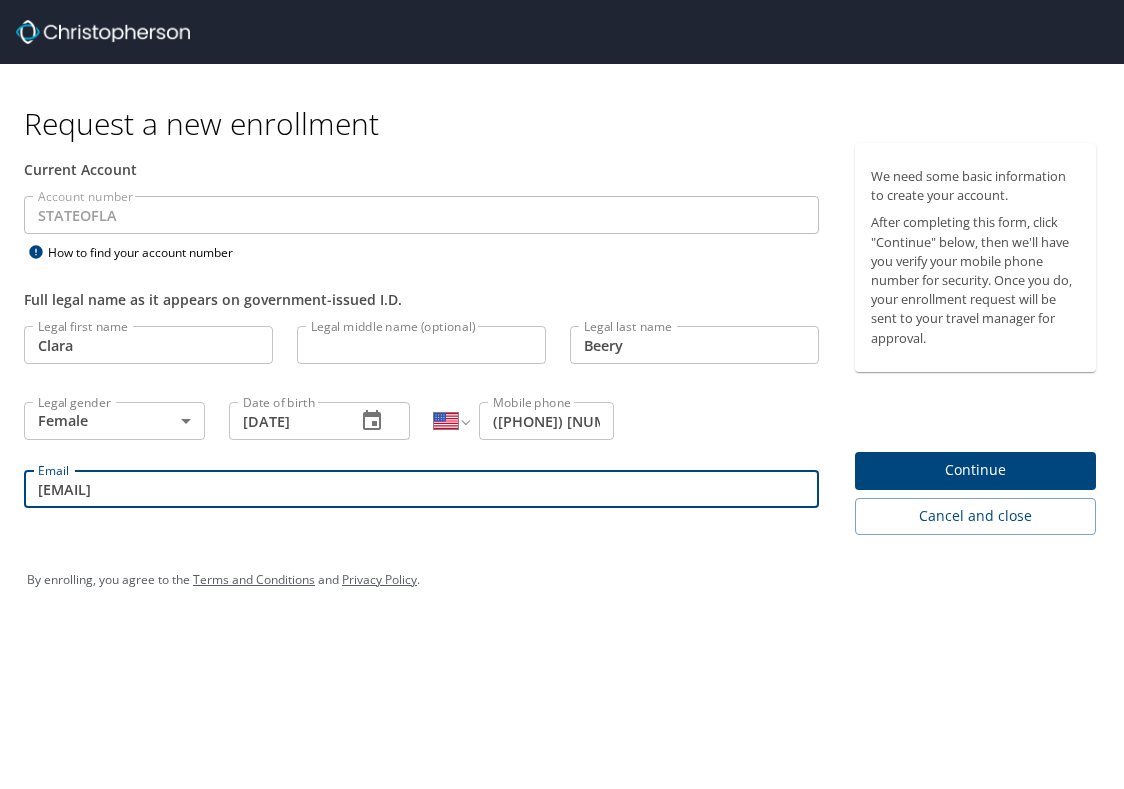 type on "[EMAIL]" 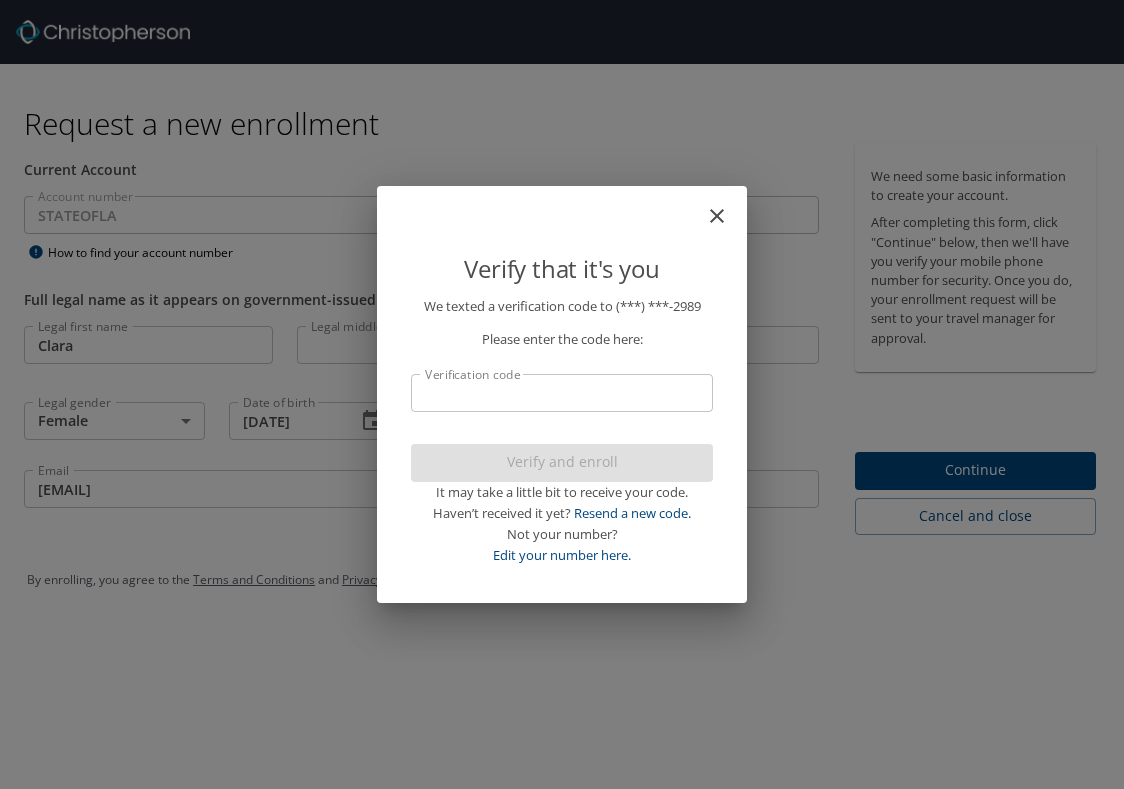 click on "Verification code" at bounding box center (562, 393) 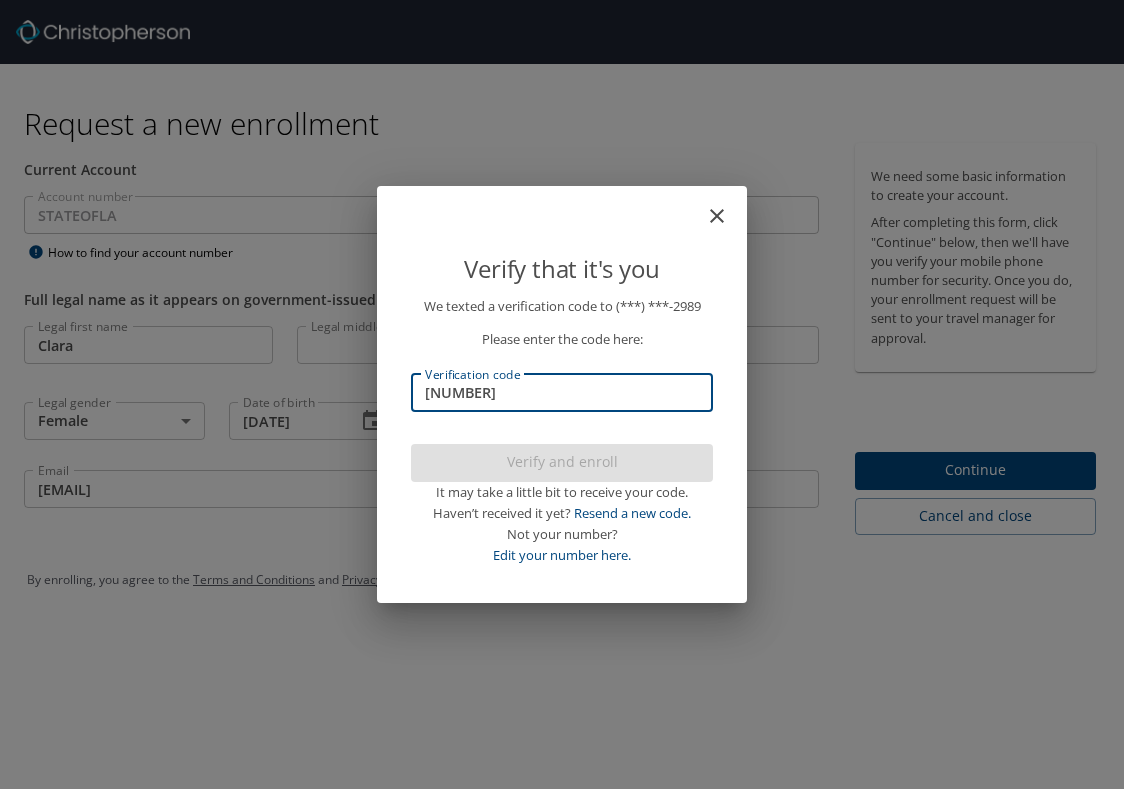 type on "577928" 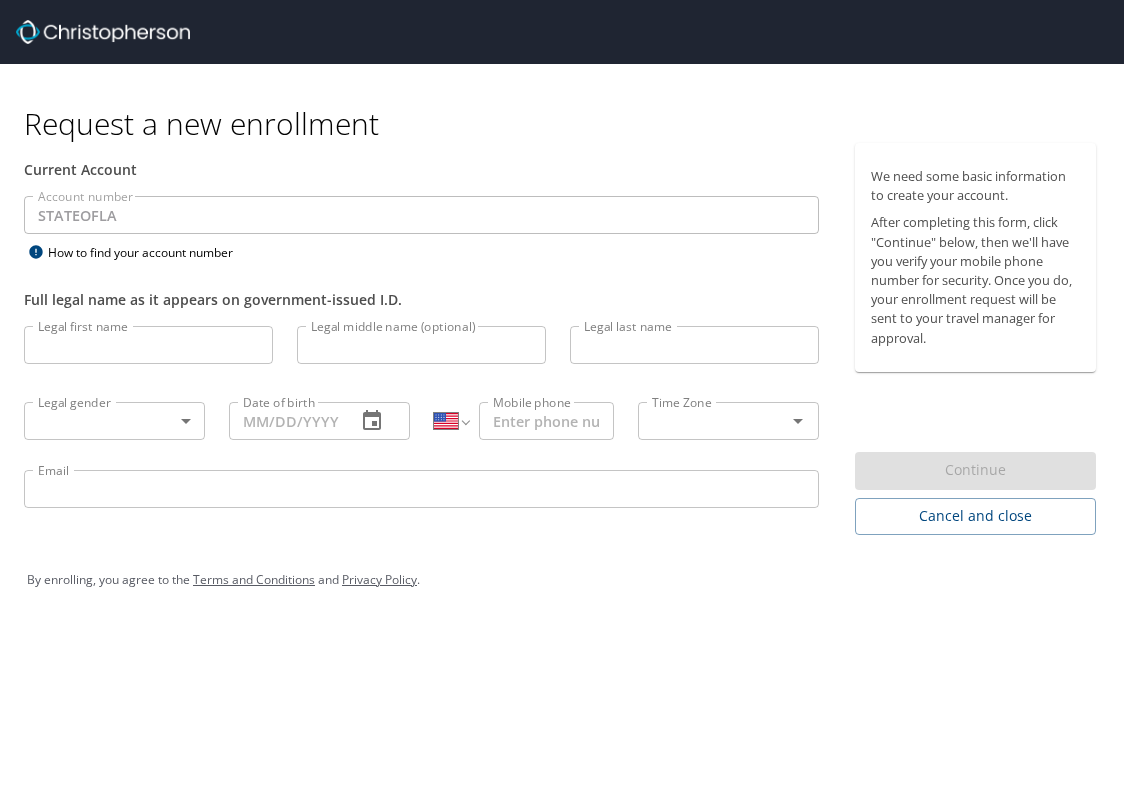 select on "US" 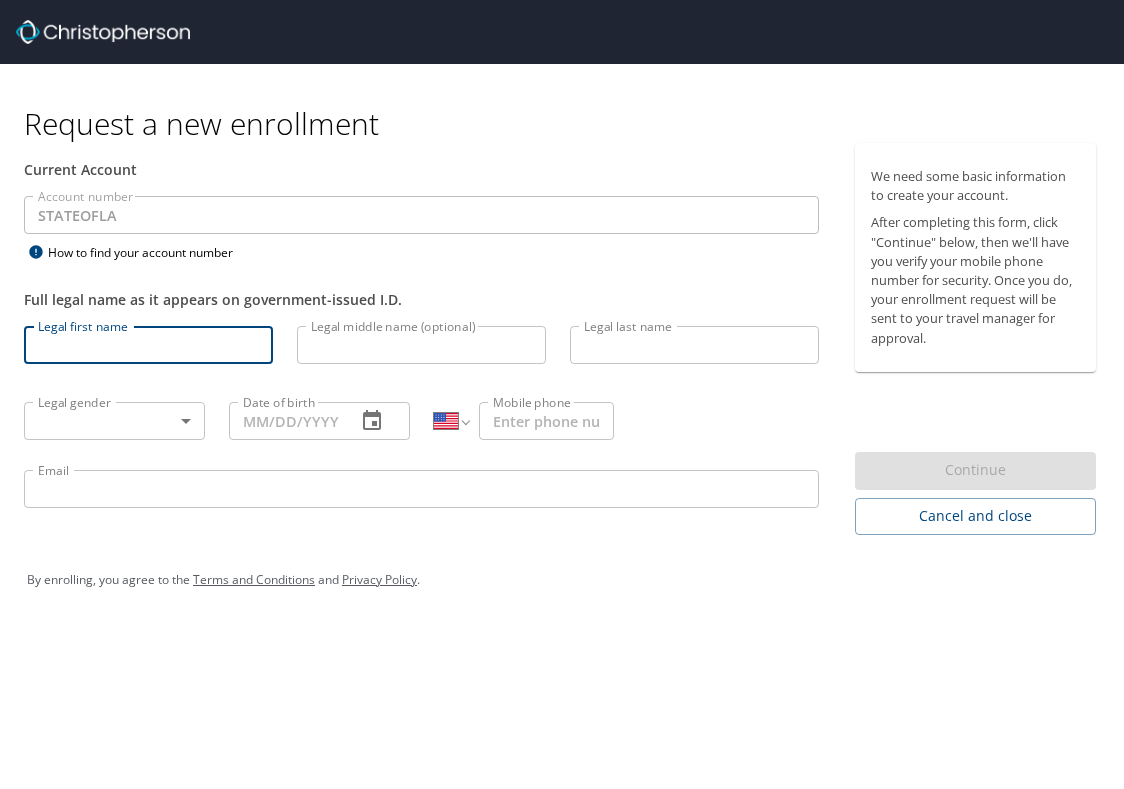 click on "Legal first name" at bounding box center [148, 345] 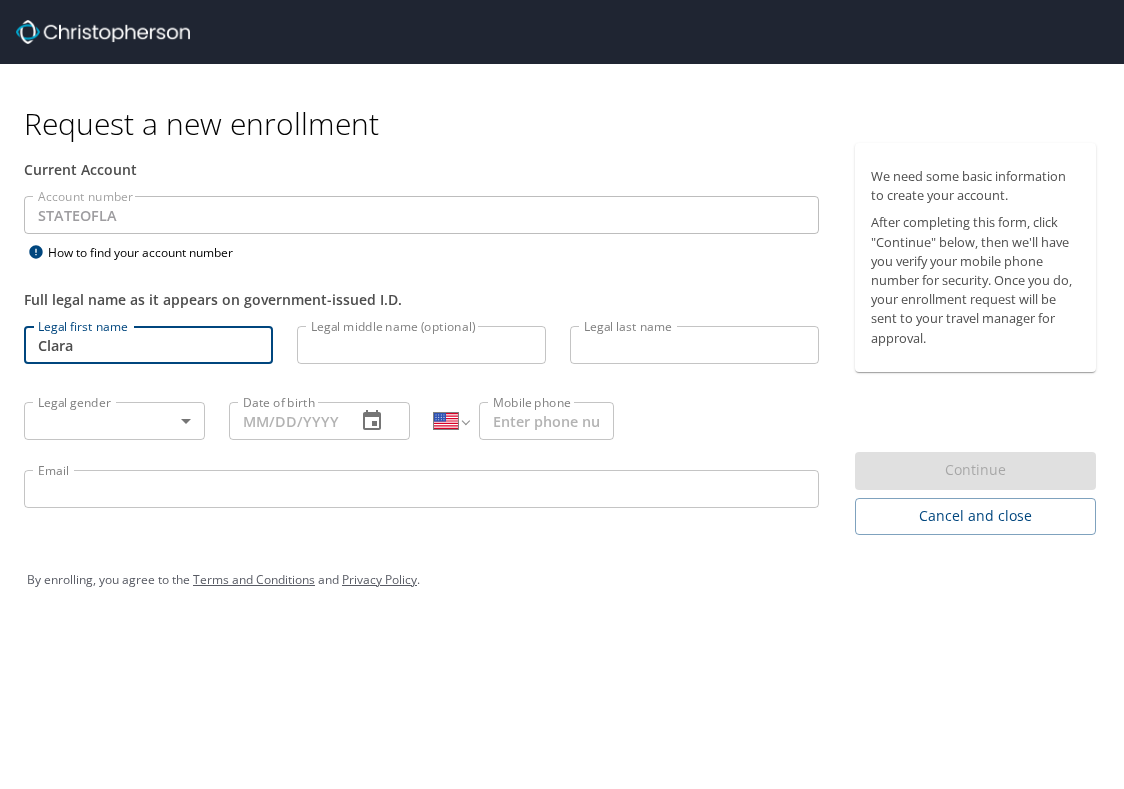 type on "Clara" 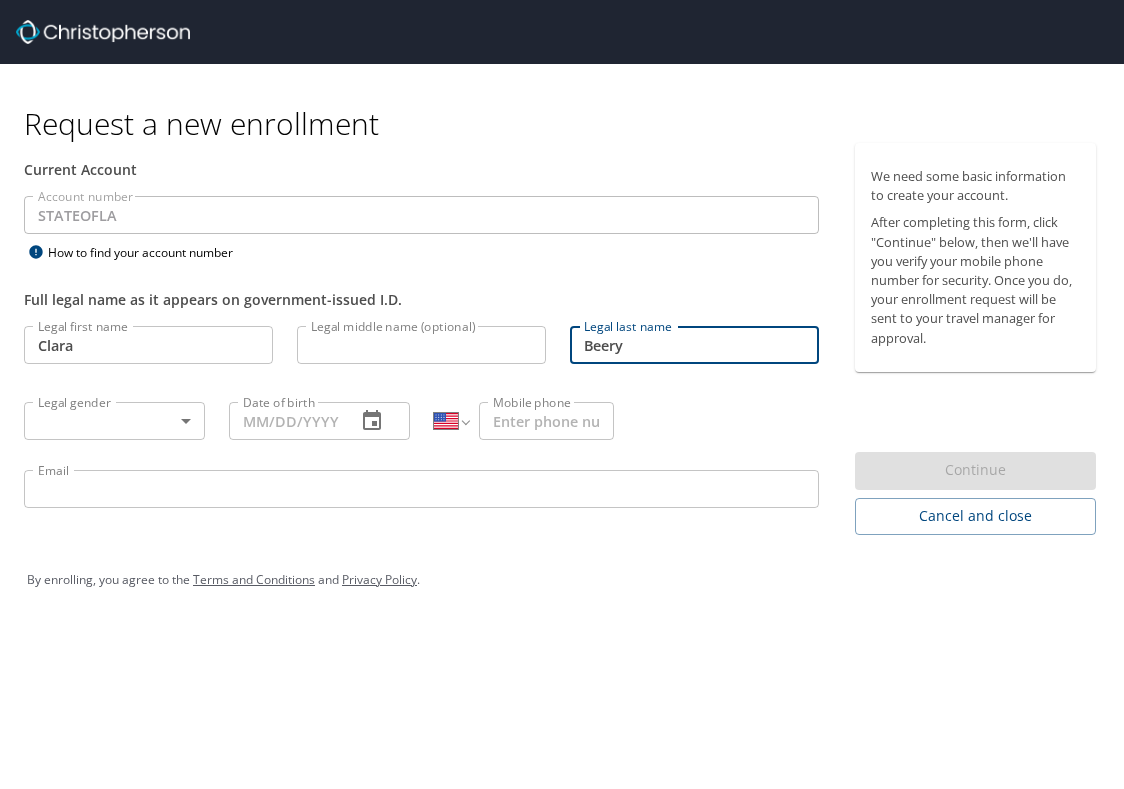 type on "Beery" 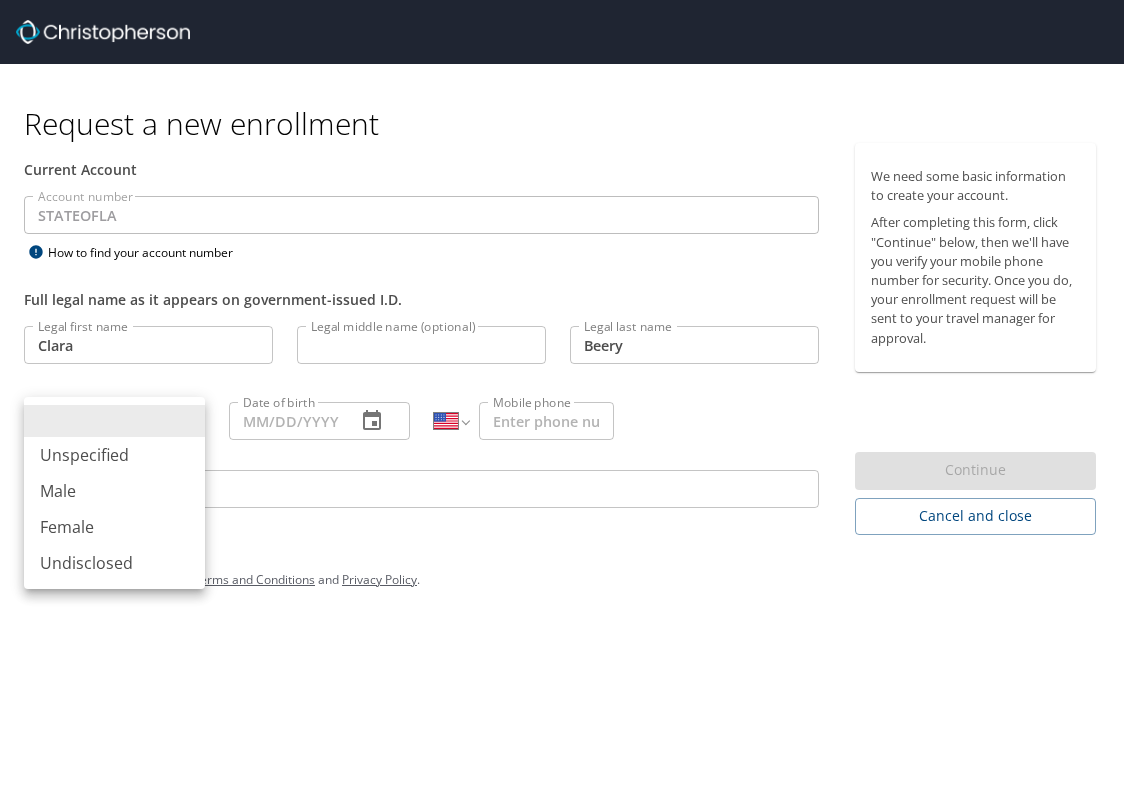 click on "Undisclosed" at bounding box center [114, 563] 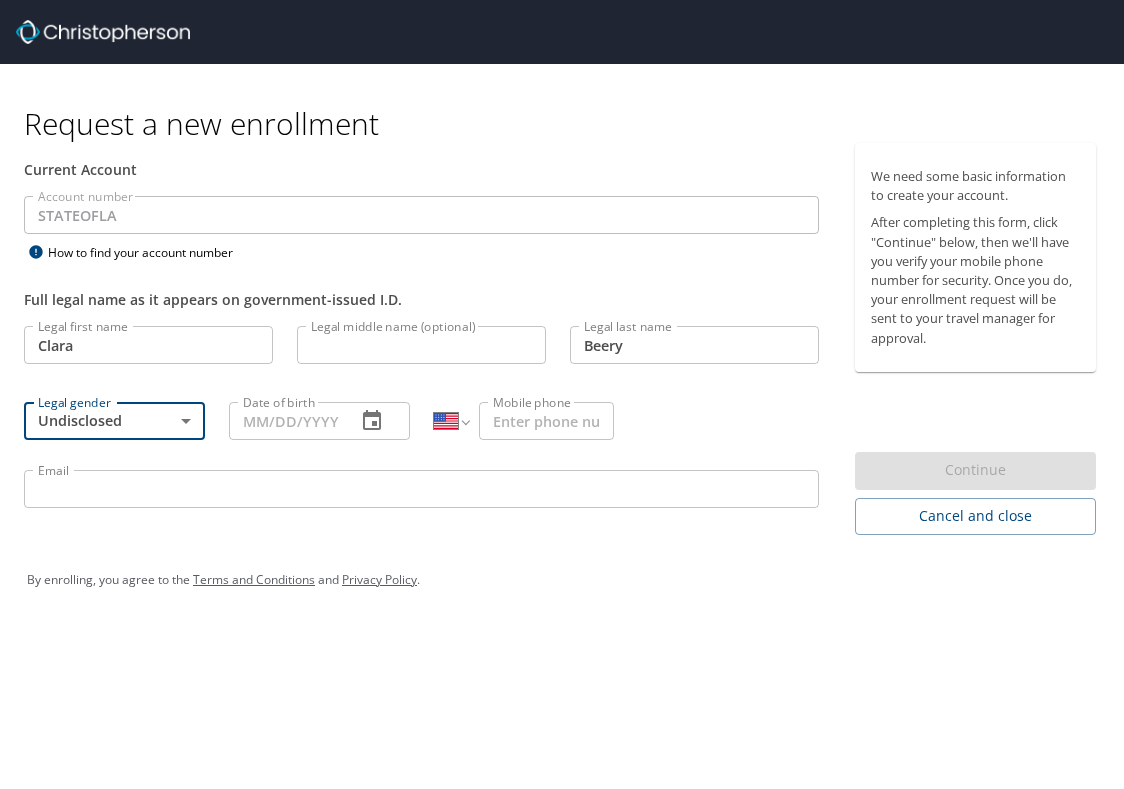 click on "Date of birth" at bounding box center (284, 421) 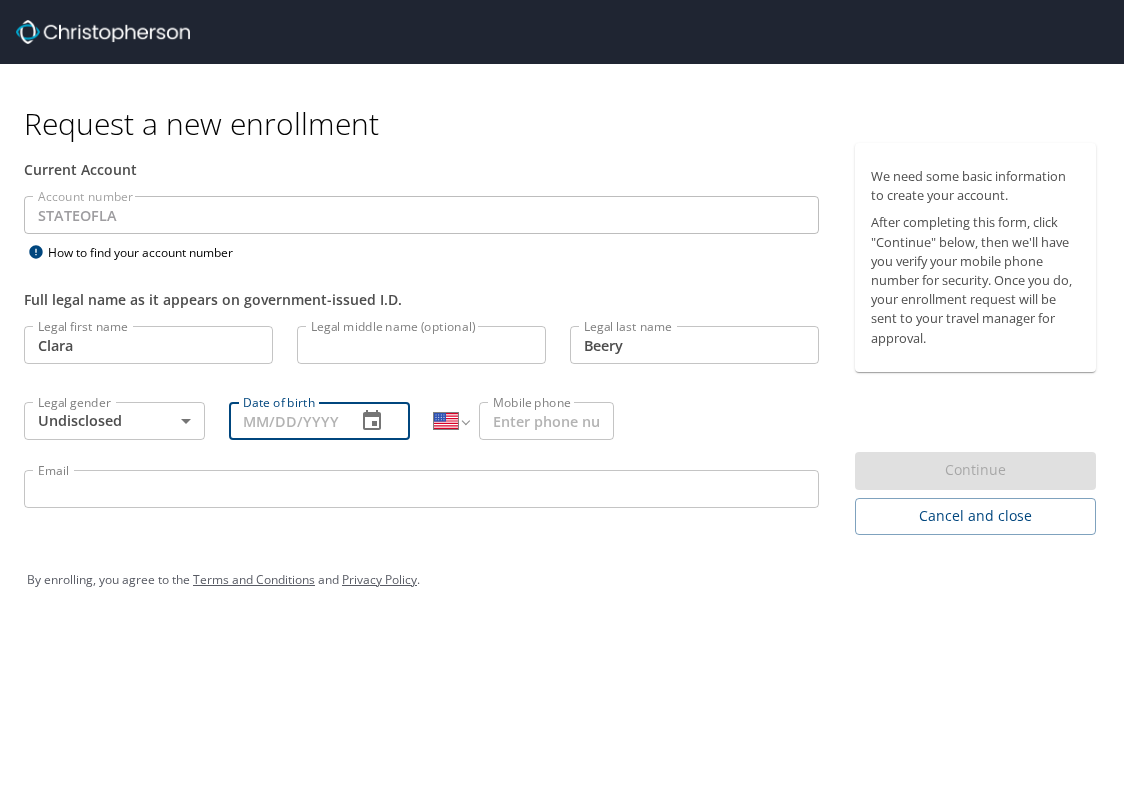 click on "Request a new enrollment Current Account Account number [STATE] Account number  How to find your account number Full legal name as it appears on government-issued I.D. Legal first name Clara Legal first name Legal middle name (optional) Legal middle name (optional) Legal last name Beery Legal last name Legal gender Undisclosed Undisclosed Legal gender Date of birth Date of birth International Afghanistan Åland Islands Albania Algeria American Samoa Andorra Angola Anguilla Antigua and Barbuda Argentina Armenia Aruba Ascension Island Australia Austria Azerbaijan Bahamas Bahrain Bangladesh Barbados Belarus Belgium Belize Benin Bermuda Bhutan Bolivia Bonaire, Sint Eustatius and Saba Bosnia and Herzegovina Botswana Brazil British Indian Ocean Territory Brunei Darussalam Bulgaria Burkina Faso Burma Burundi Cambodia Cameroon Canada Cape Verde Cayman Islands Central African Republic Chad Chile China Christmas Island Cocos (Keeling) Islands Colombia Comoros Congo Congo, Democratic Republic of the Cook Islands Cuba" at bounding box center [562, 394] 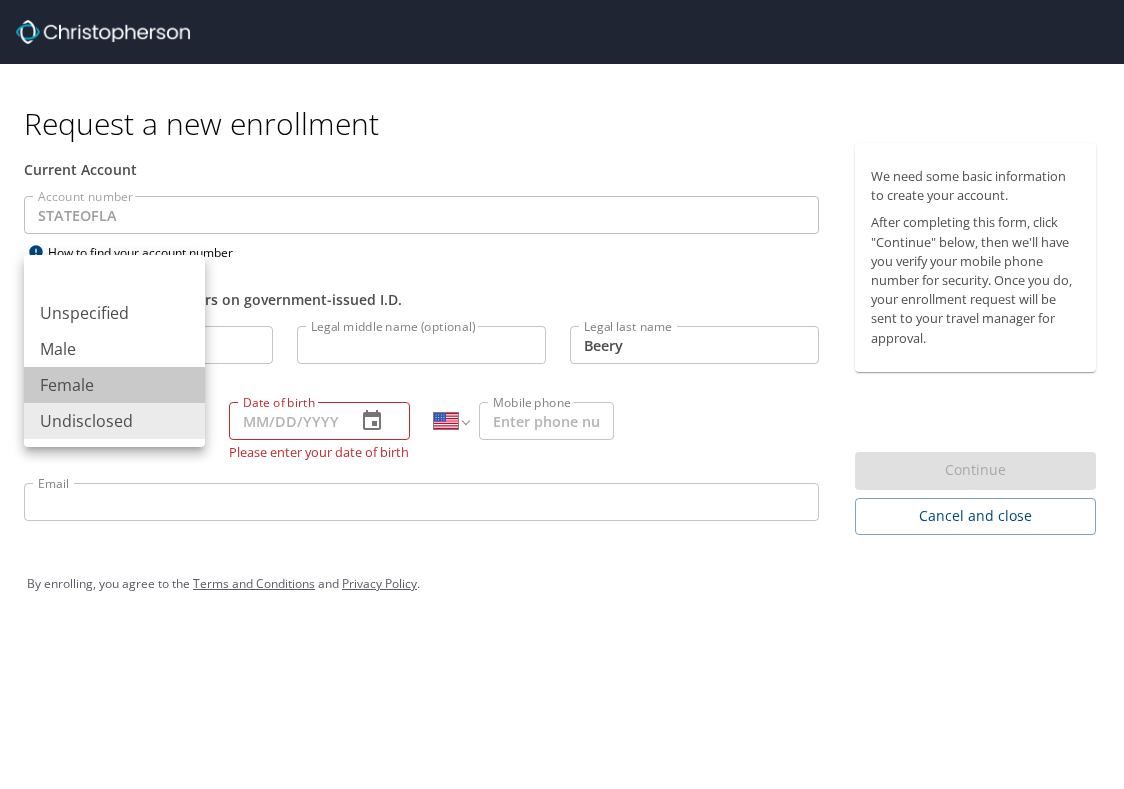 click on "Female" at bounding box center (114, 385) 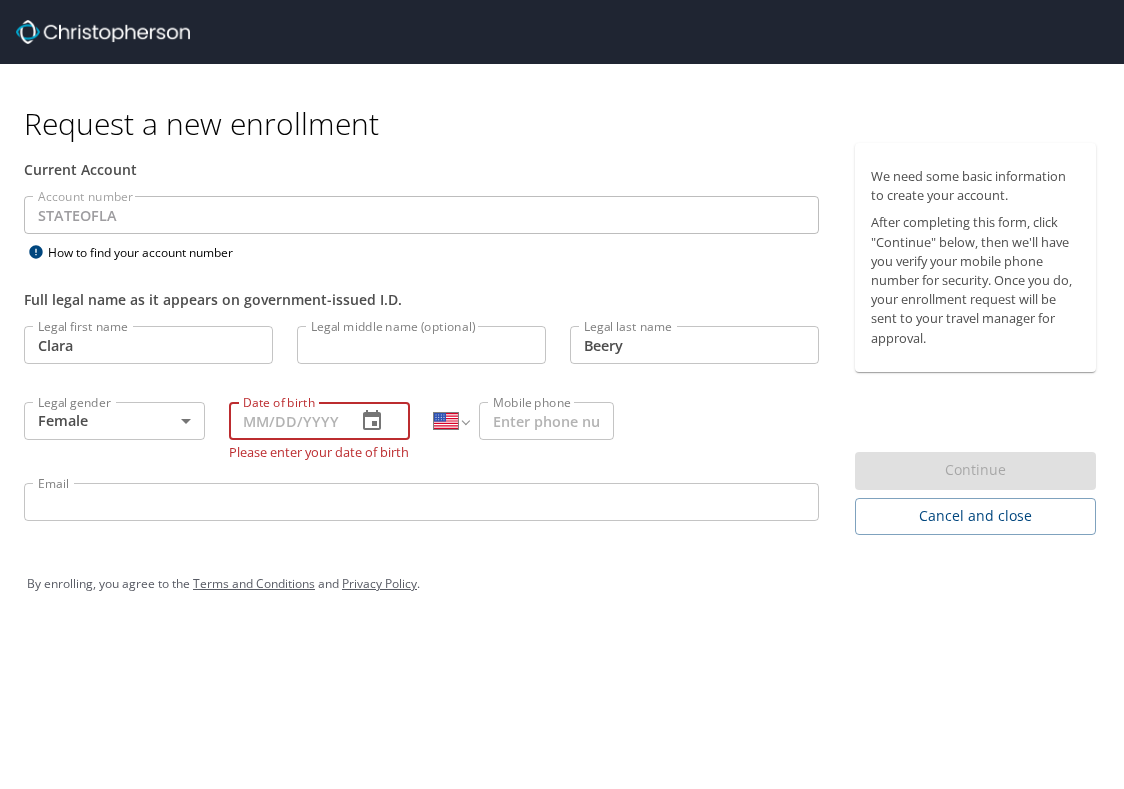 click on "Date of birth" at bounding box center [284, 421] 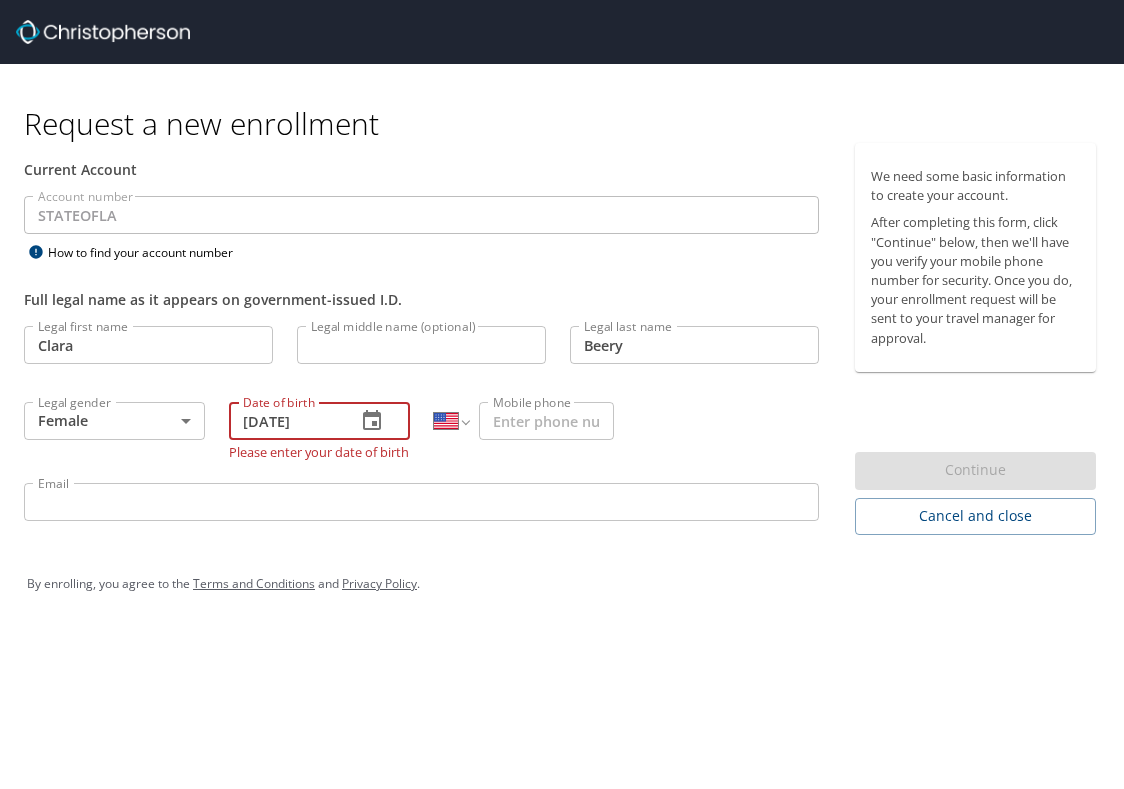 type on "[DATE]" 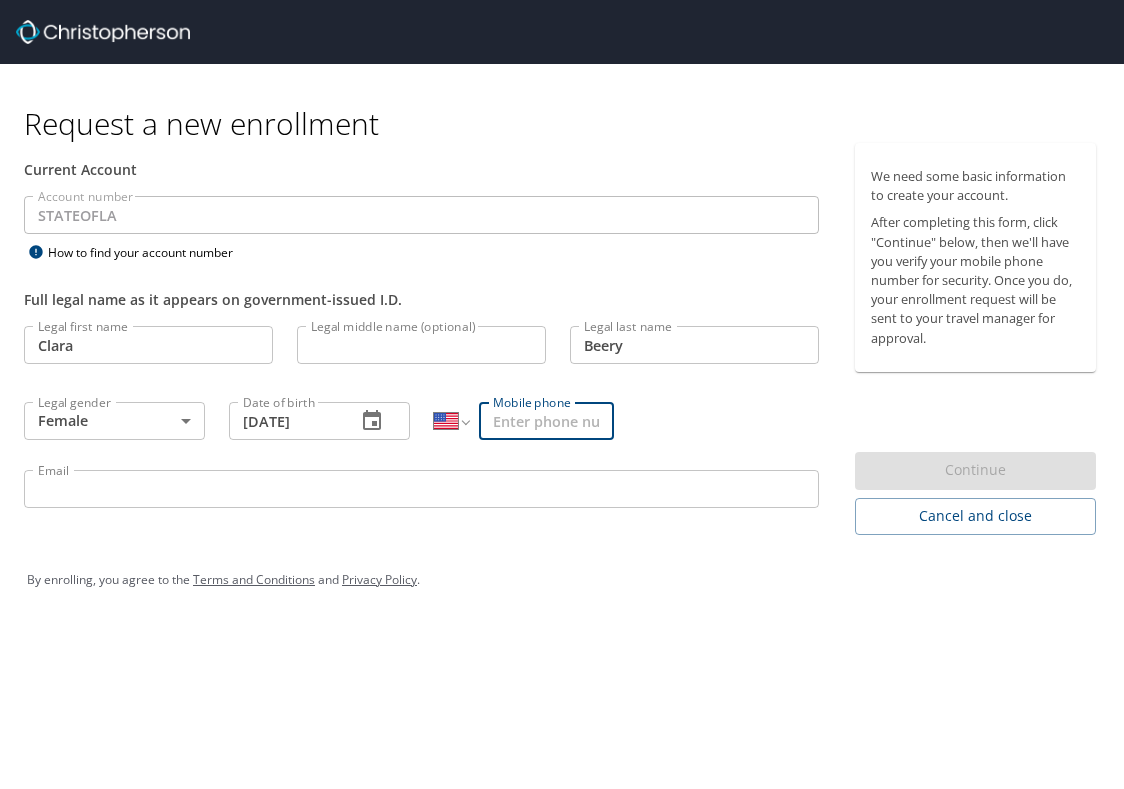 click on "Mobile phone" at bounding box center [546, 421] 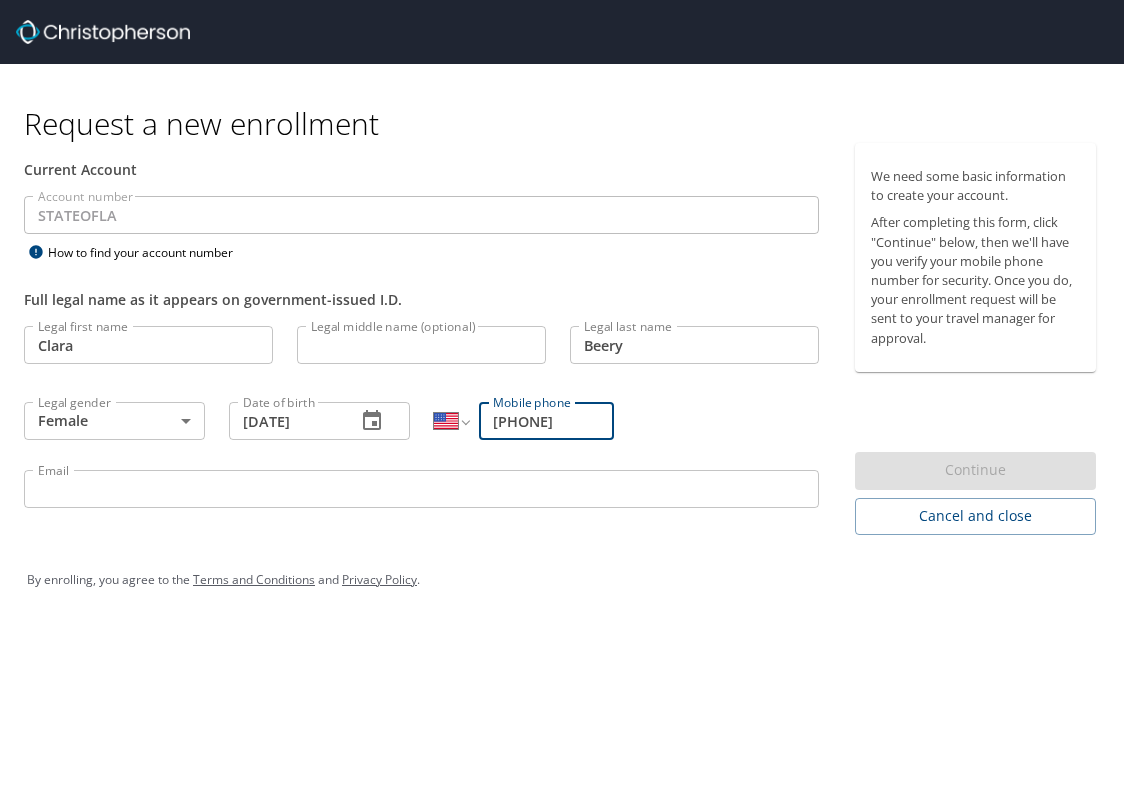 type on "[PHONE]" 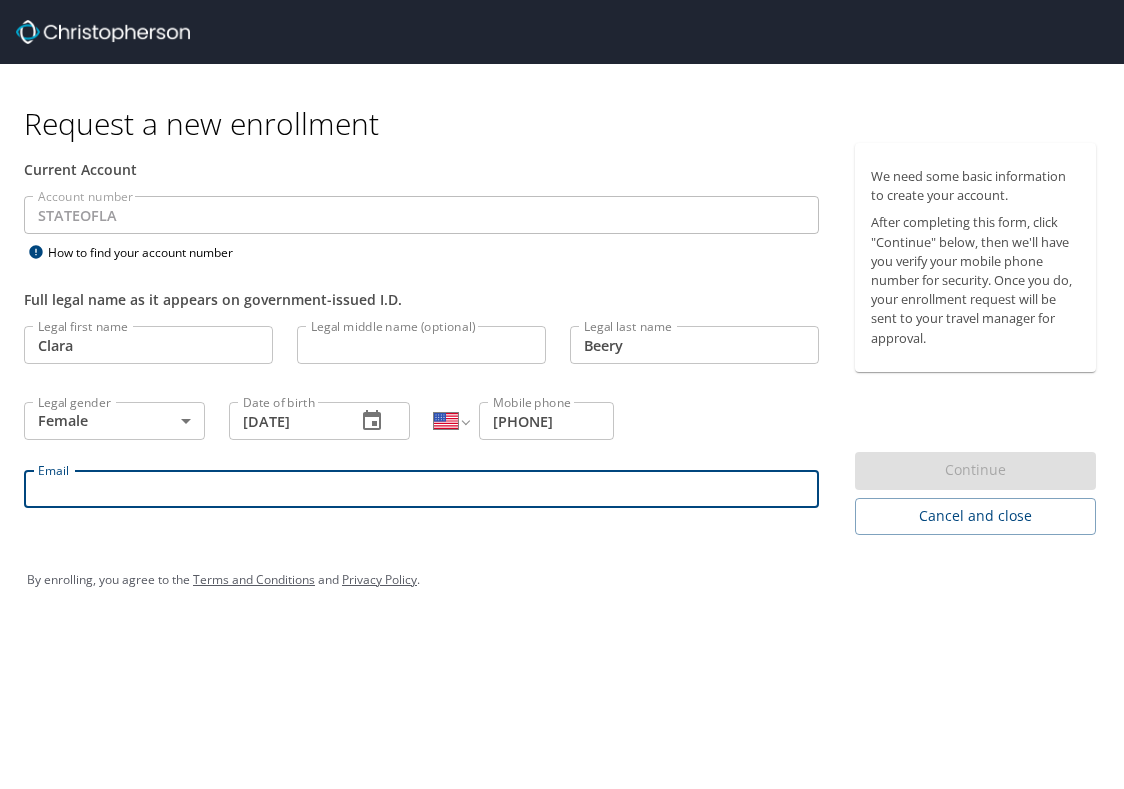 click on "Email" at bounding box center (421, 489) 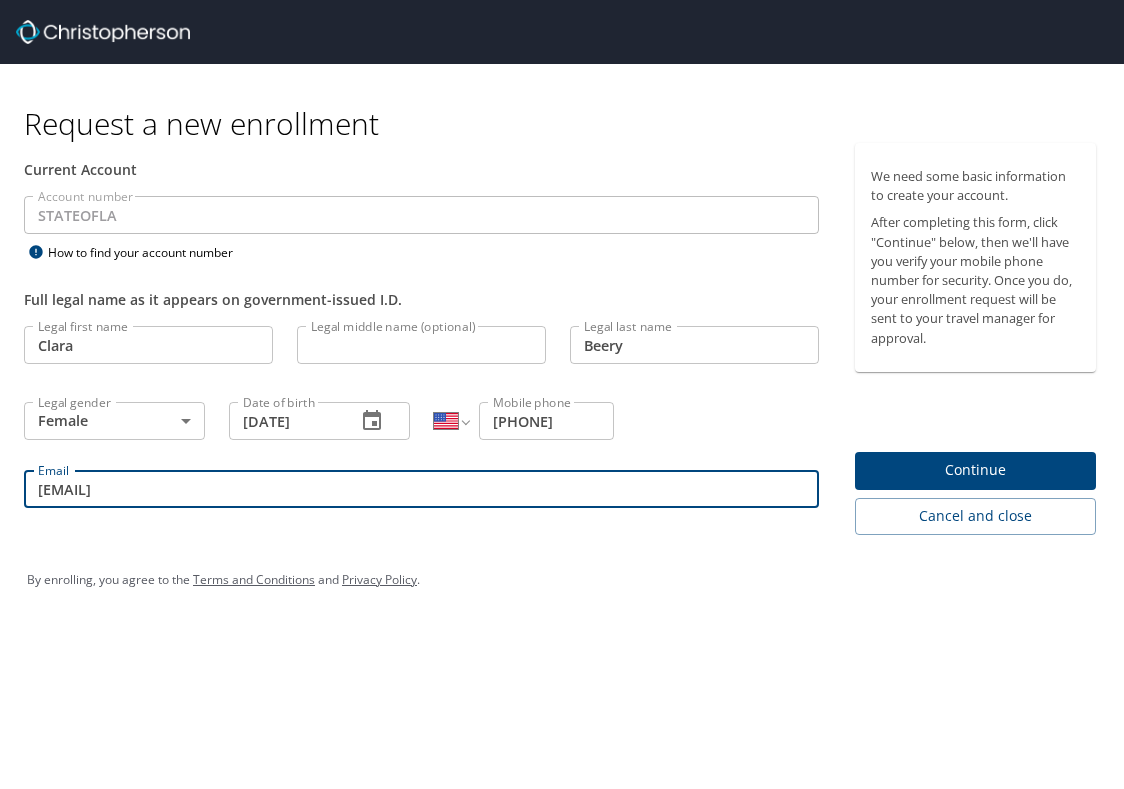 type on "[EMAIL]" 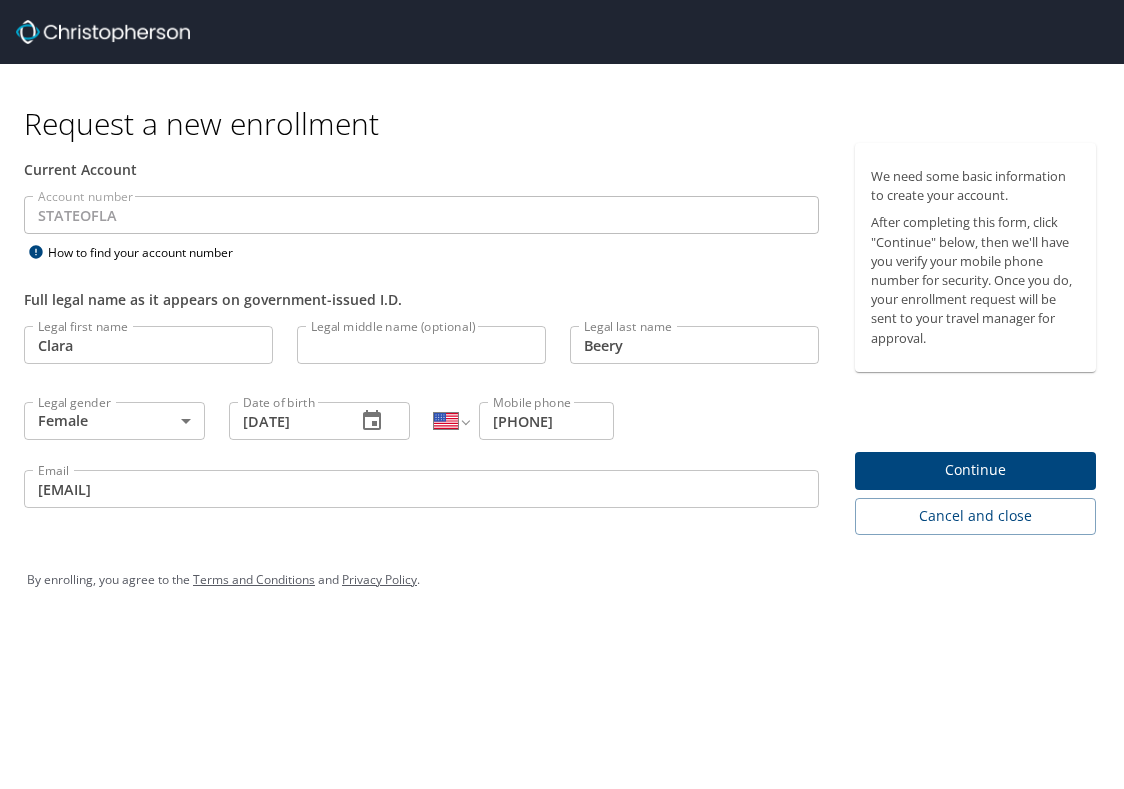 click on "We need some basic information to create your account. After completing this form, click "Continue" below, then we'll have you verify your mobile phone number for security. Once you do, your enrollment request will be sent to your travel manager for approval.                         Continue Cancel and close" at bounding box center (983, 339) 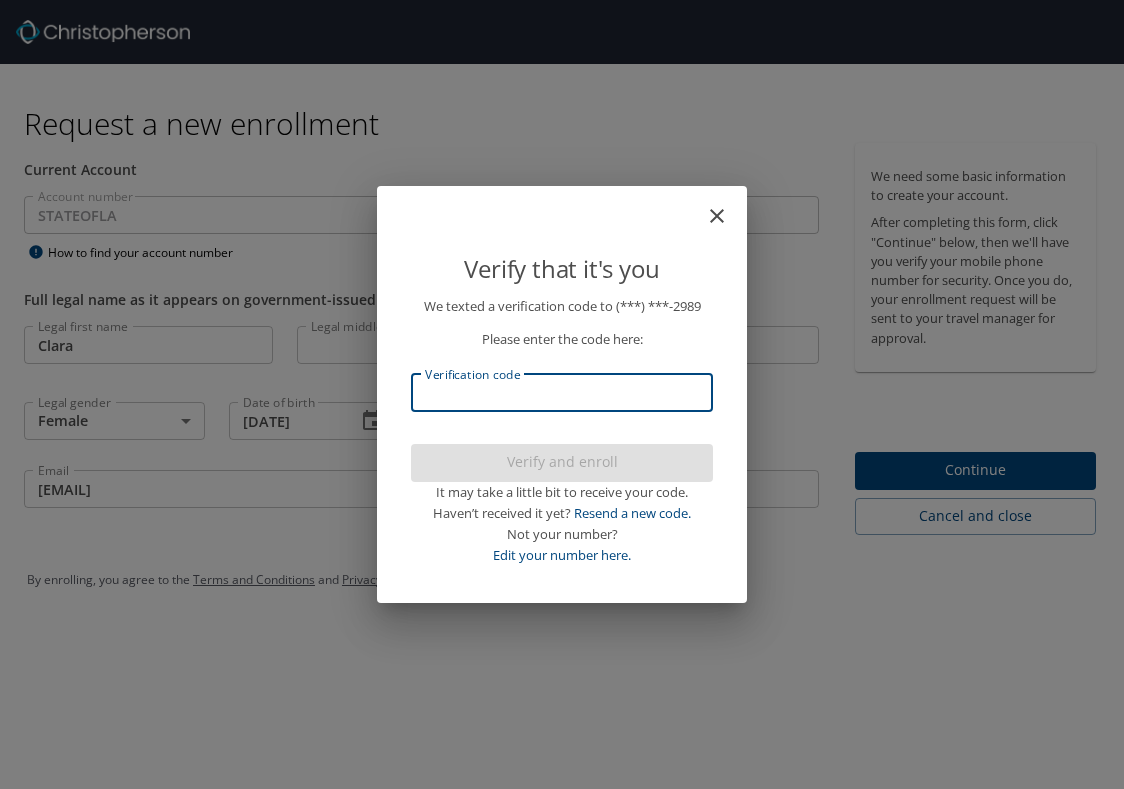 click on "Verification code" at bounding box center [562, 393] 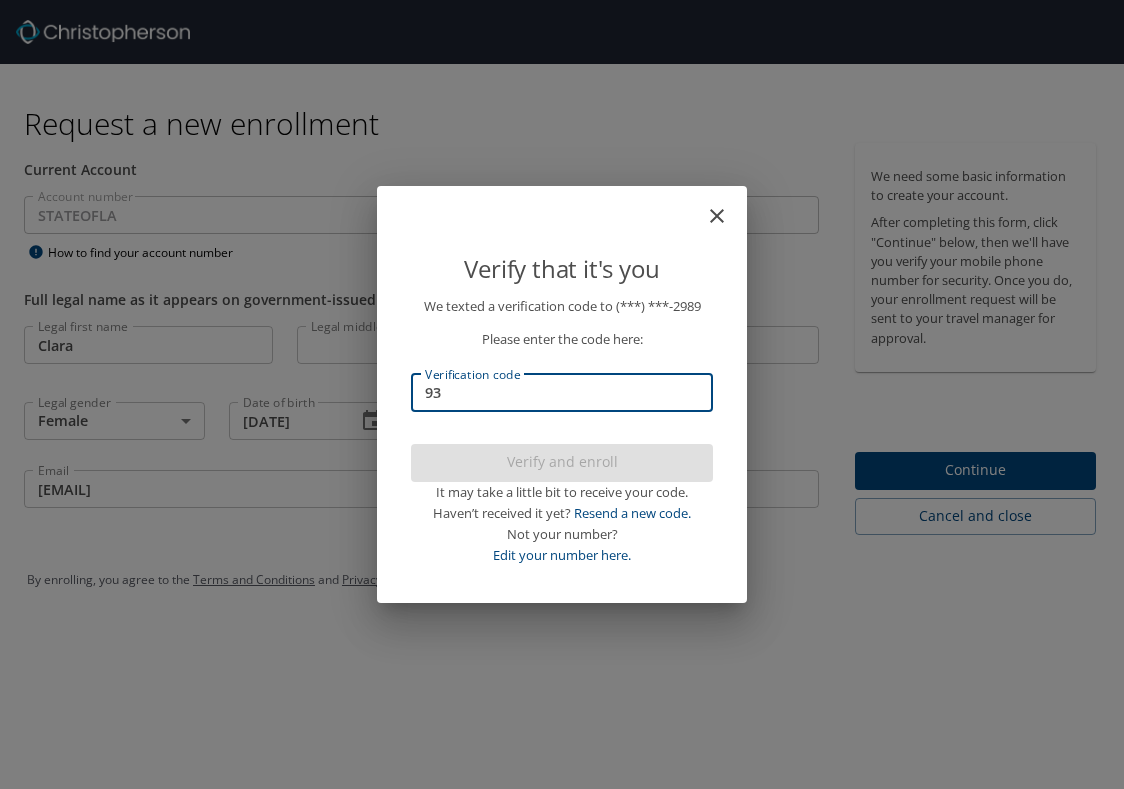 type on "939" 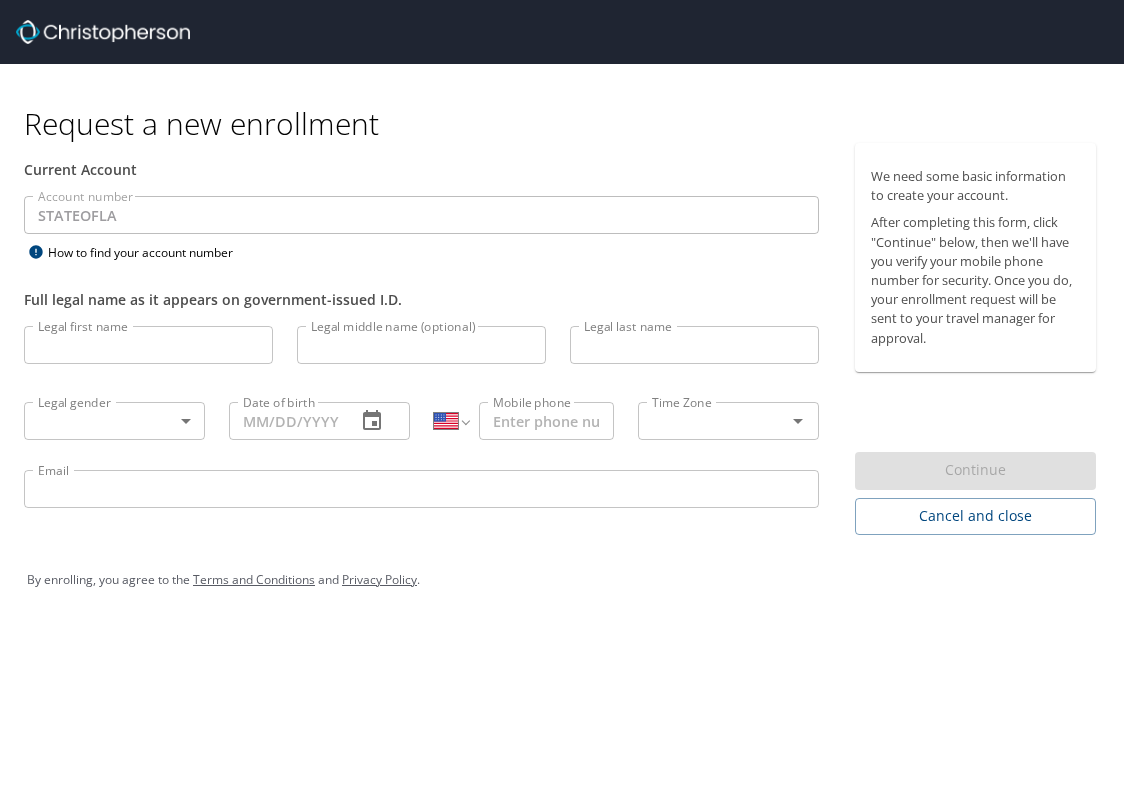 select on "US" 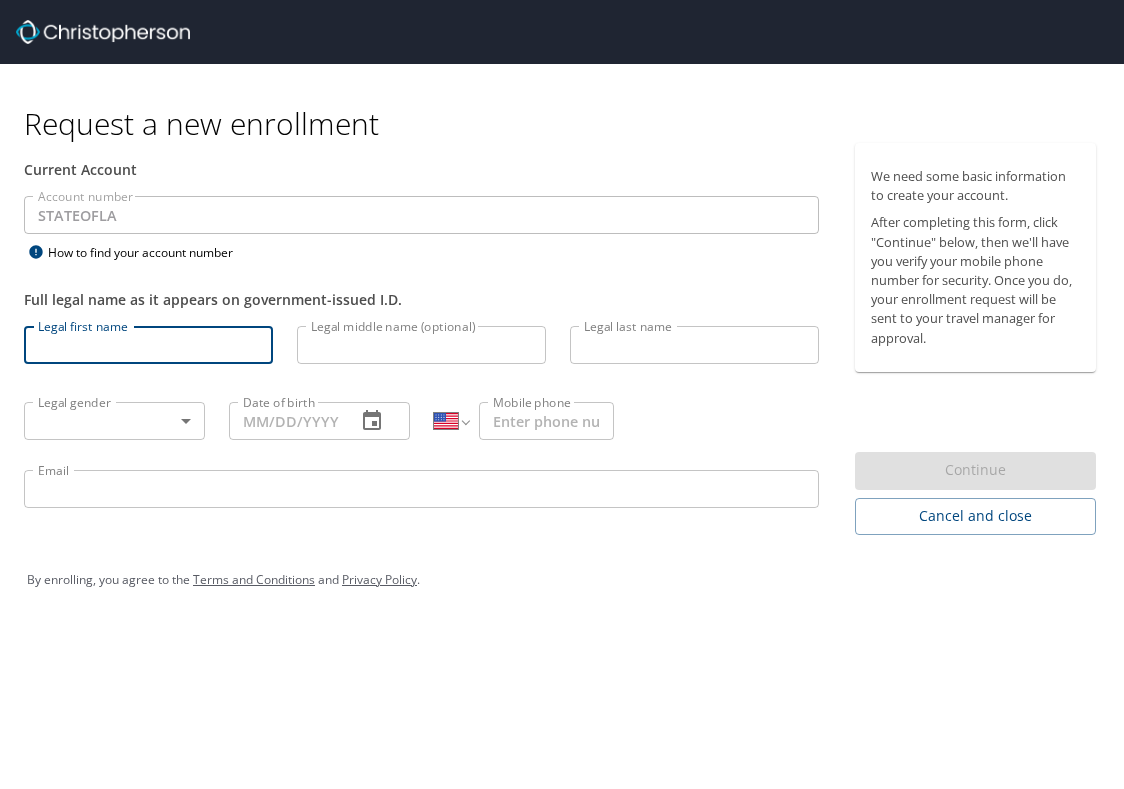 click on "Legal first name" at bounding box center [148, 345] 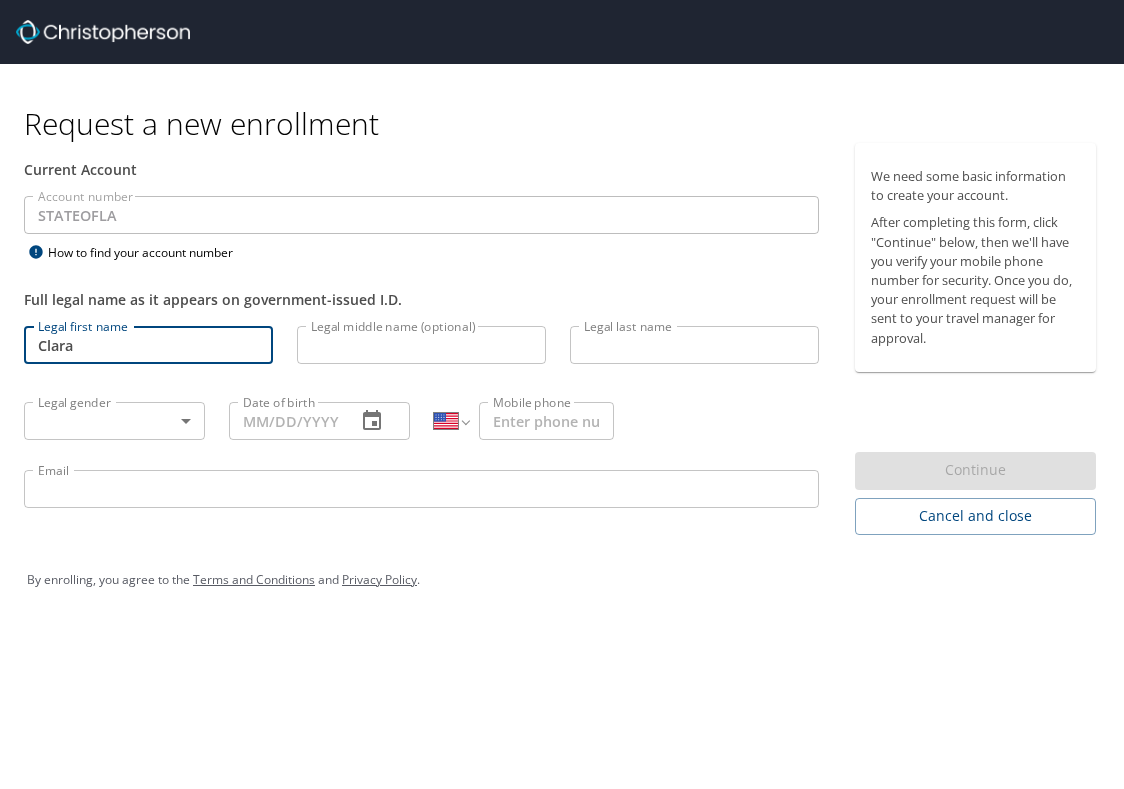type on "Clara" 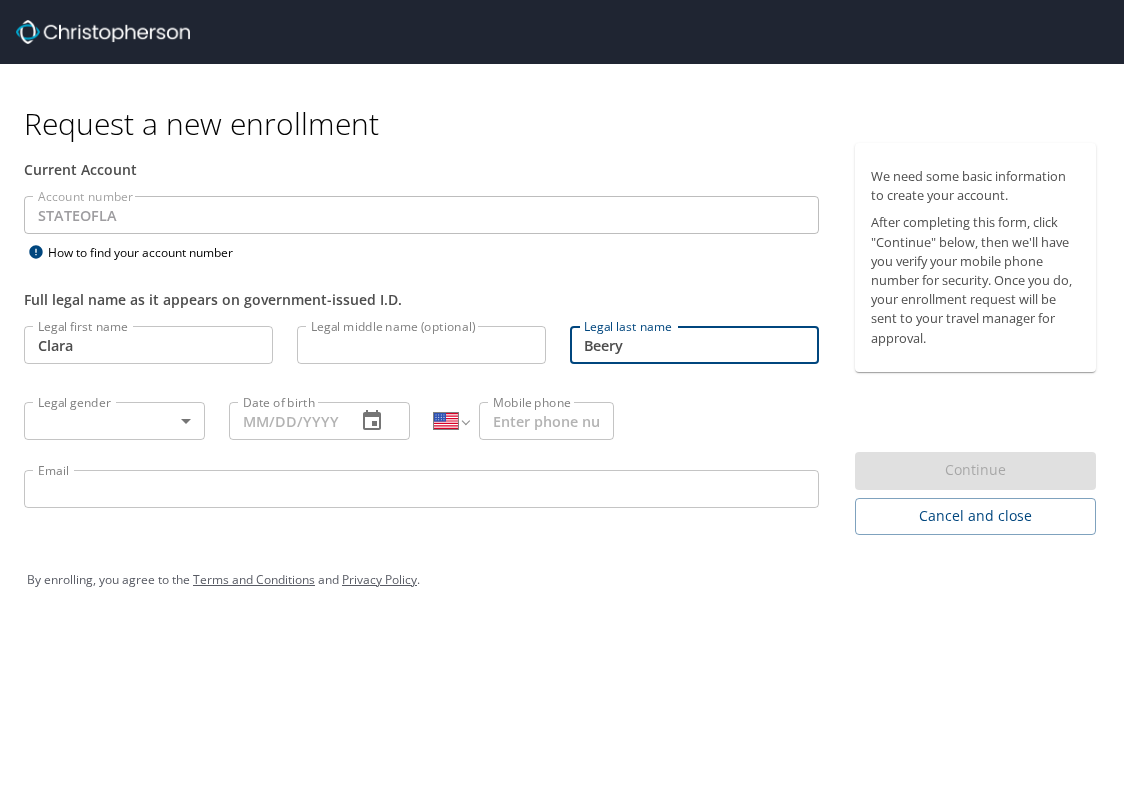 type on "Beery" 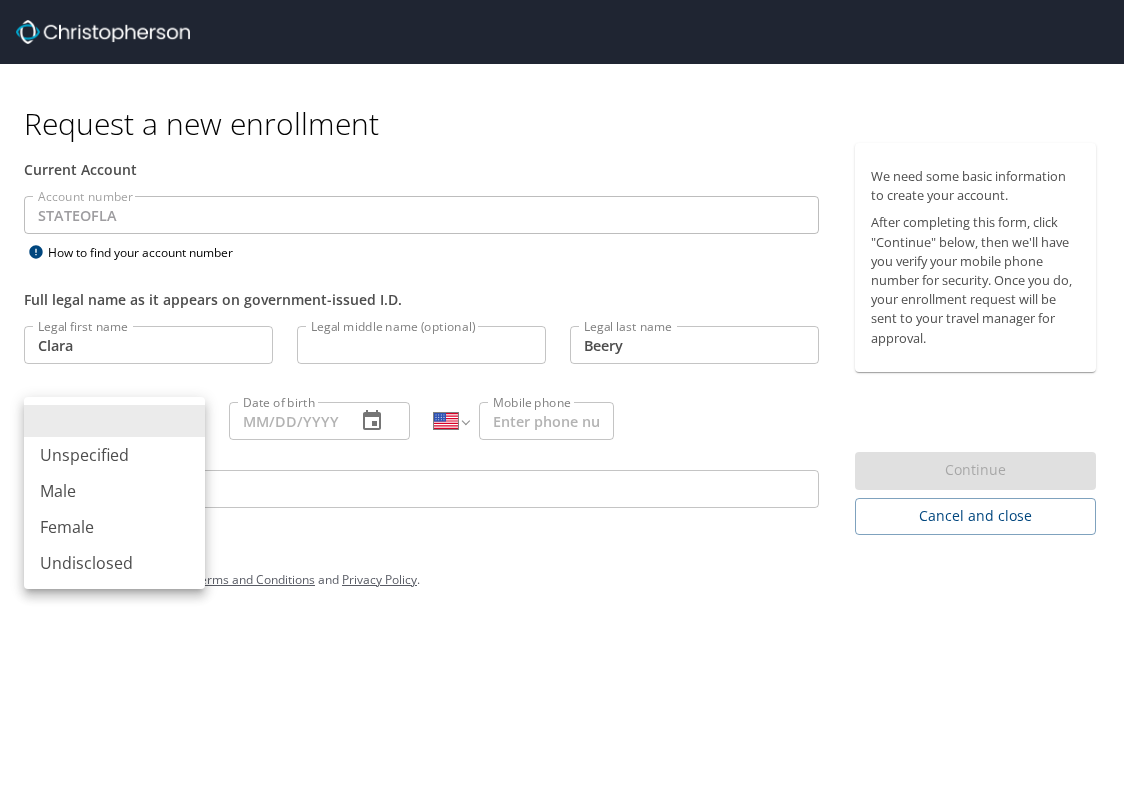 type 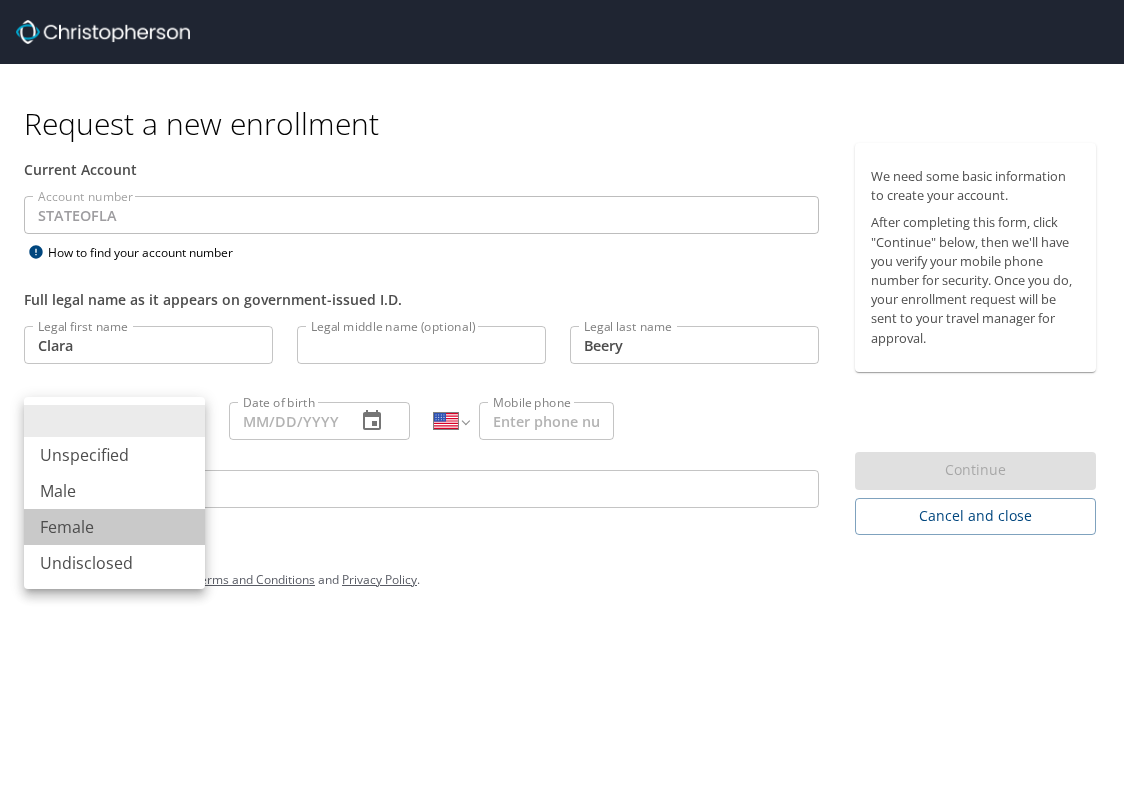 click on "Female" at bounding box center (114, 527) 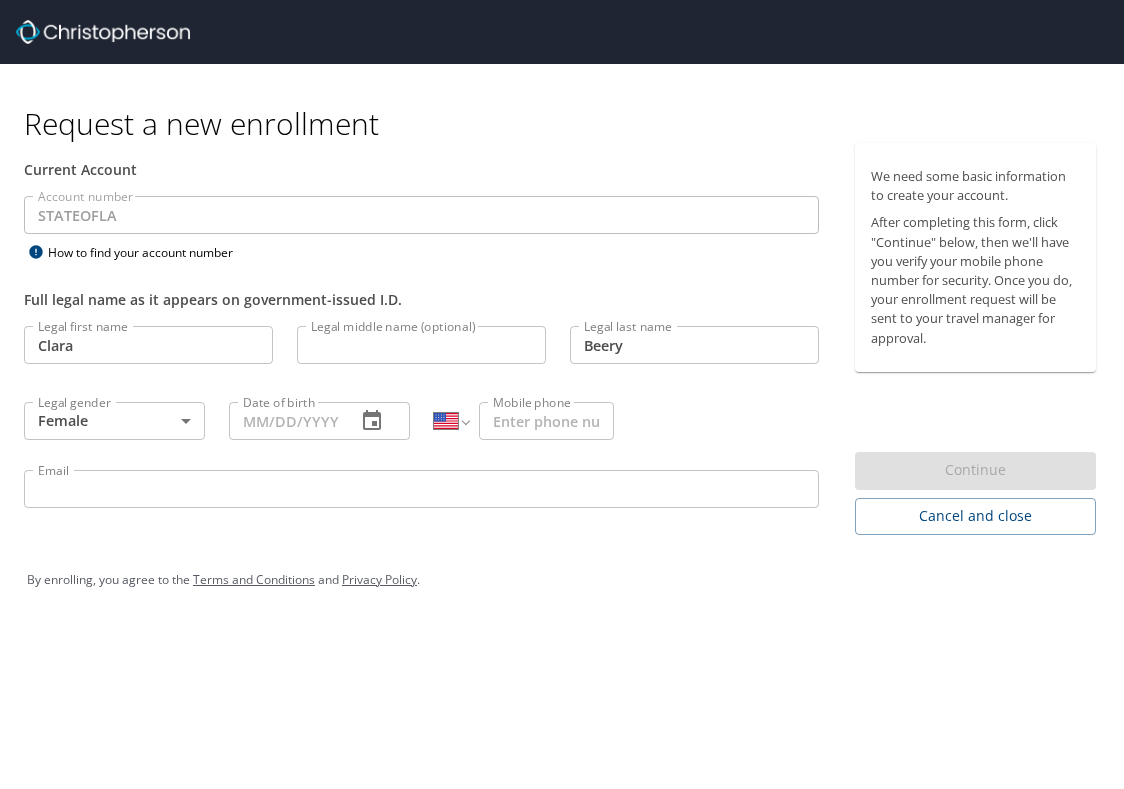click on "Date of birth Date of birth" at bounding box center (319, 420) 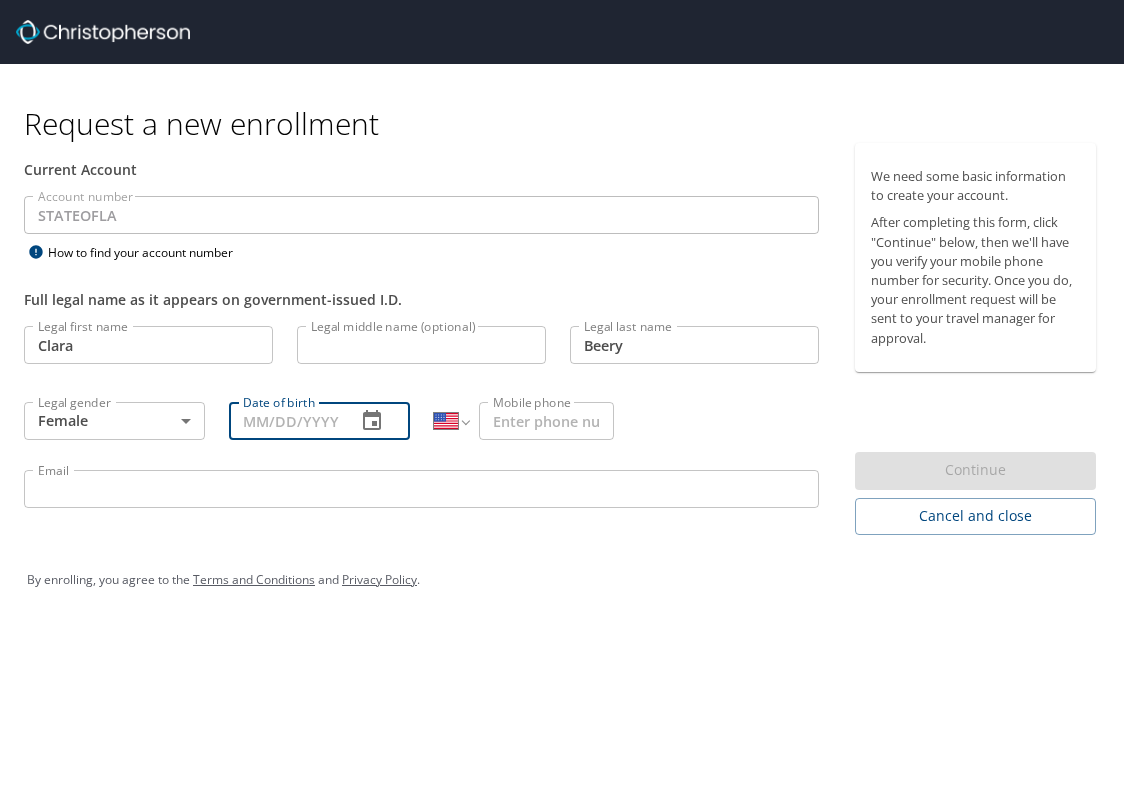 click on "Date of birth" at bounding box center (284, 421) 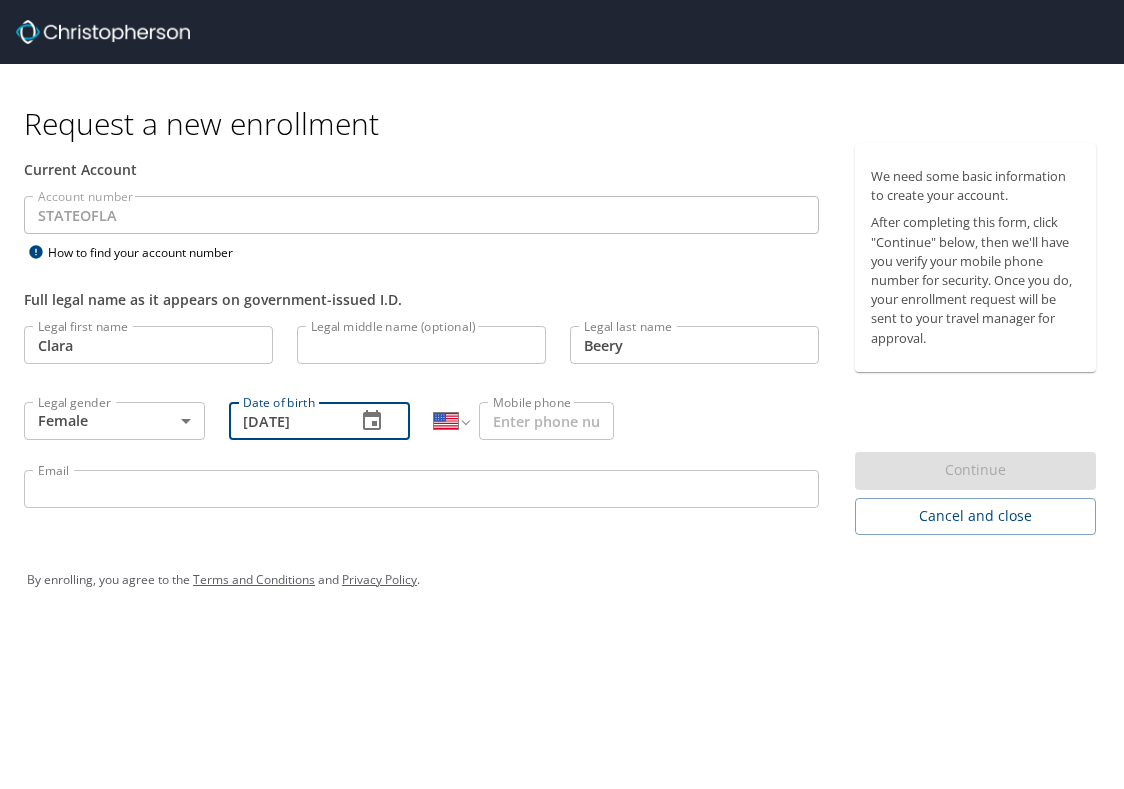 type on "10/26/1995" 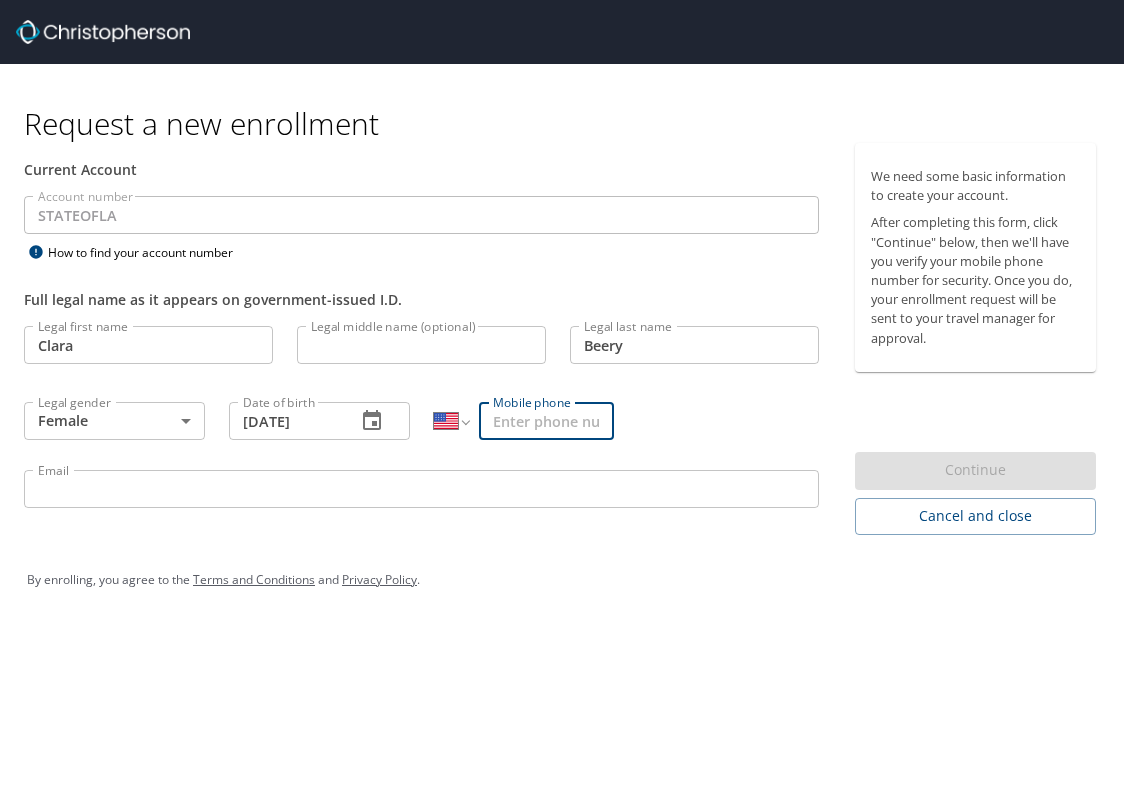 click on "Mobile phone" at bounding box center [546, 421] 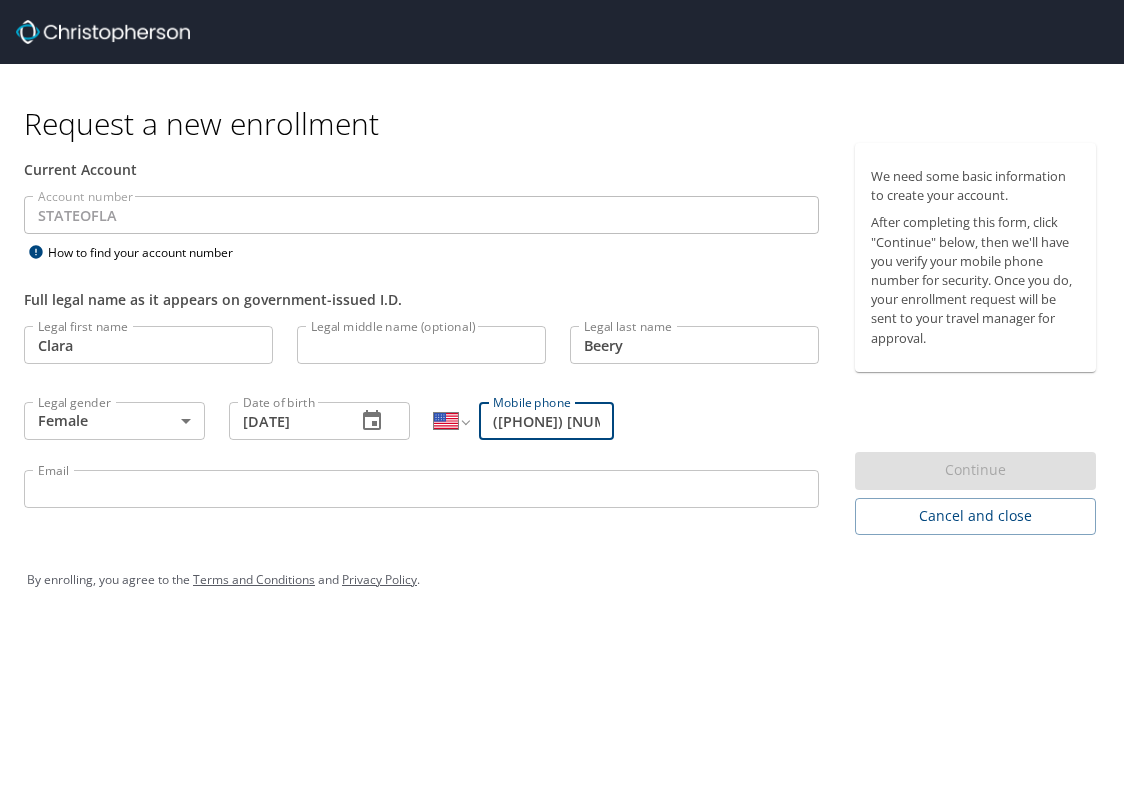 type on "(510) 926-2989" 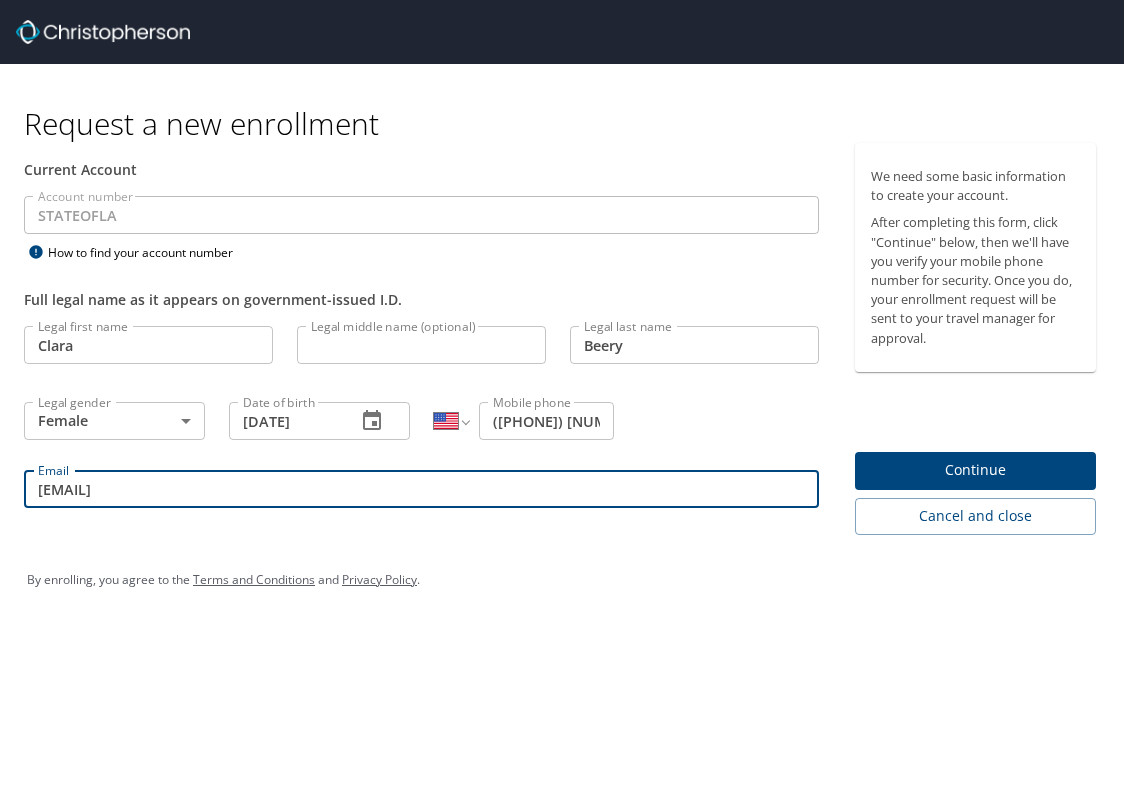type on "cbeery@lsuhsc.edu" 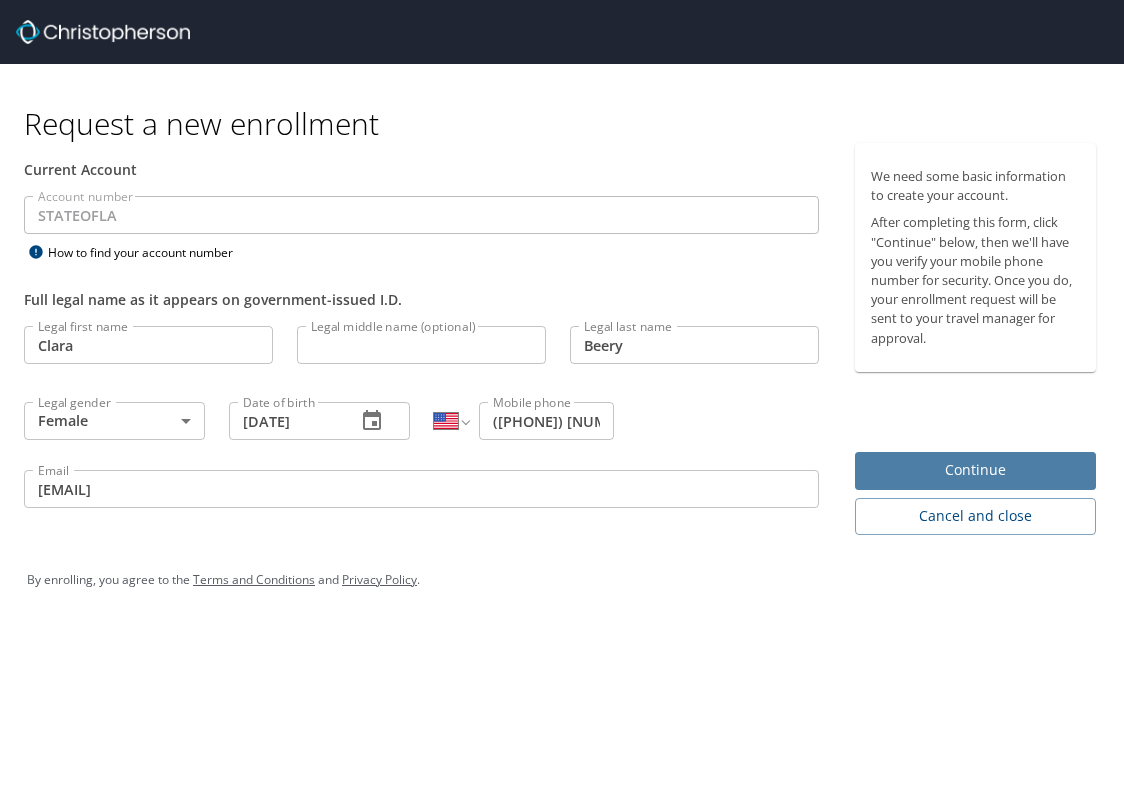 click on "Continue" at bounding box center [975, 471] 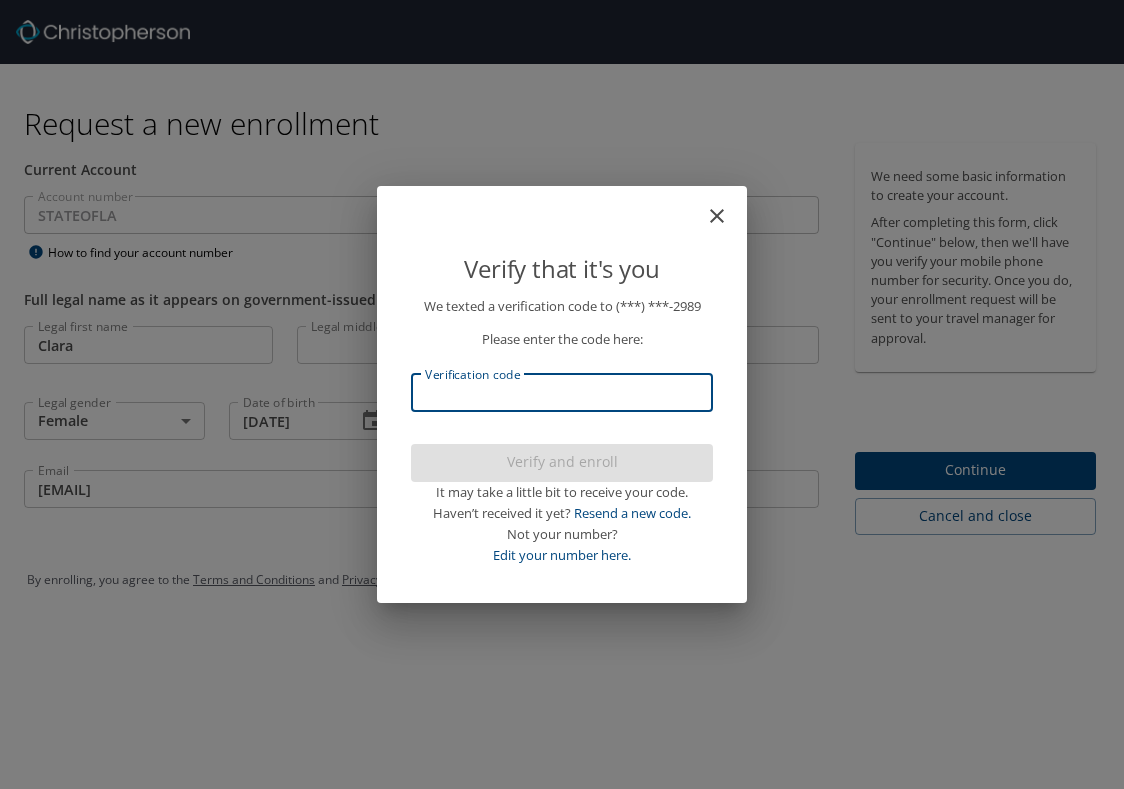 click on "Verification code" at bounding box center (562, 393) 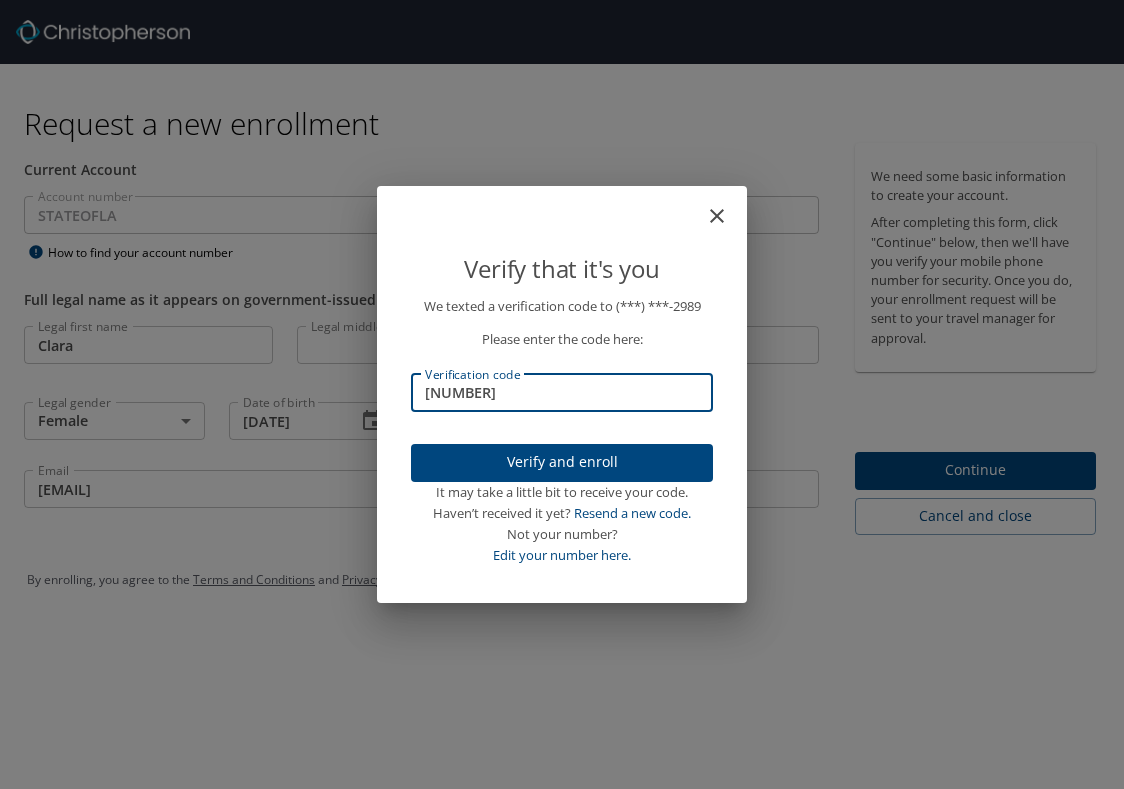 type on "629788" 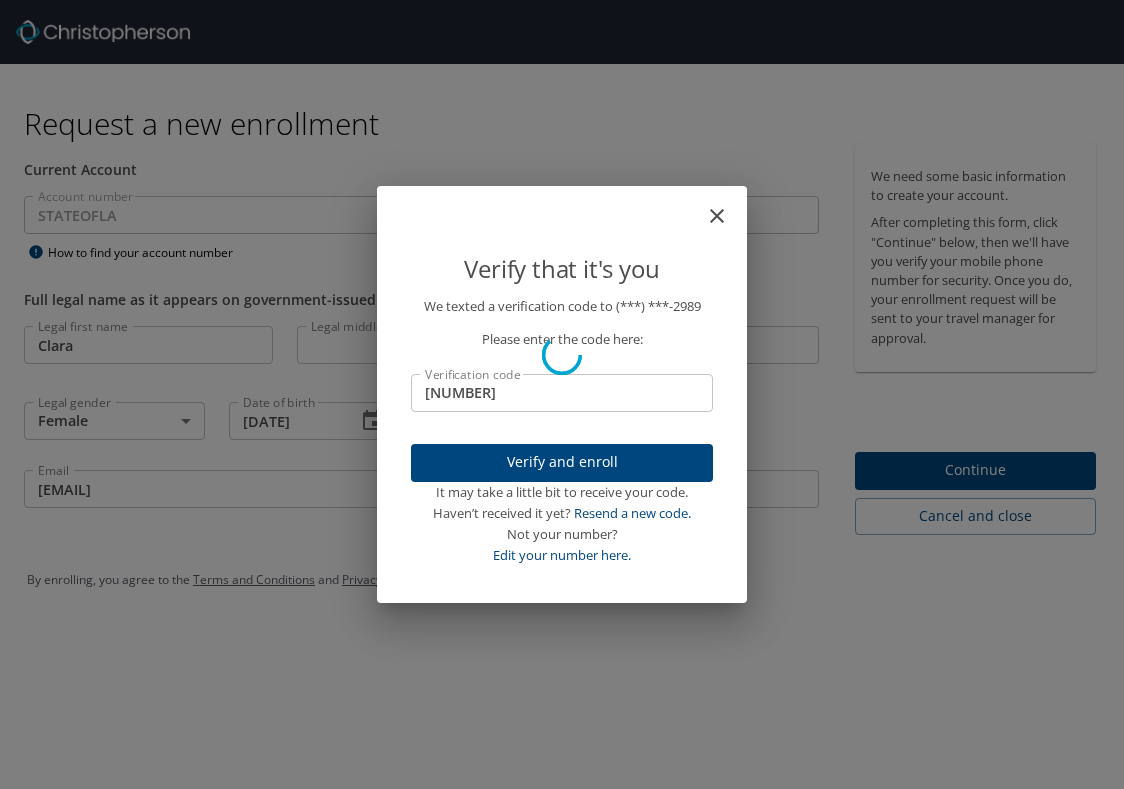 type 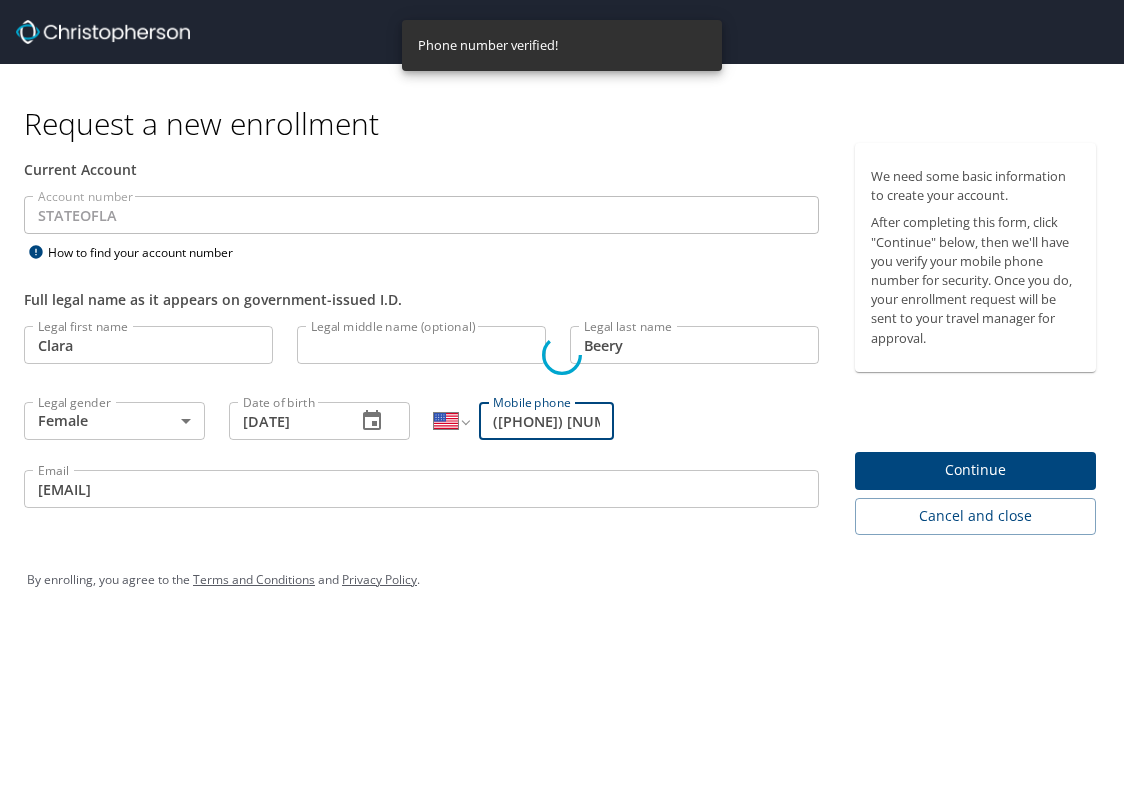 click on "Verify that it's you We texted a verification code to (***) ***- 2989 Please enter the code here: Verification code Verification code Verify and enroll It may take a little bit to receive your code. Haven’t received it yet?   Resend a new code. Not your number? Edit your number here." at bounding box center [562, 394] 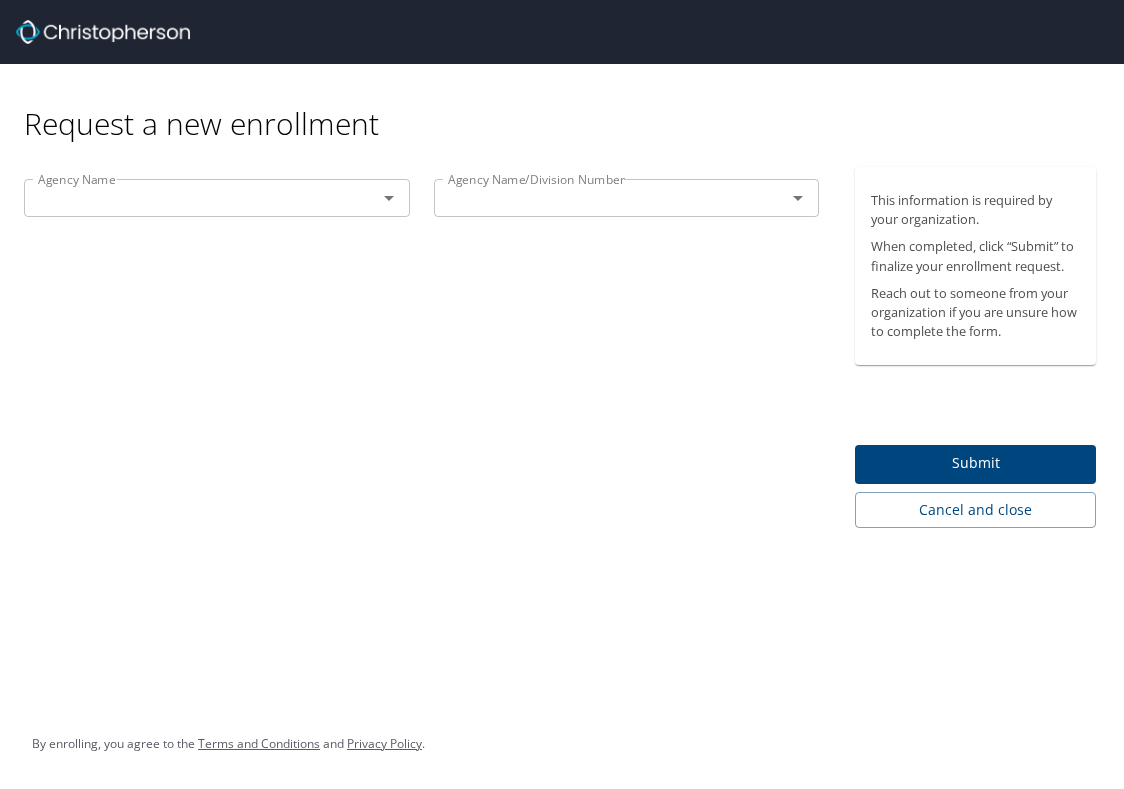 click on "Agency Name" at bounding box center [217, 198] 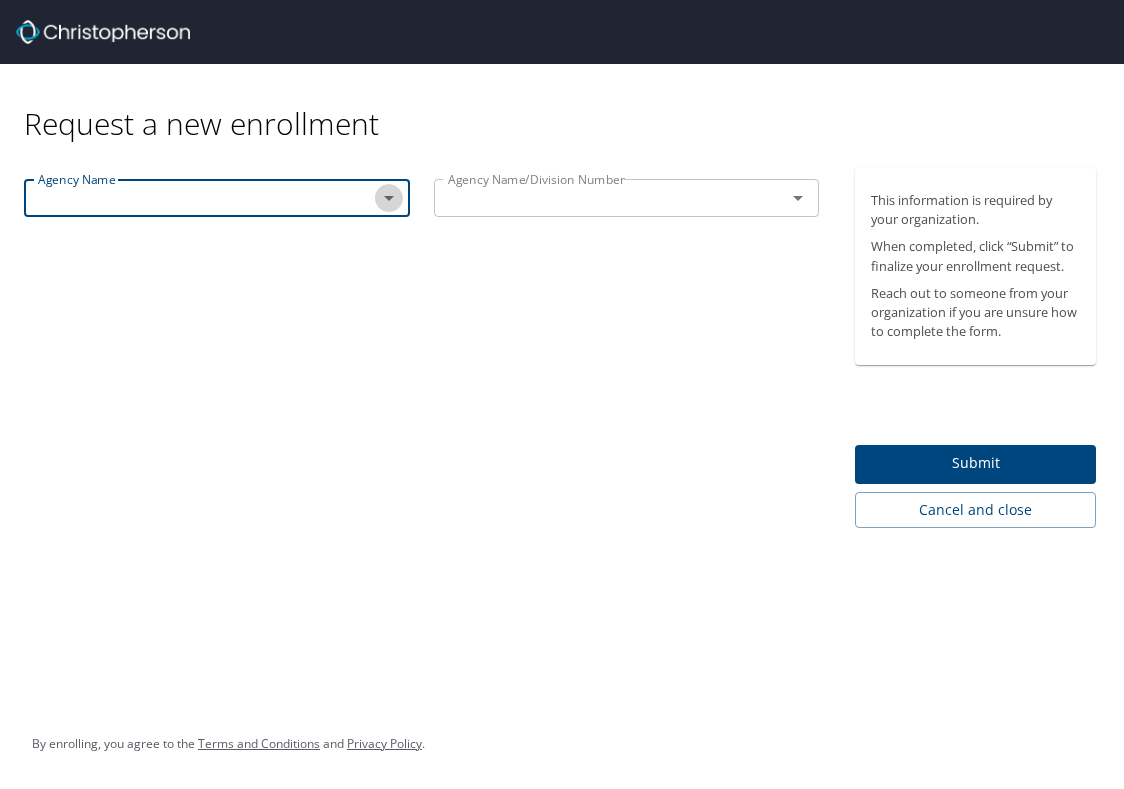 click 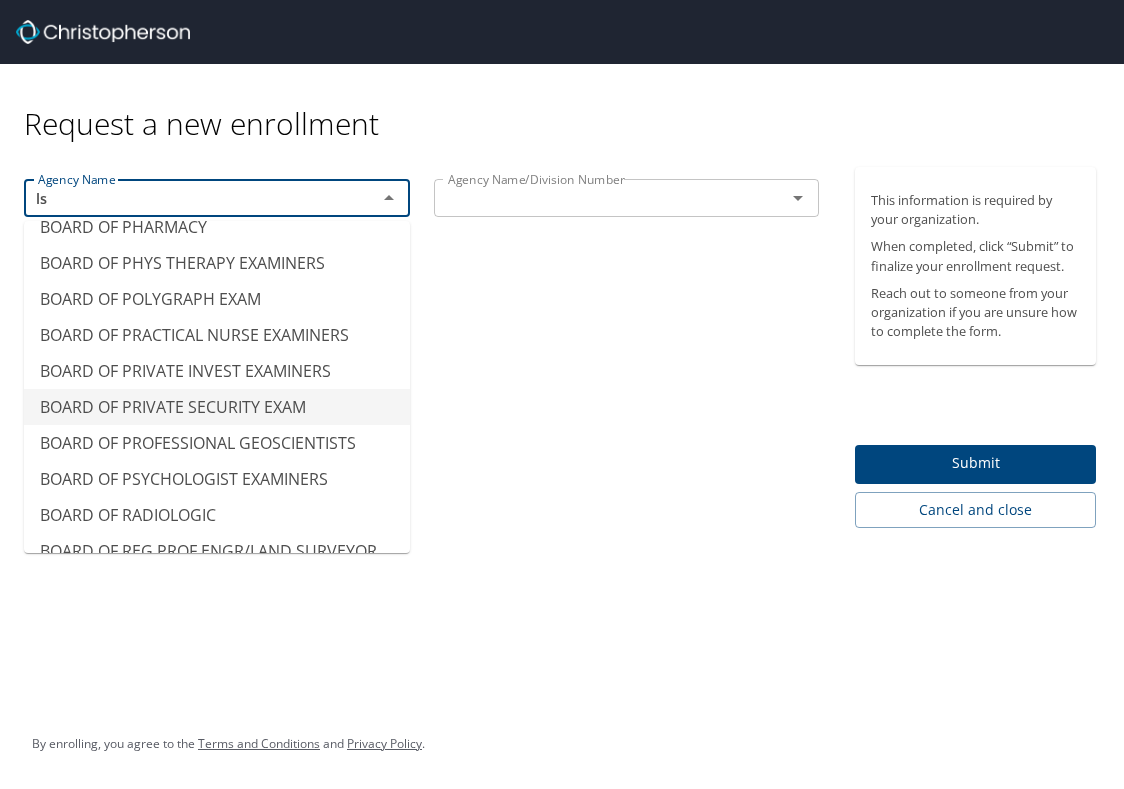 scroll, scrollTop: 12, scrollLeft: 0, axis: vertical 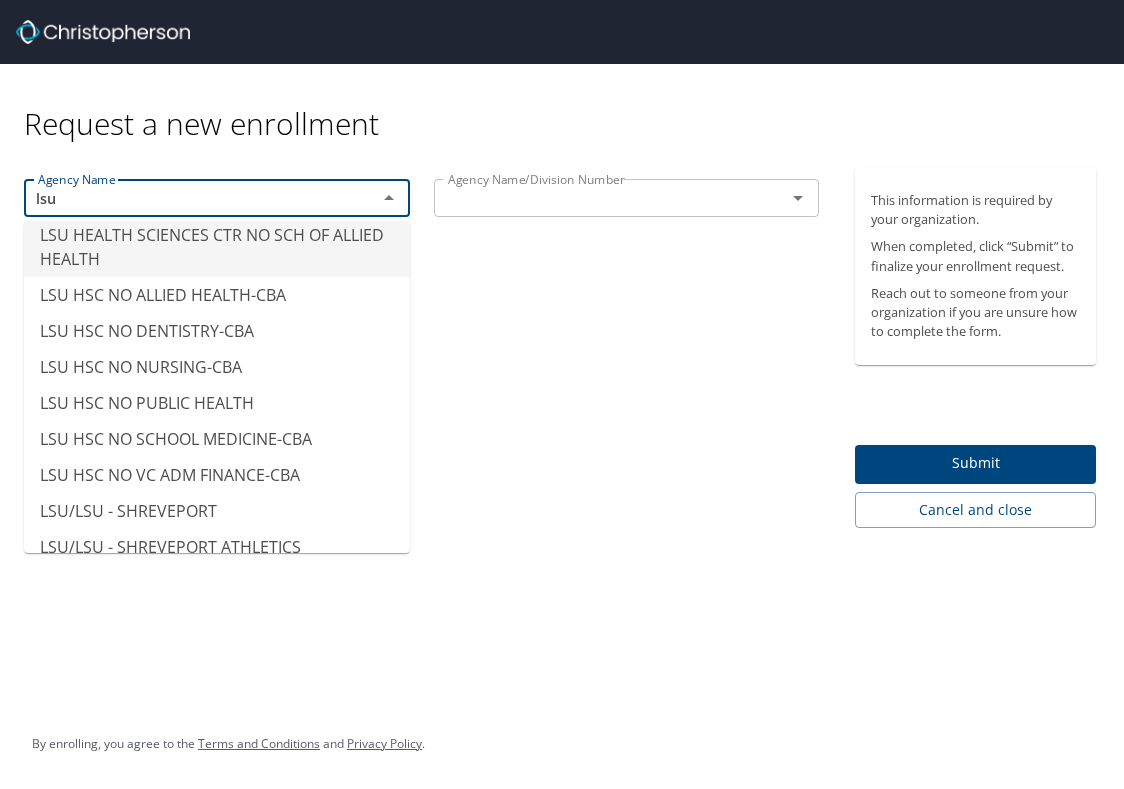 click on "LSU HEALTH SCIENCES CTR NO SCH OF ALLIED HEALTH" at bounding box center [217, 247] 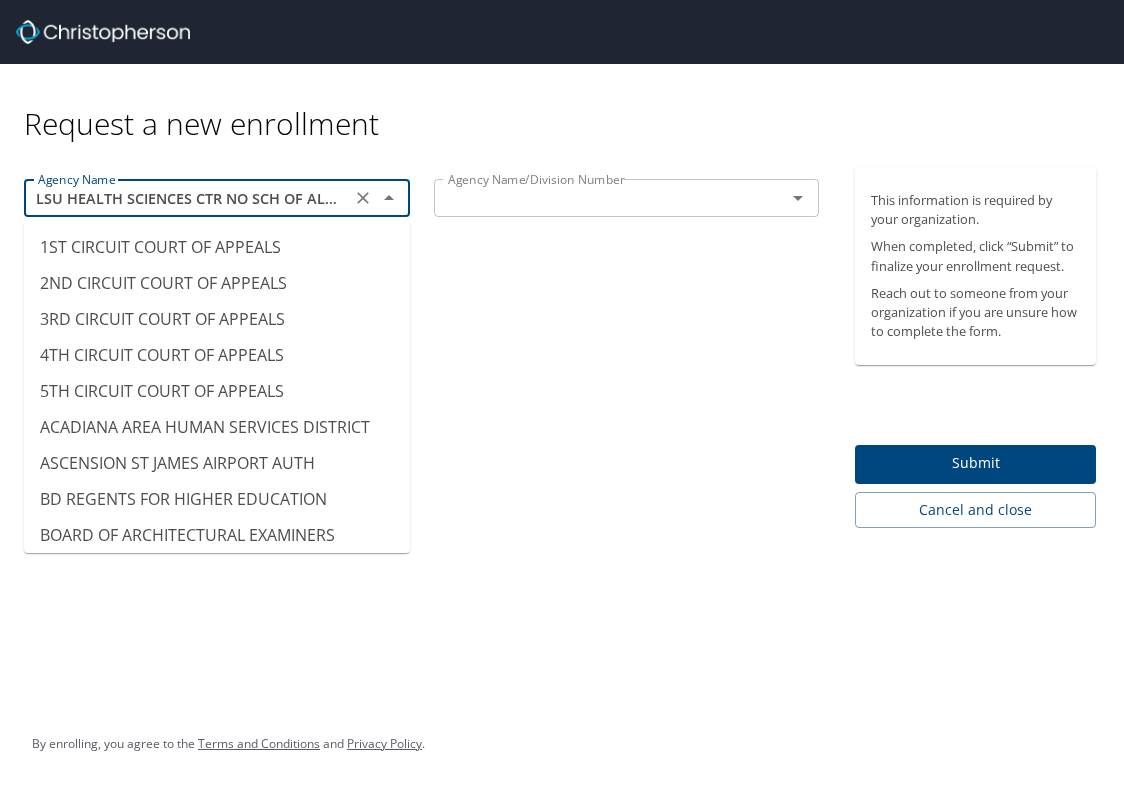 scroll, scrollTop: 9844, scrollLeft: 0, axis: vertical 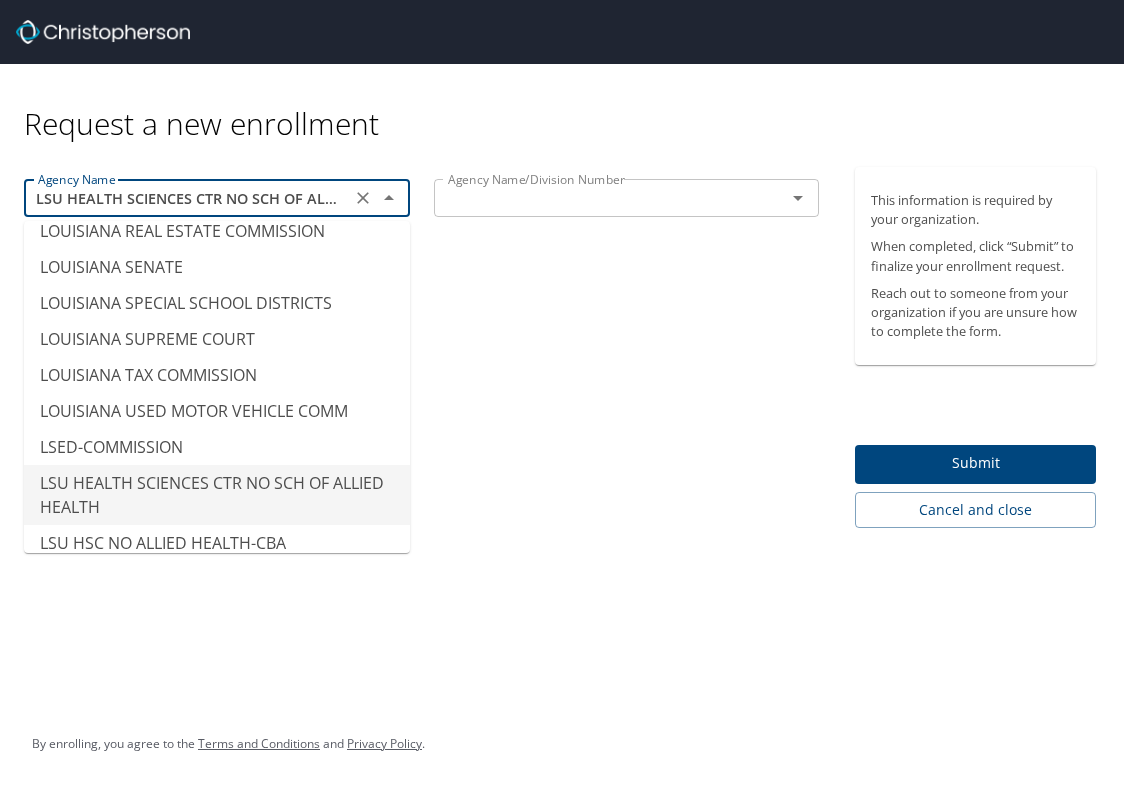 click on "LSU HEALTH SCIENCES CTR NO SCH OF ALLIED HEALTH" at bounding box center [187, 198] 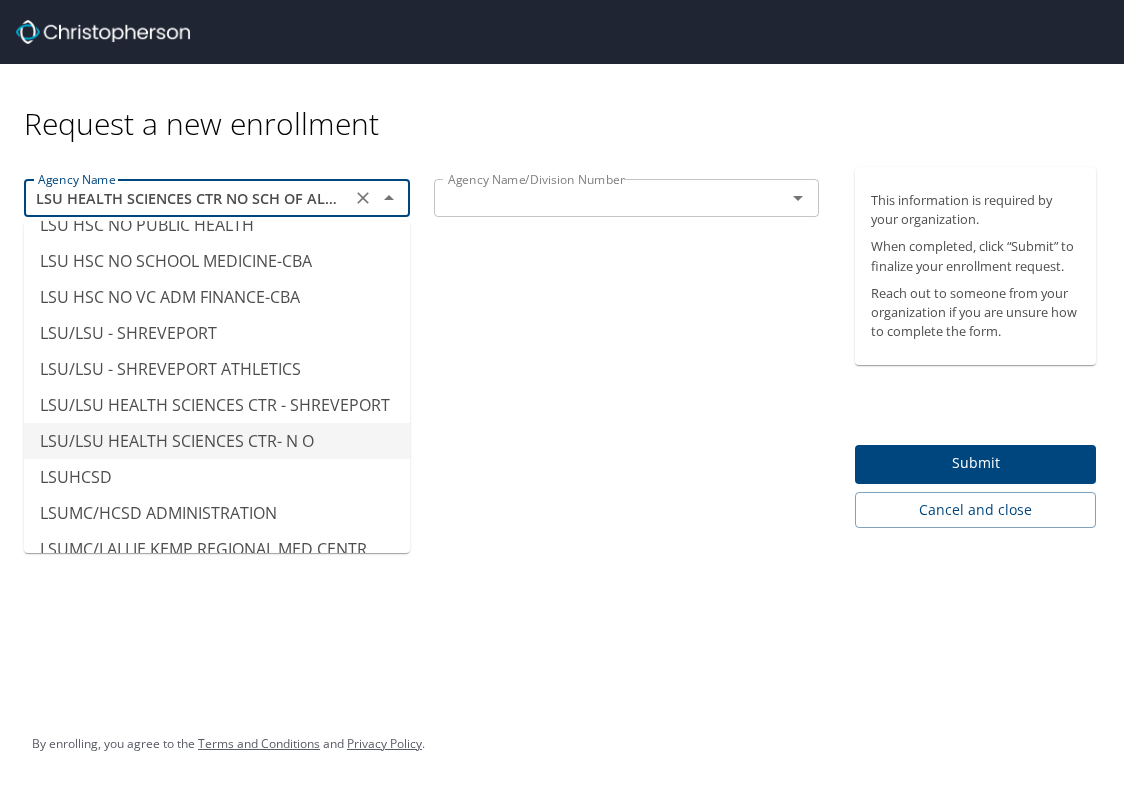 scroll, scrollTop: 10263, scrollLeft: 0, axis: vertical 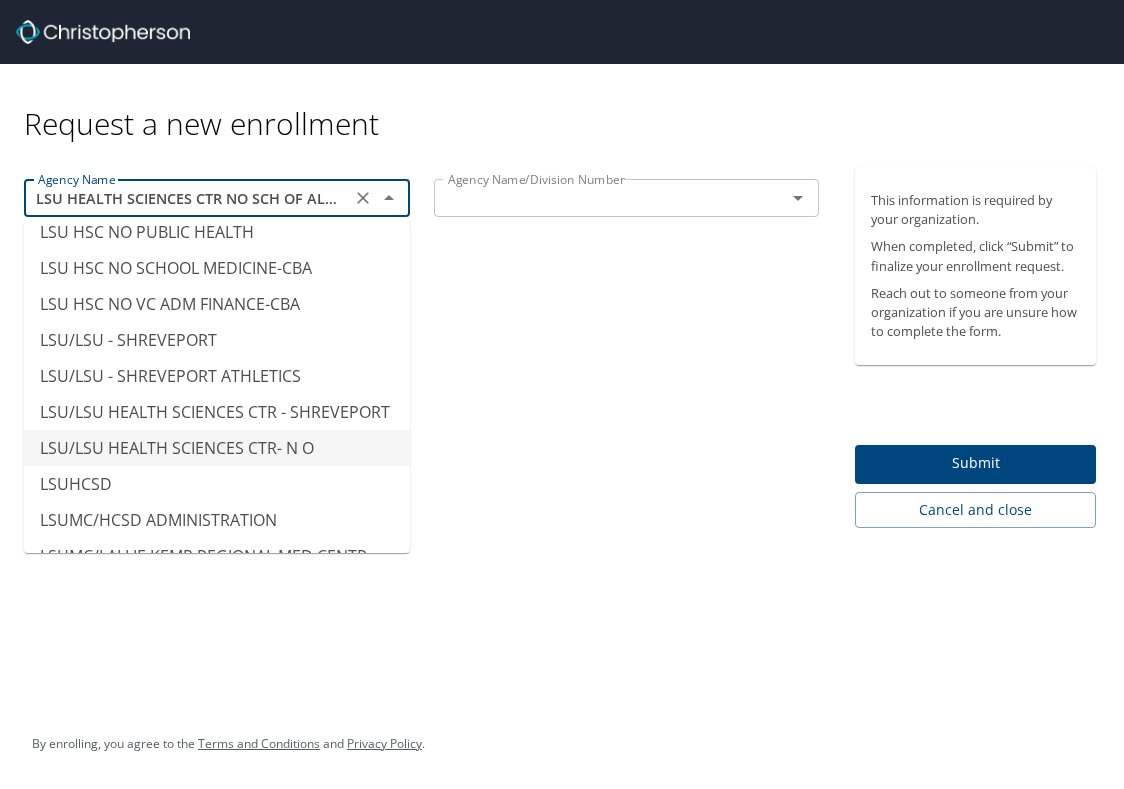 click on "LSU/LSU HEALTH SCIENCES CTR- N O" at bounding box center (217, 448) 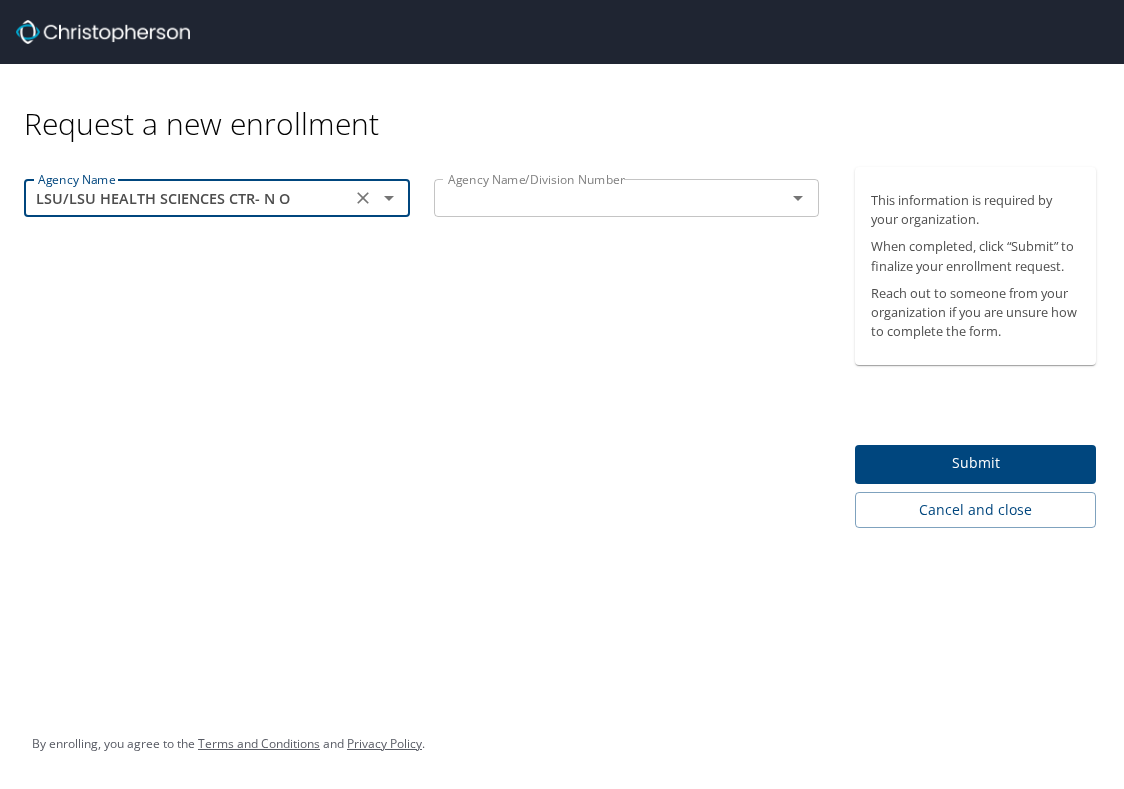 type on "LSU/LSU HEALTH SCIENCES CTR- N O" 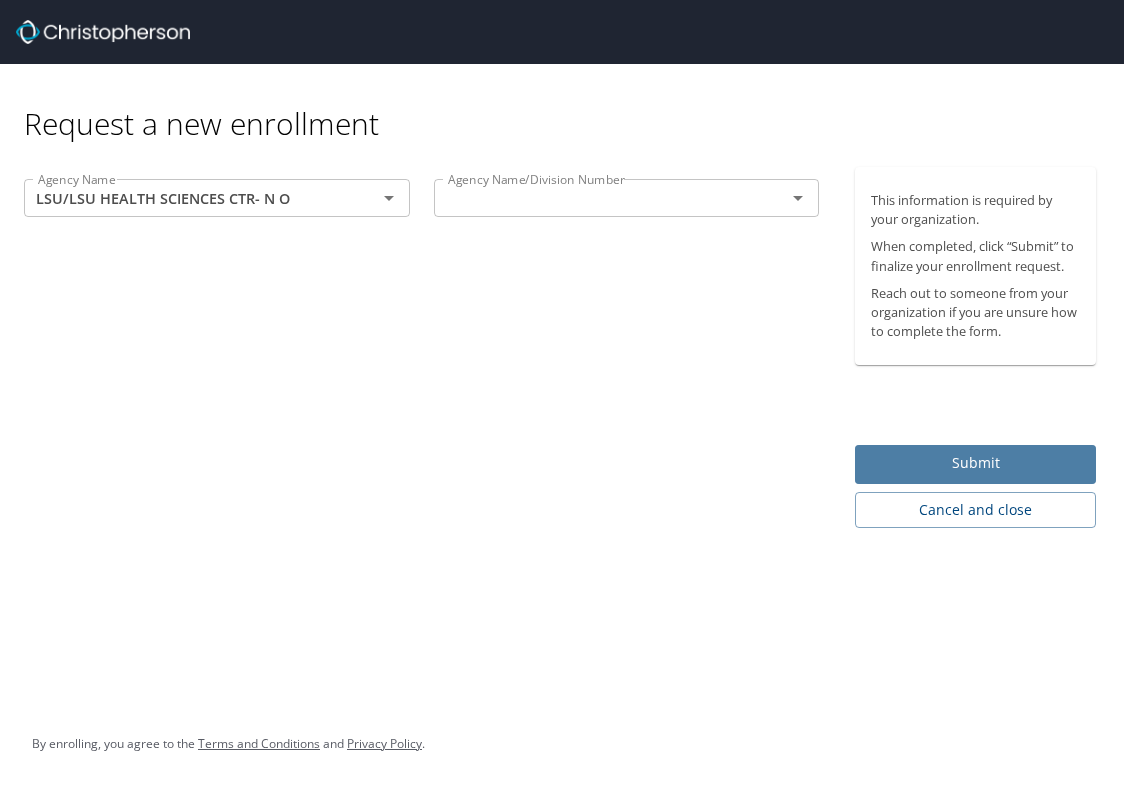 click on "Submit" at bounding box center [975, 463] 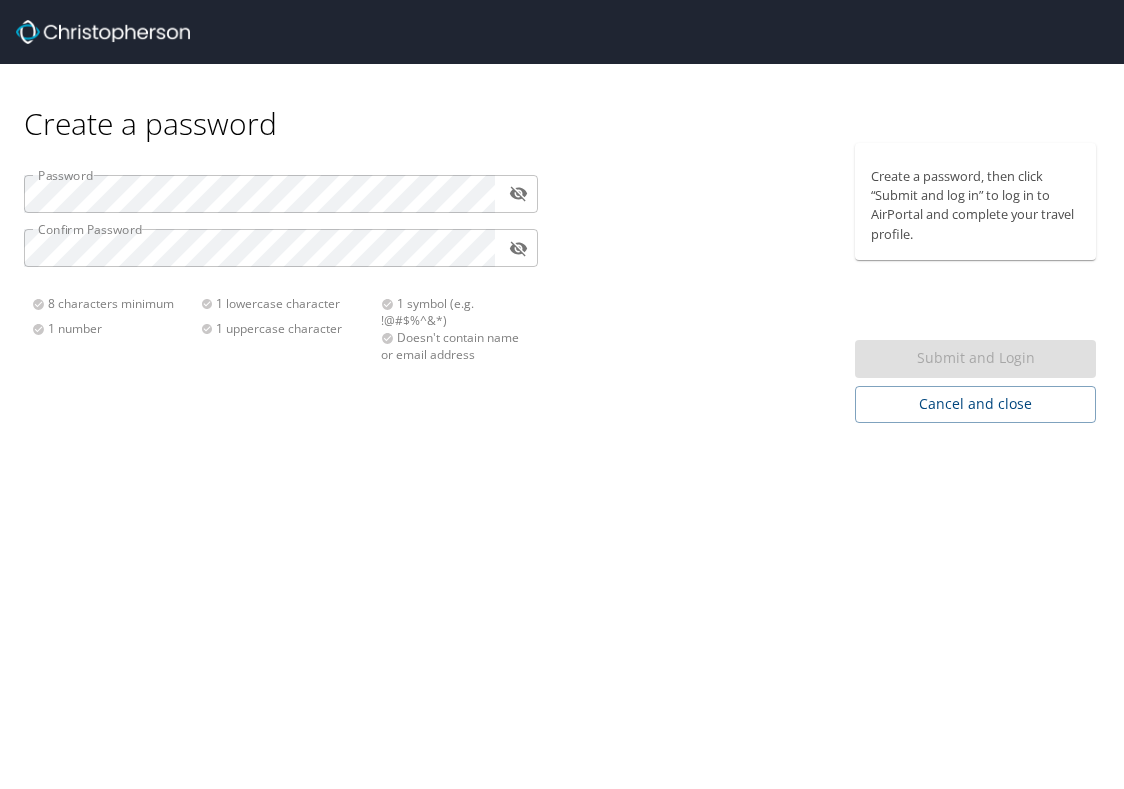 scroll, scrollTop: 0, scrollLeft: 0, axis: both 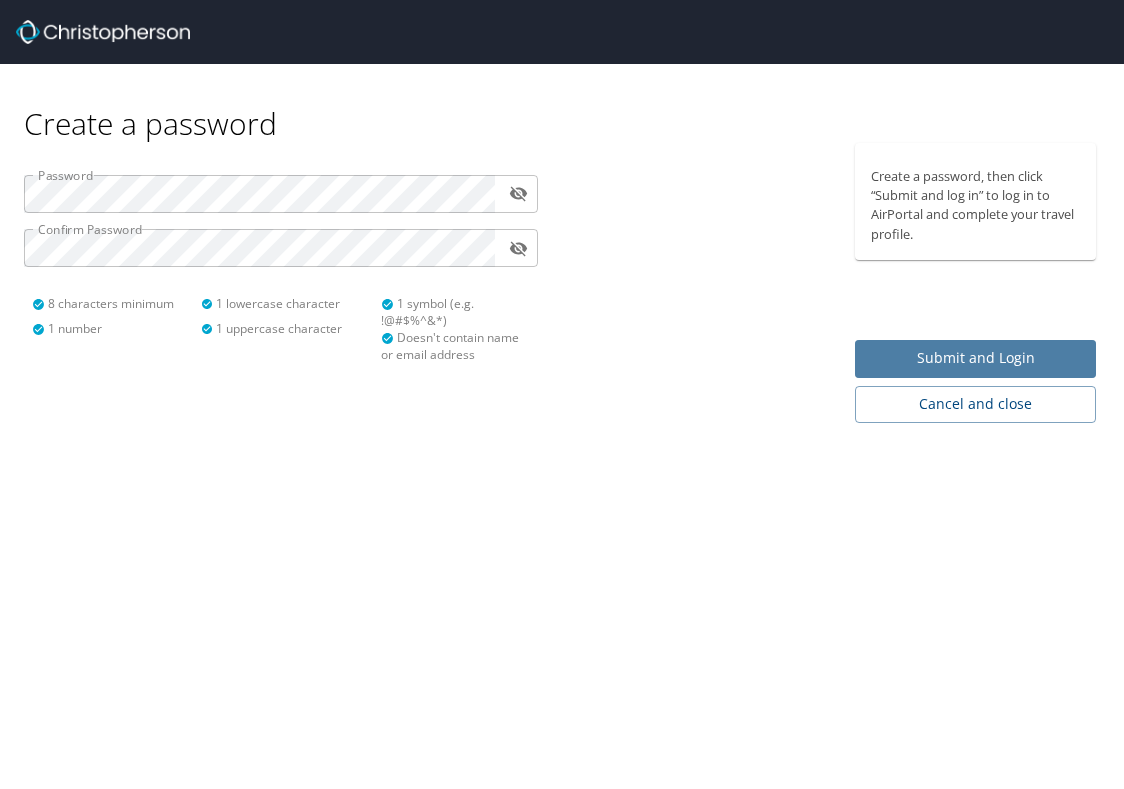 click on "Submit and Login" at bounding box center (975, 358) 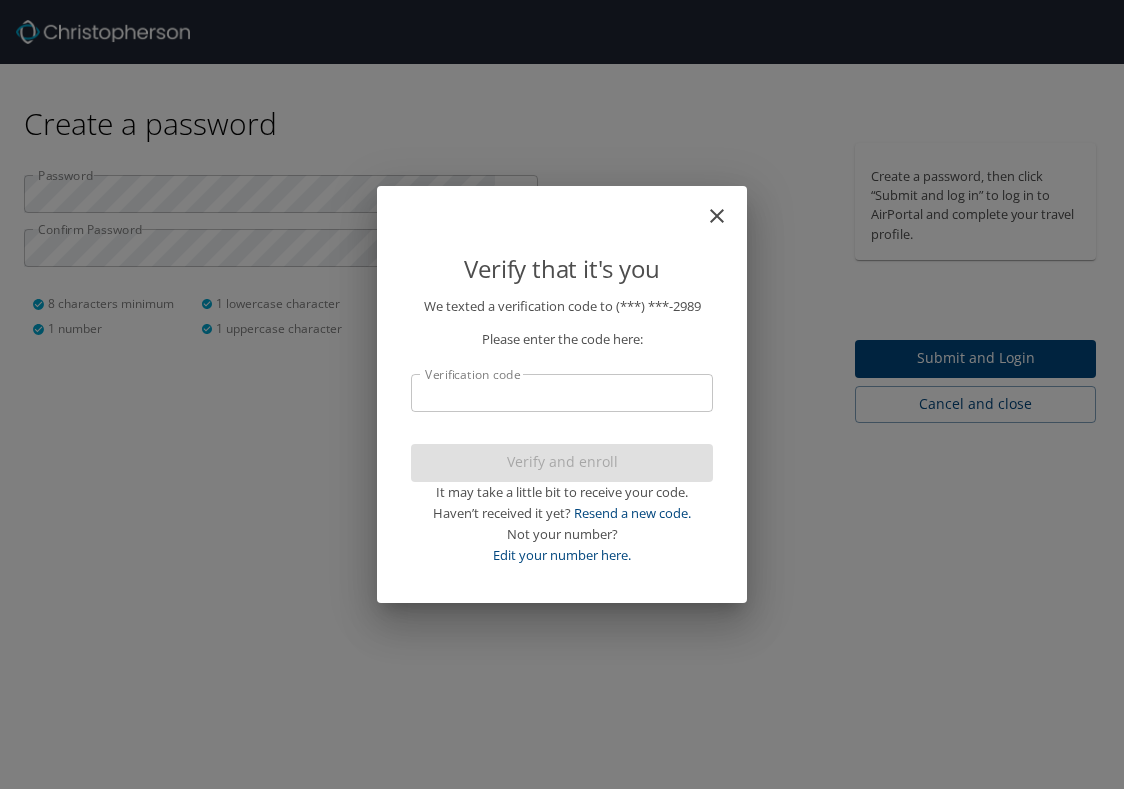 click on "Verification code" at bounding box center (562, 393) 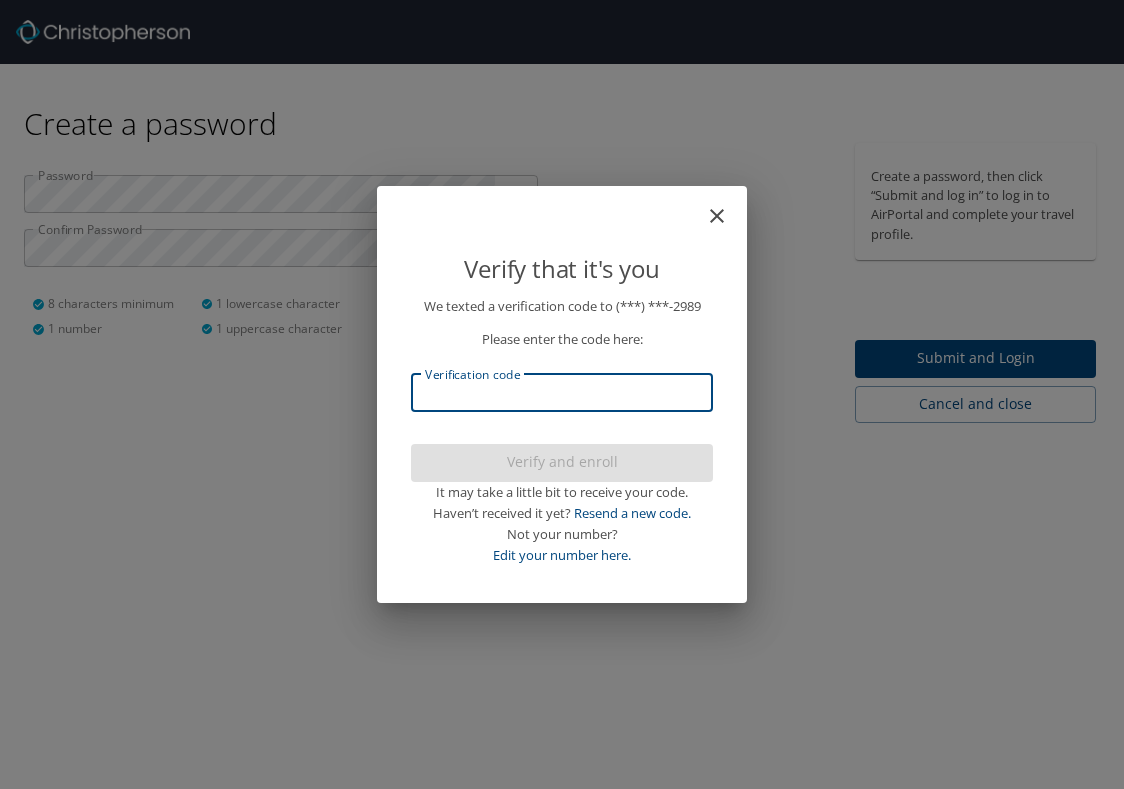 type on "3" 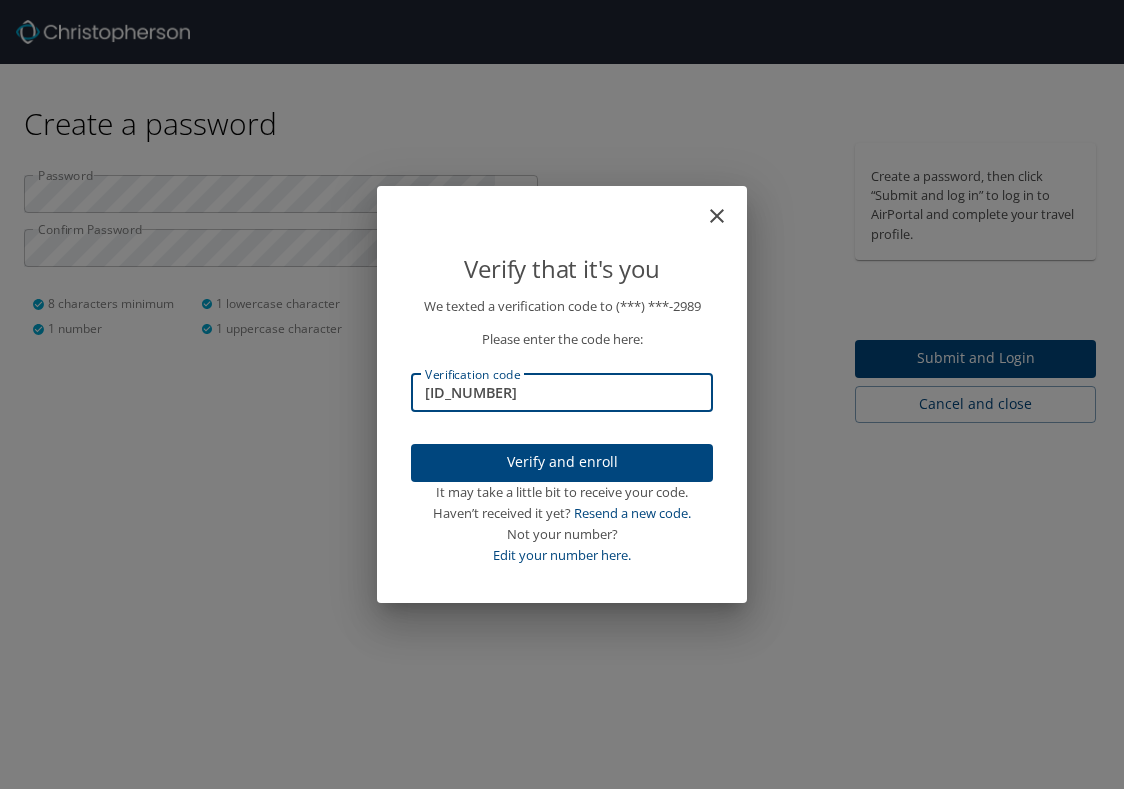 type on "450176" 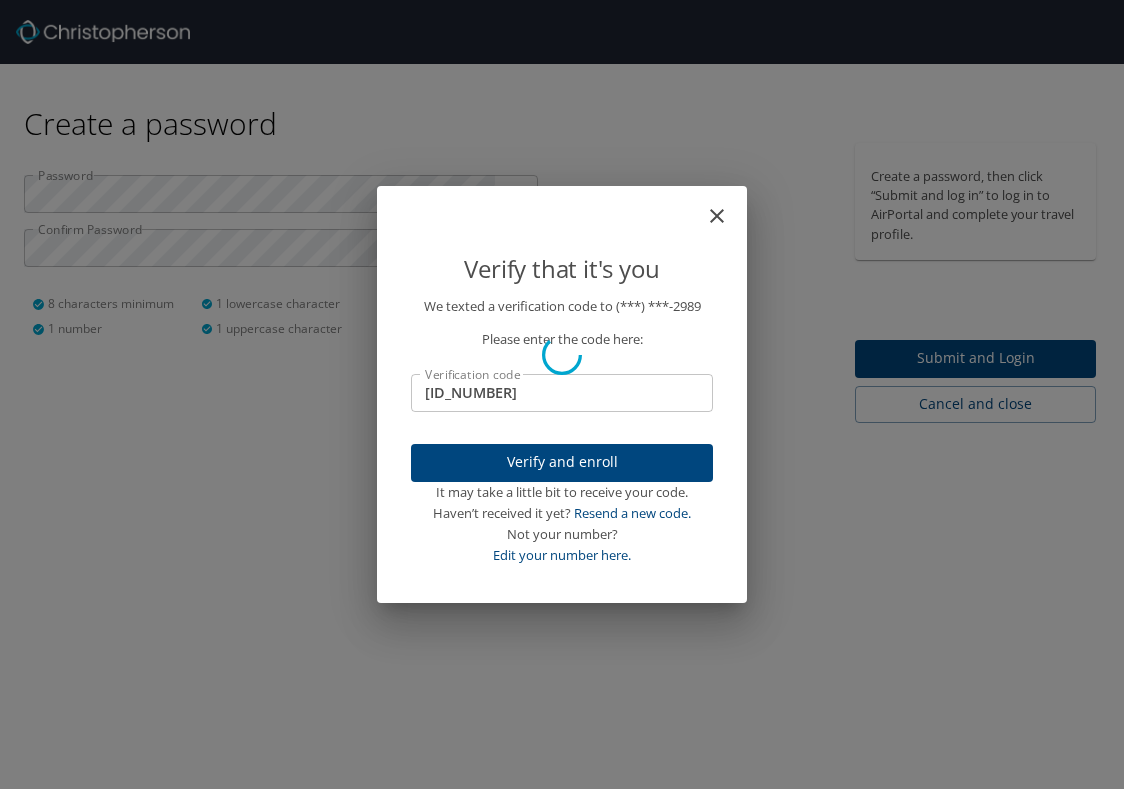 type 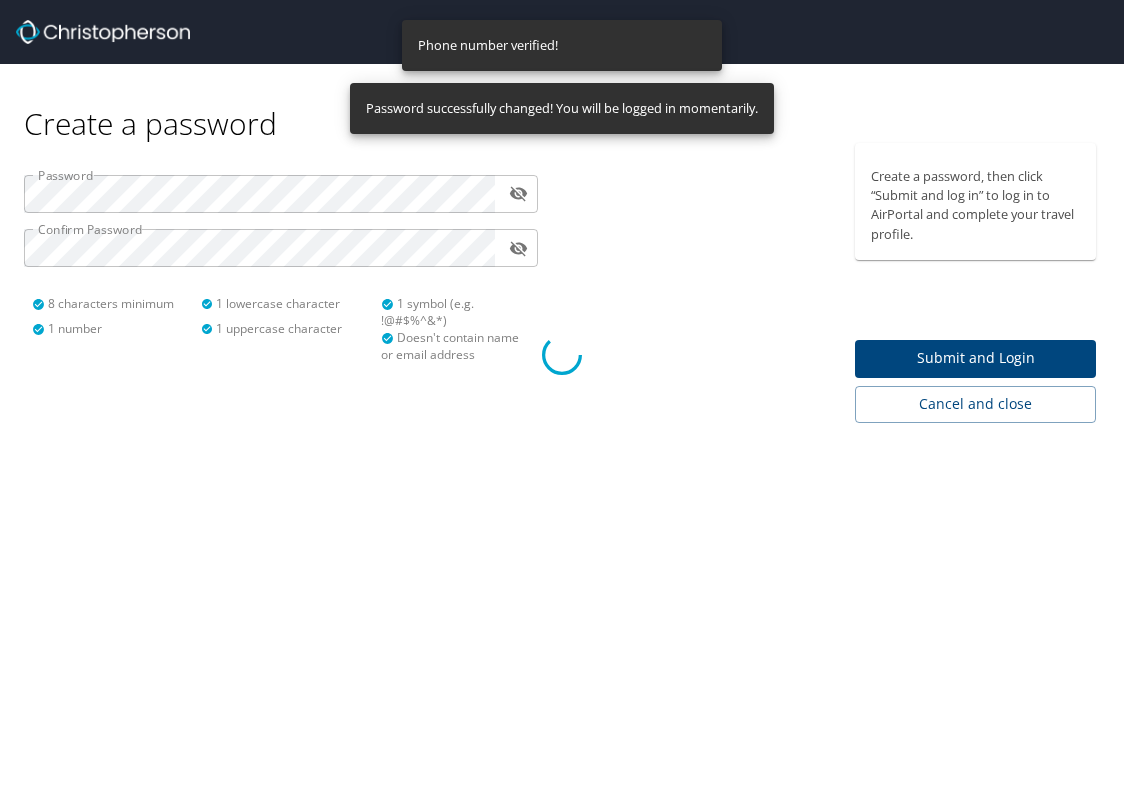 click at bounding box center [562, 355] 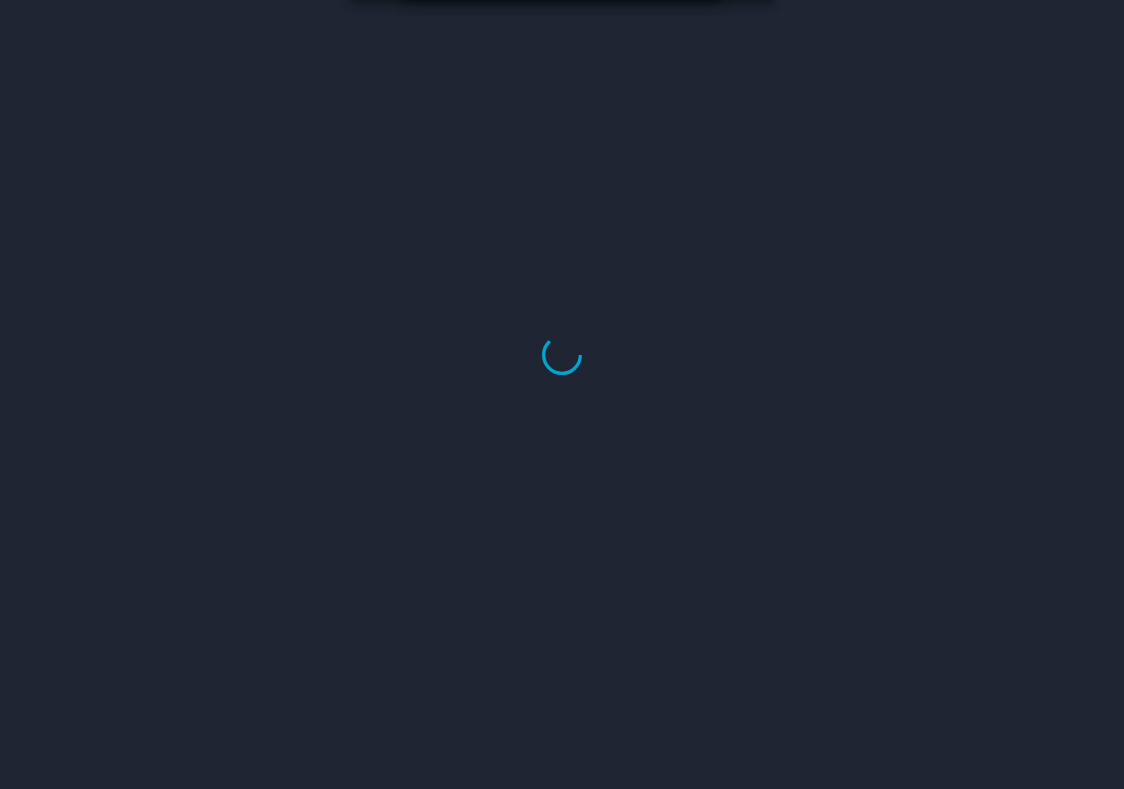 select on "US" 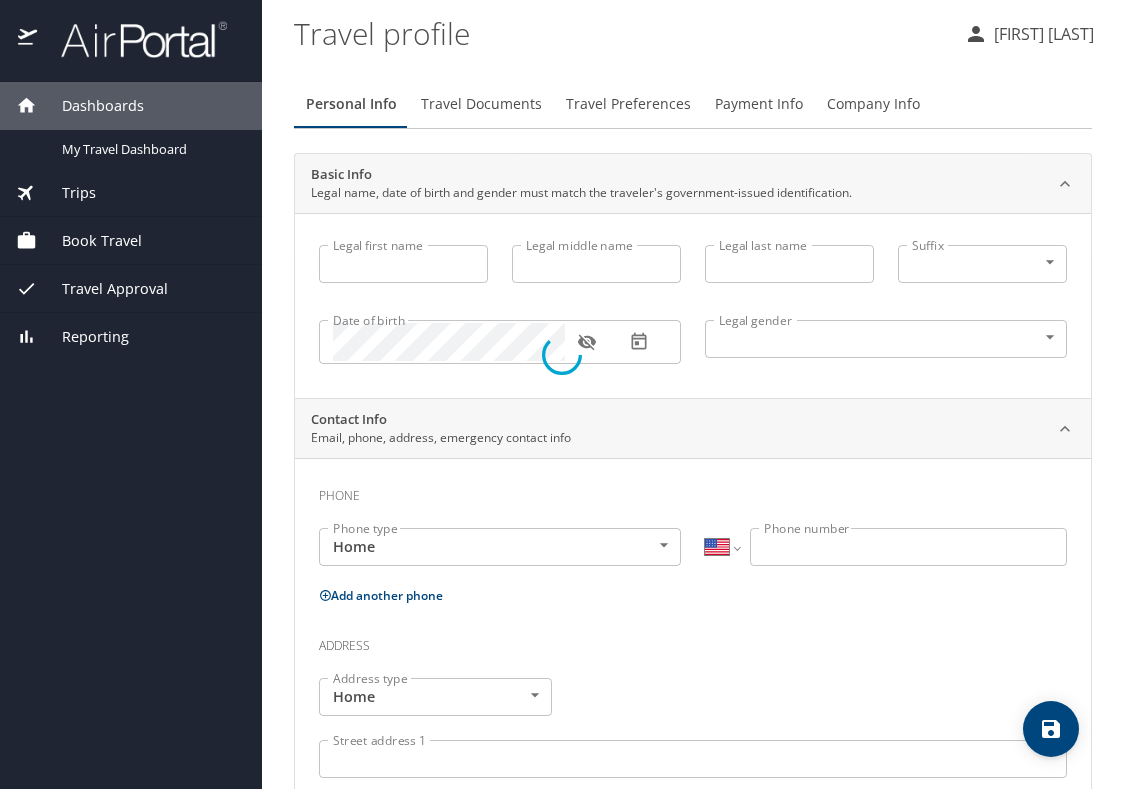 type on "Clara" 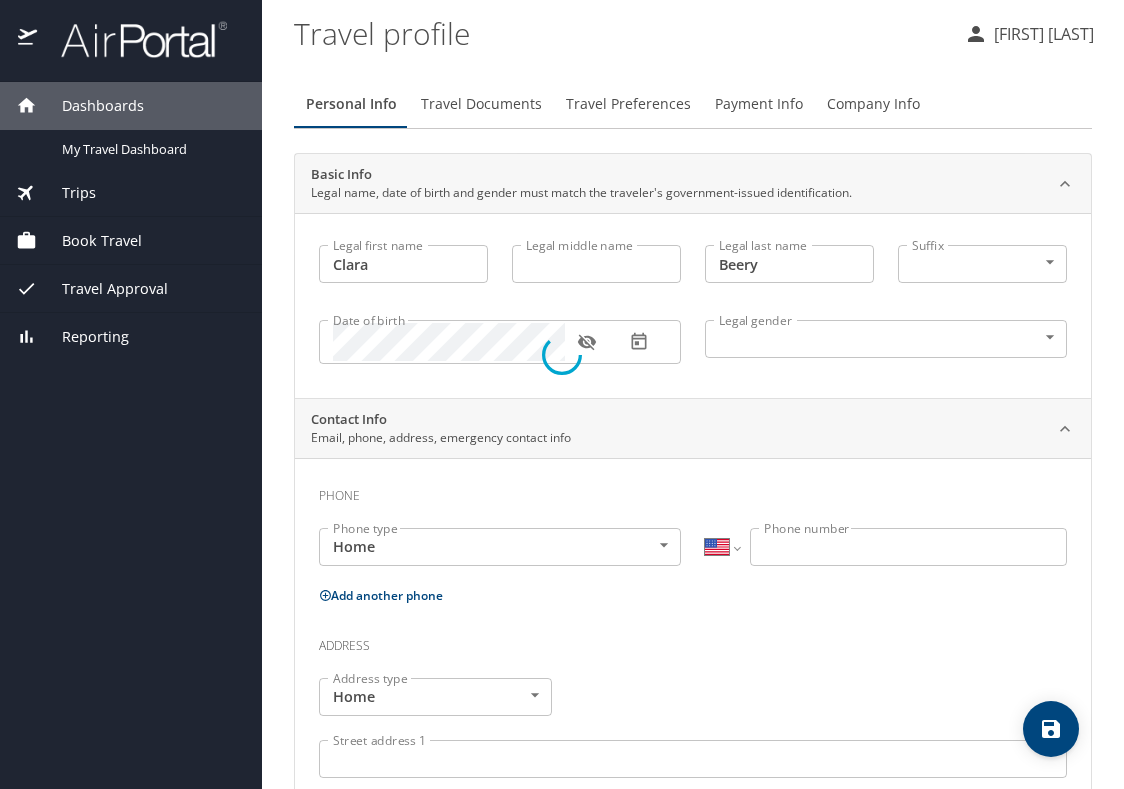 select on "US" 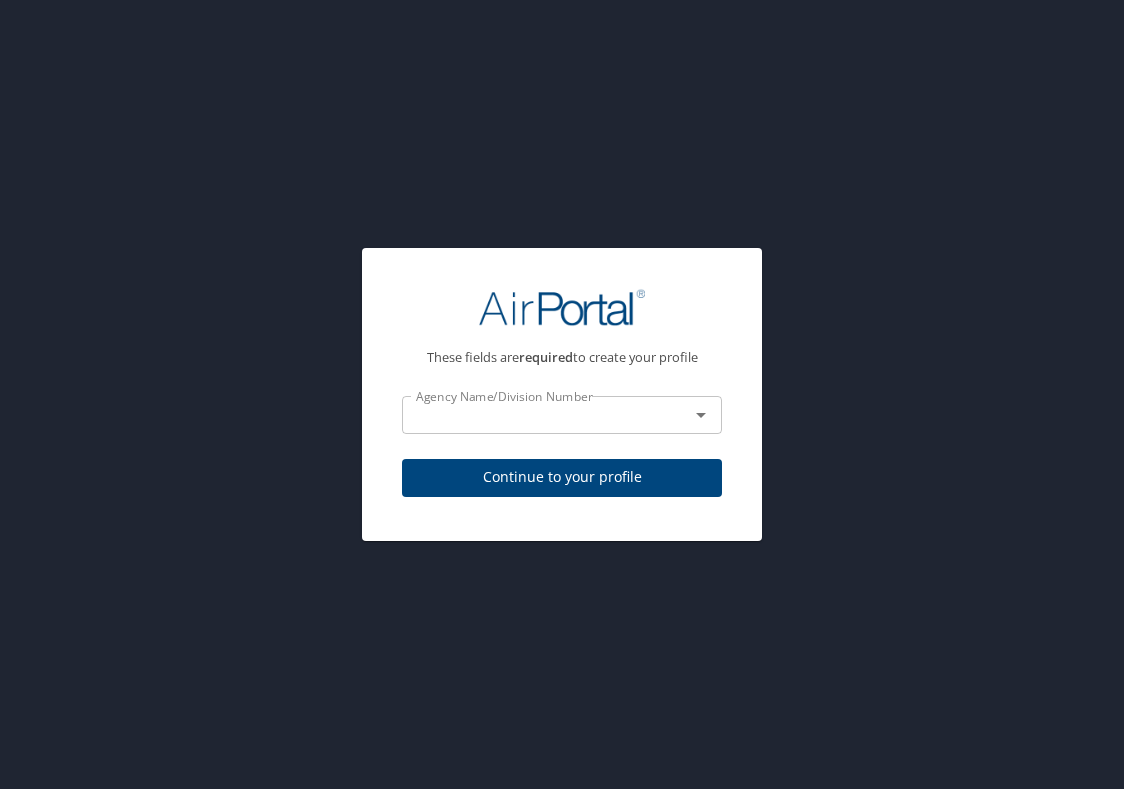 click on "Agency Name/Division Number" at bounding box center [562, 415] 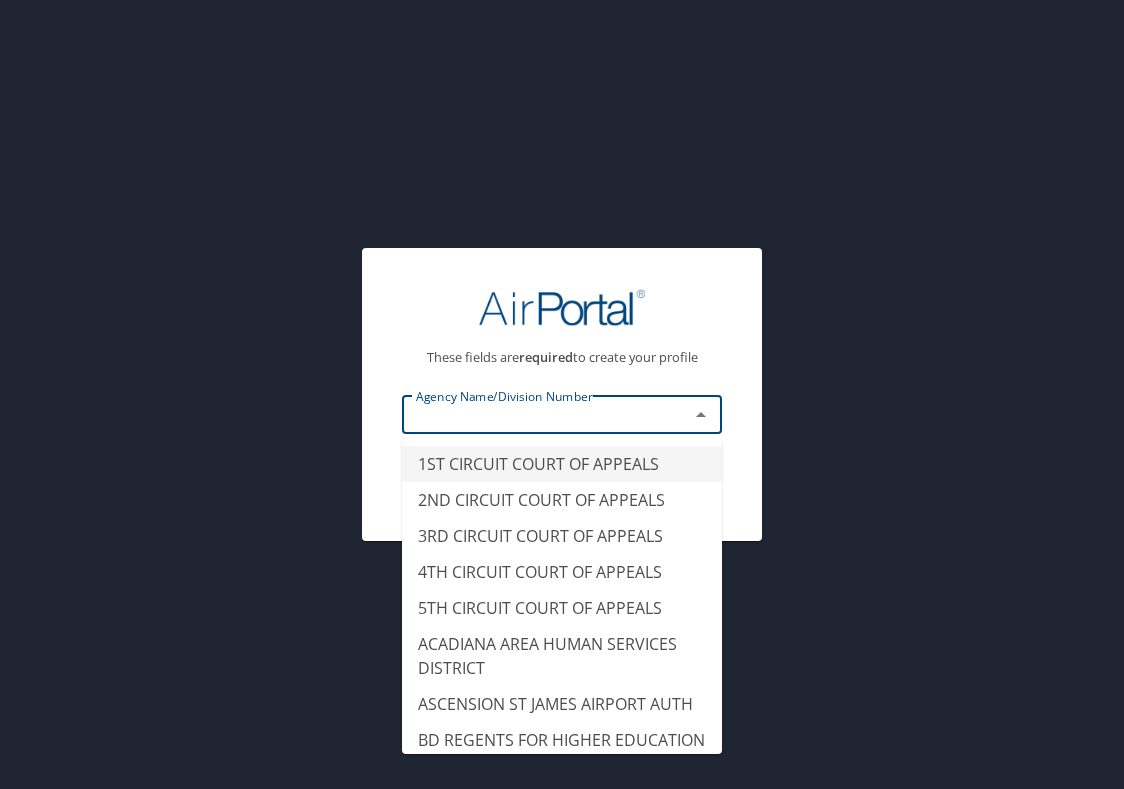 click at bounding box center (532, 415) 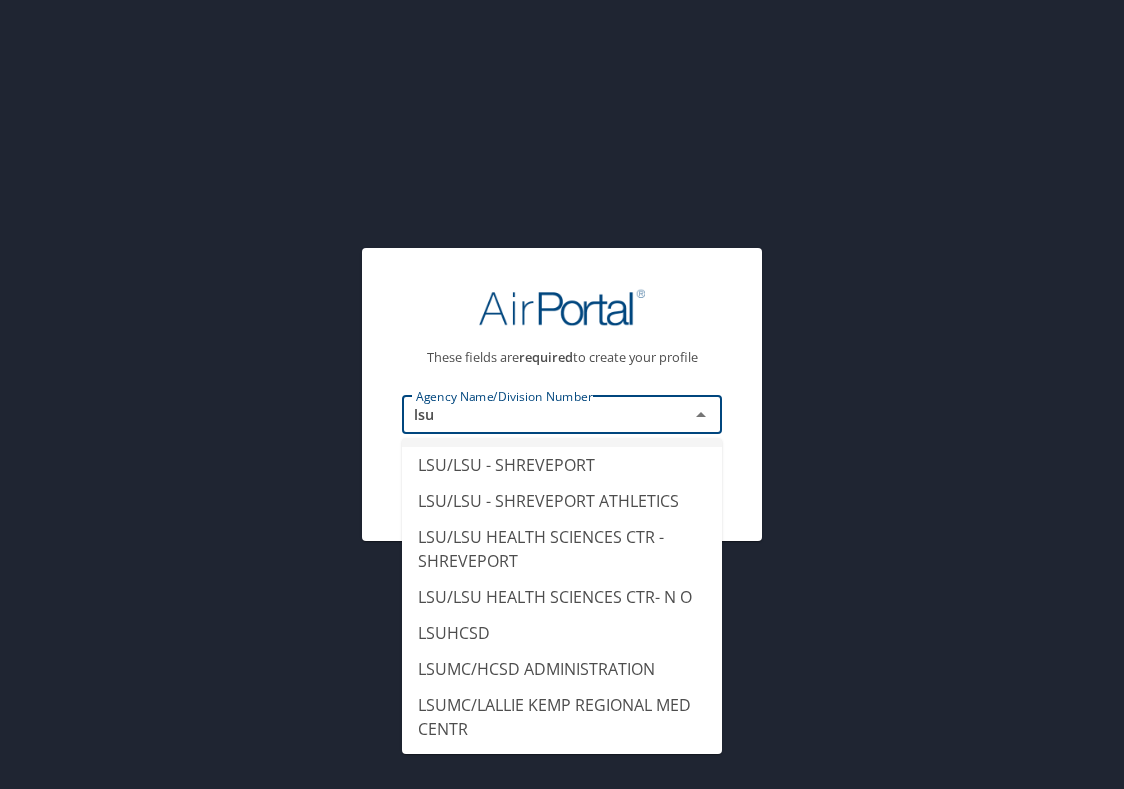 scroll, scrollTop: 301, scrollLeft: 0, axis: vertical 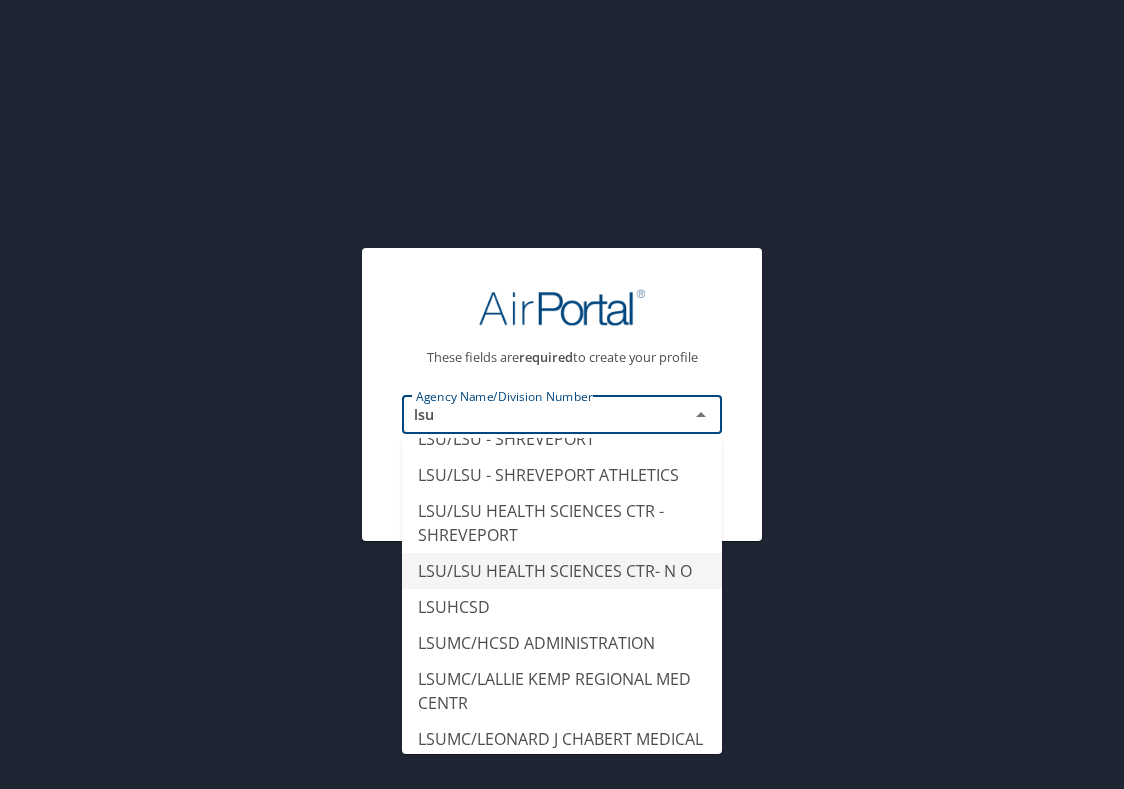 click on "LSU/LSU HEALTH SCIENCES CTR- N O" at bounding box center (562, 571) 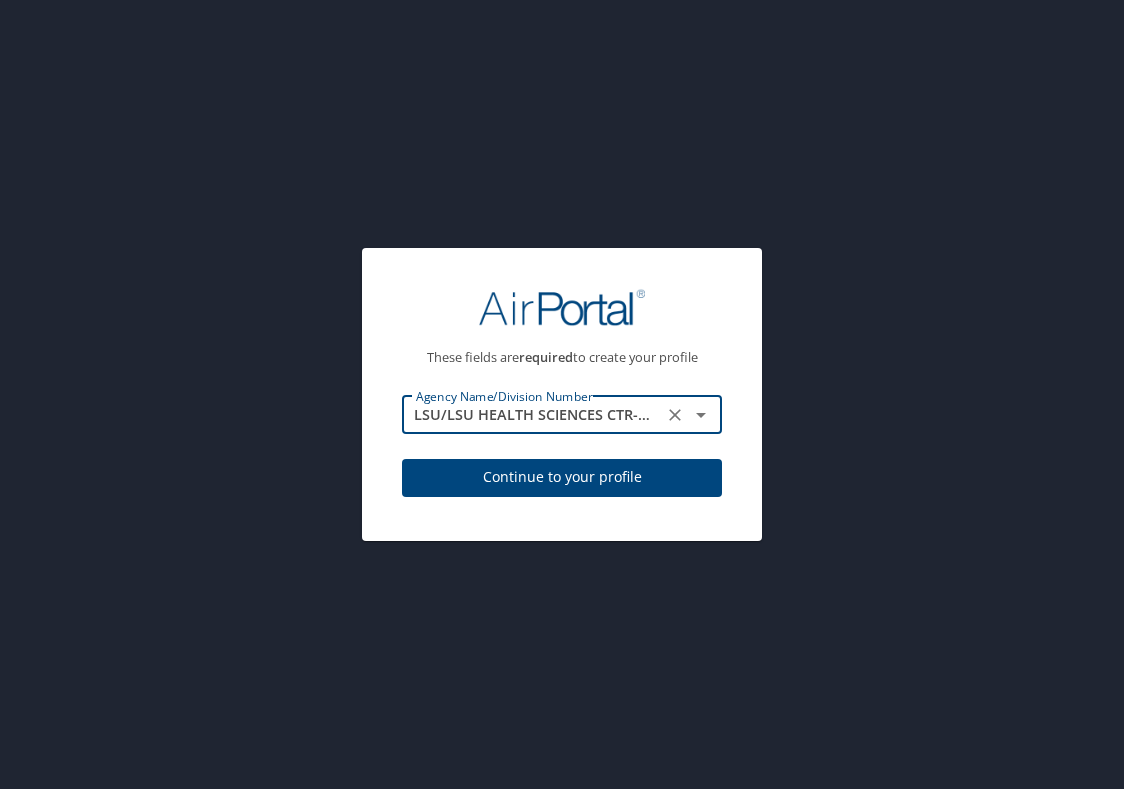 type on "LSU/LSU HEALTH SCIENCES CTR- N O" 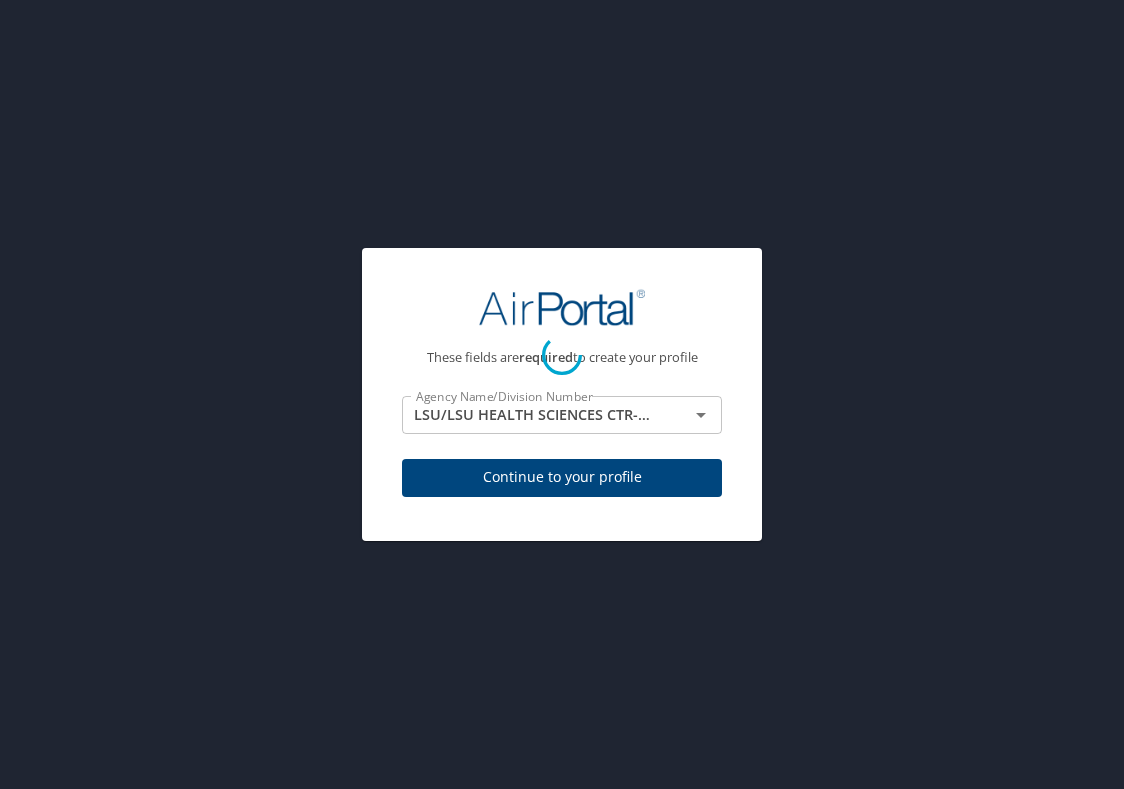 select on "US" 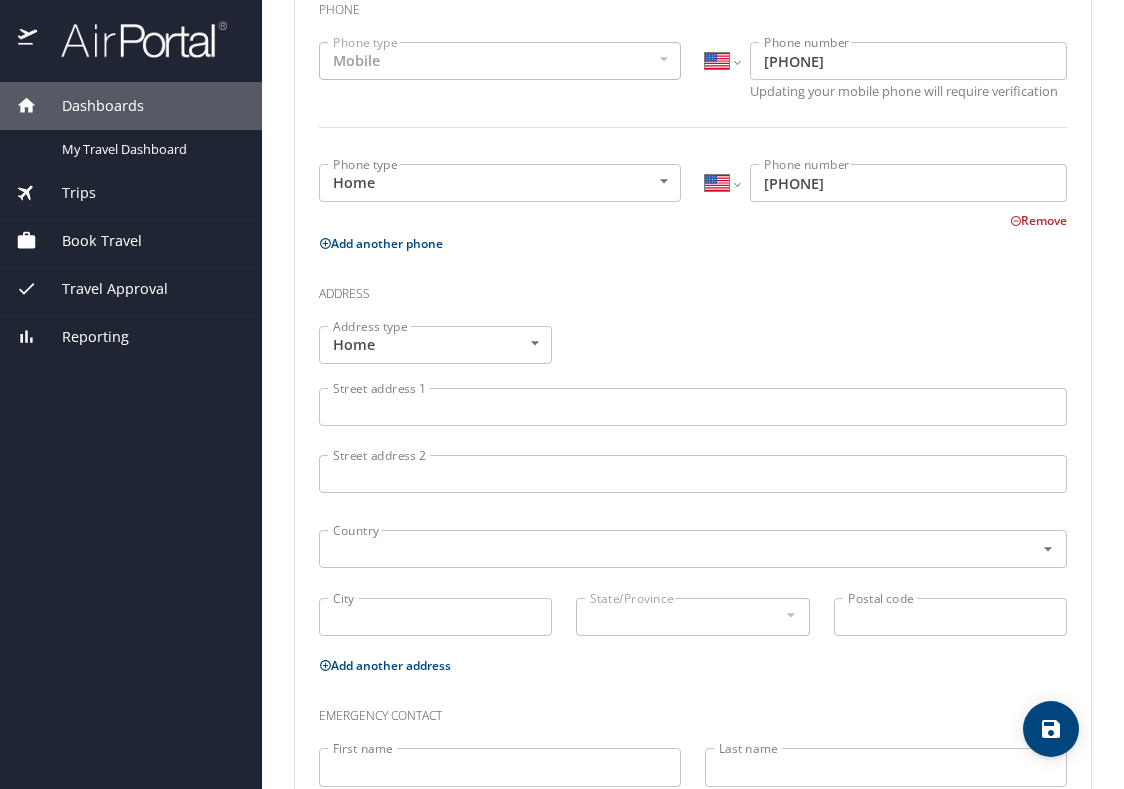 scroll, scrollTop: 510, scrollLeft: 0, axis: vertical 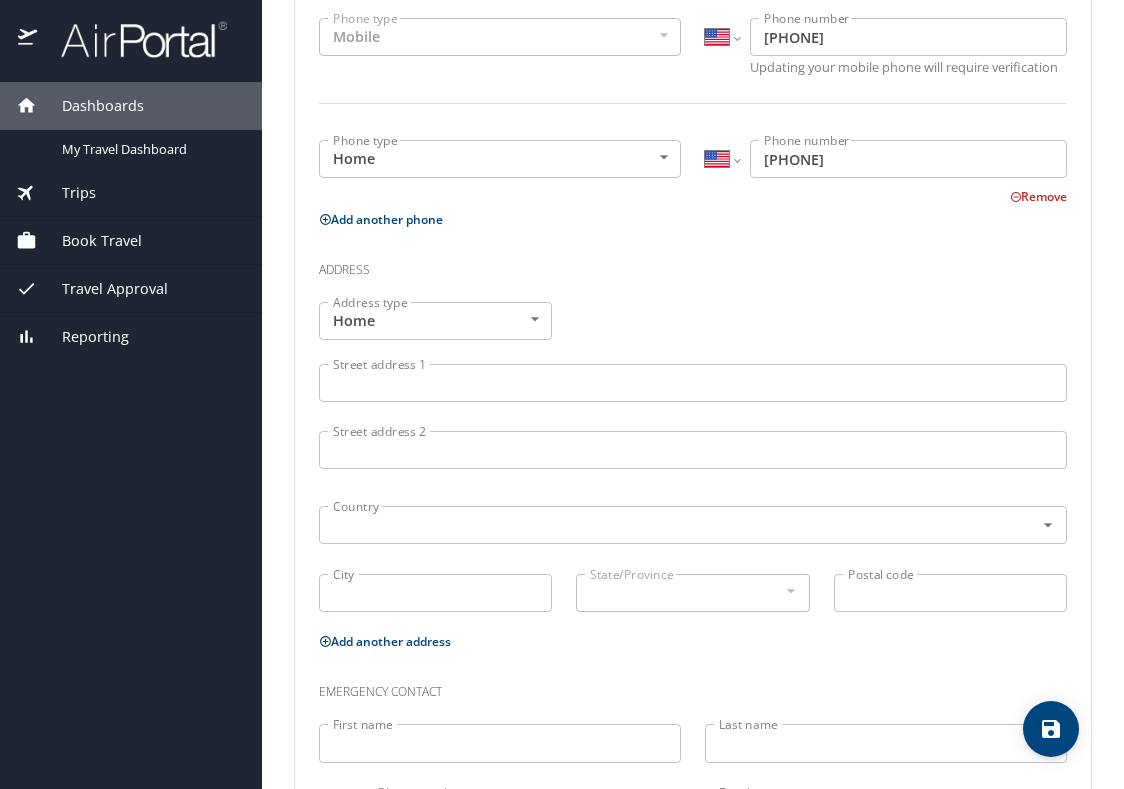 click on "Street address 1 Street address 1" at bounding box center [693, 385] 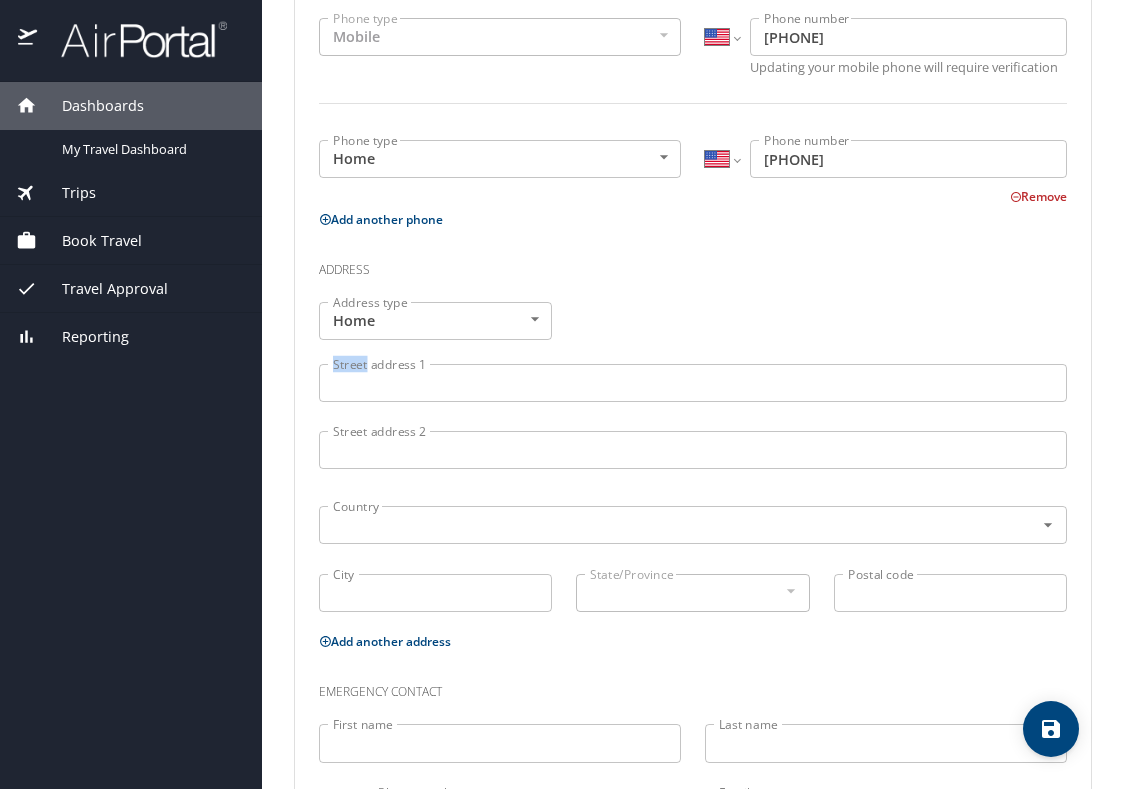click on "Street address 1 Street address 1" at bounding box center (693, 385) 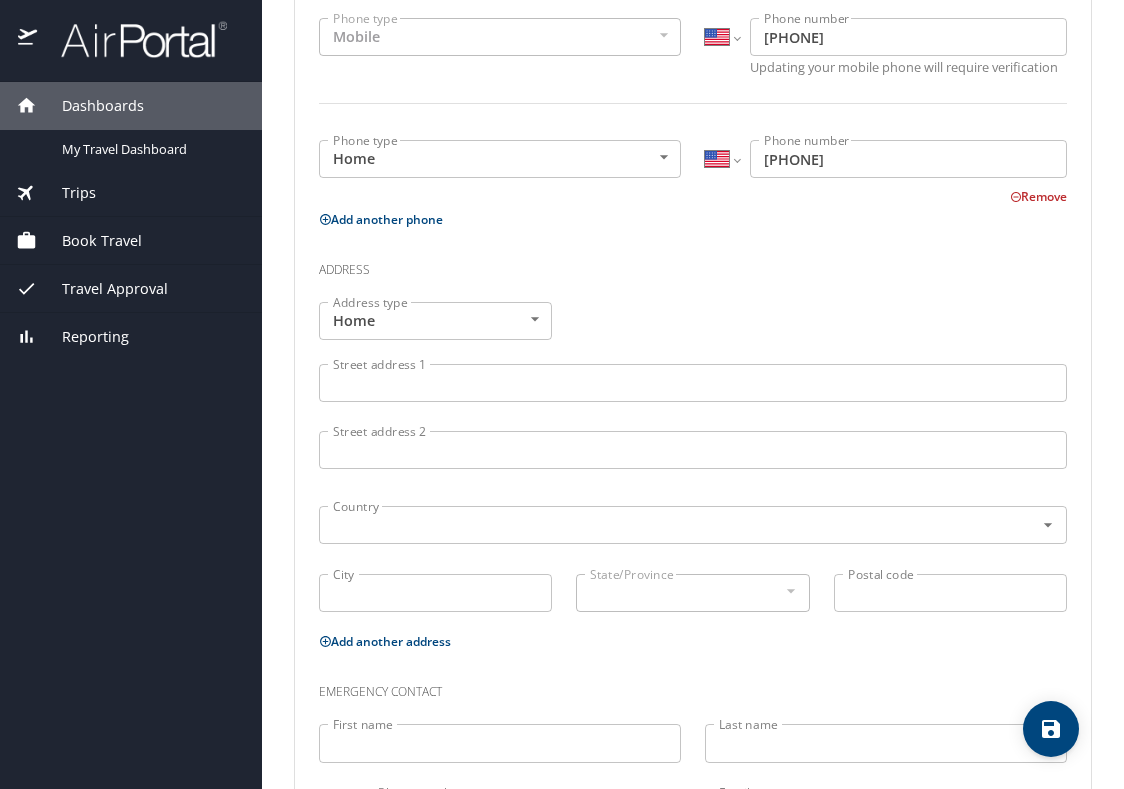 click on "Street address 1" at bounding box center (693, 383) 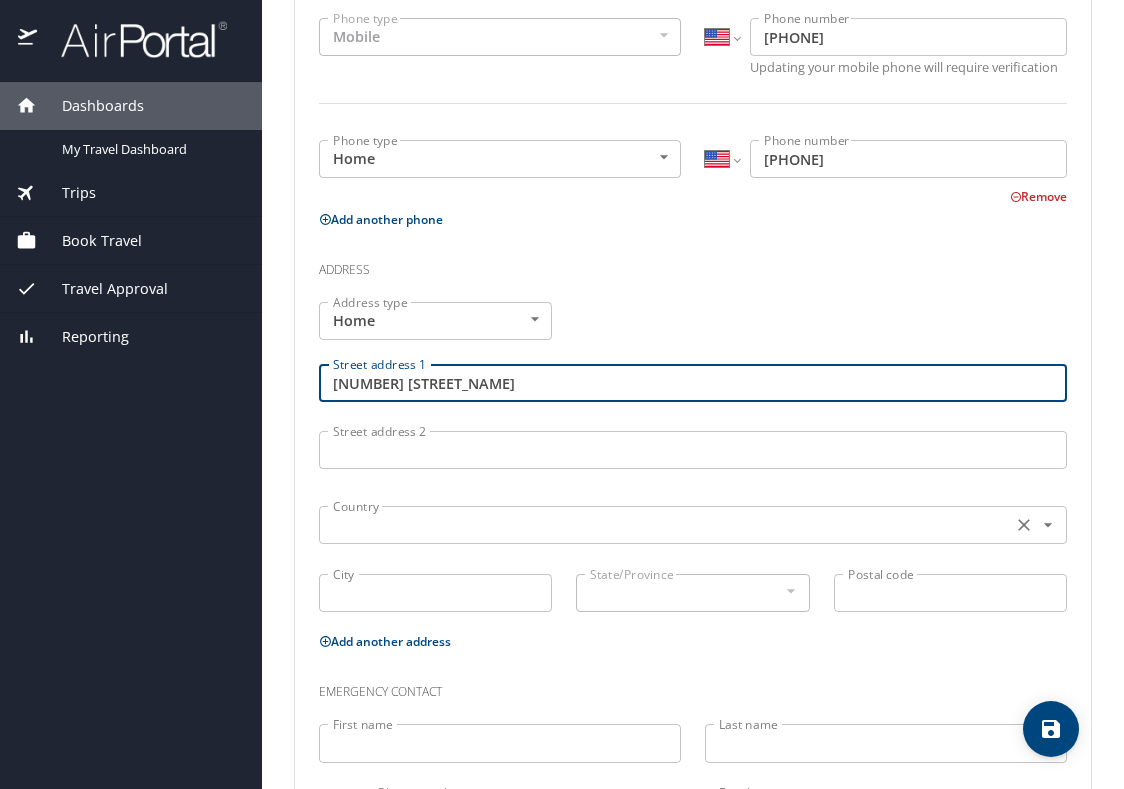 type on "1206 Camp st" 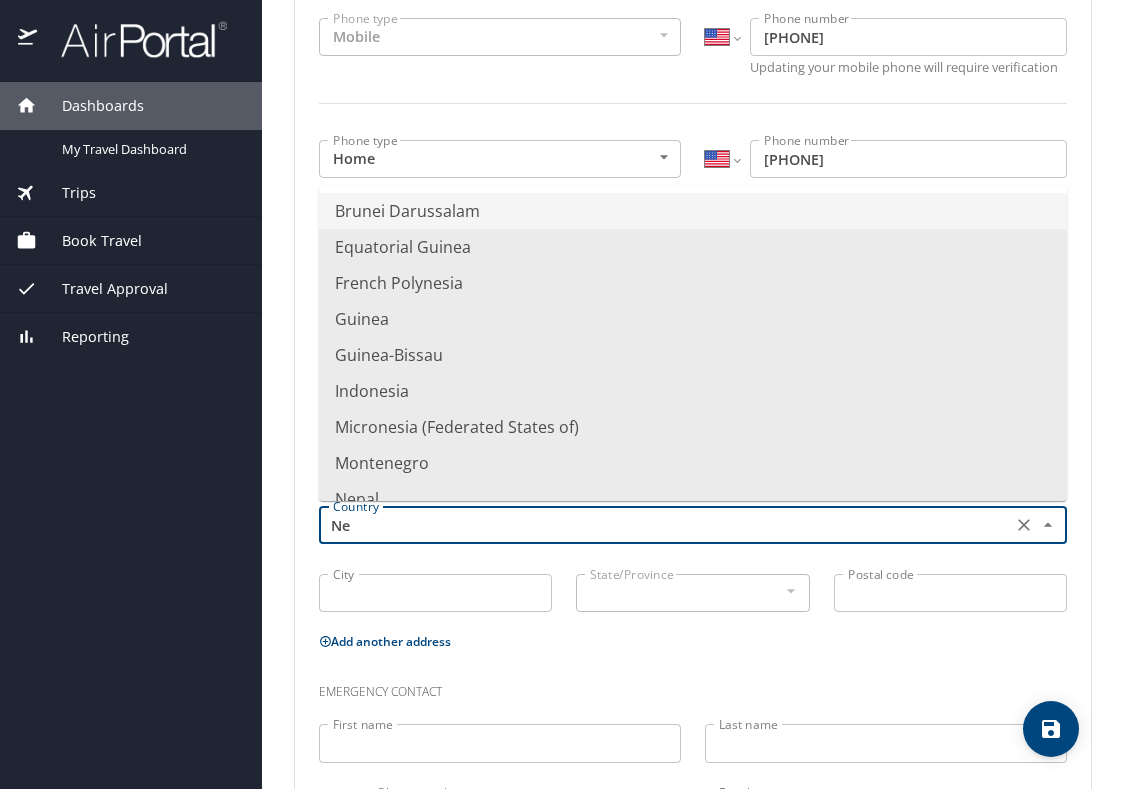 type on "N" 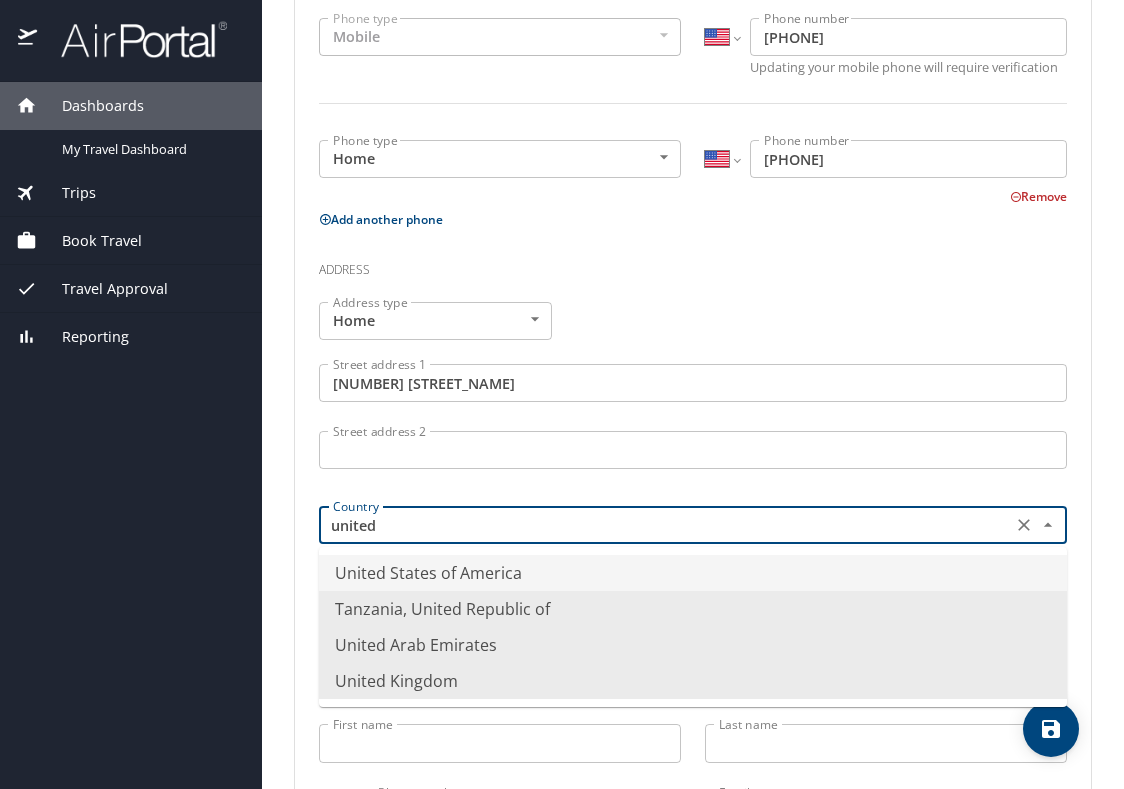 click on "United States of America" at bounding box center [693, 573] 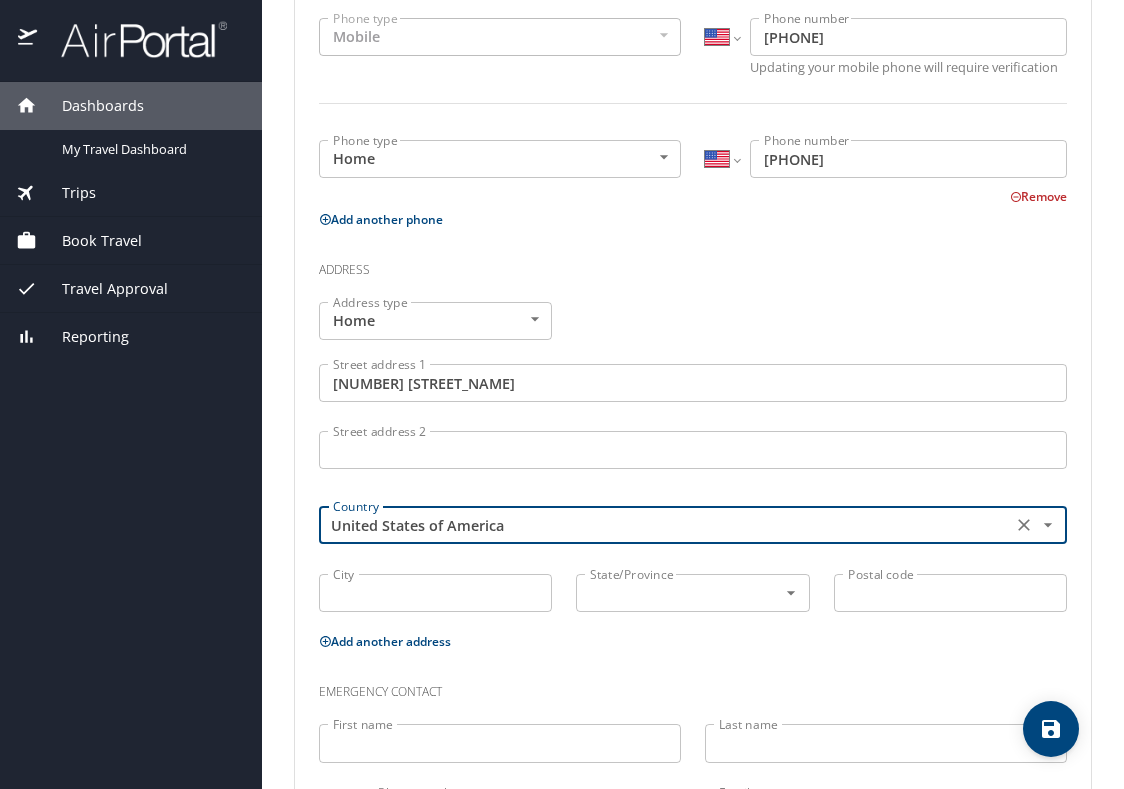 type on "United States of America" 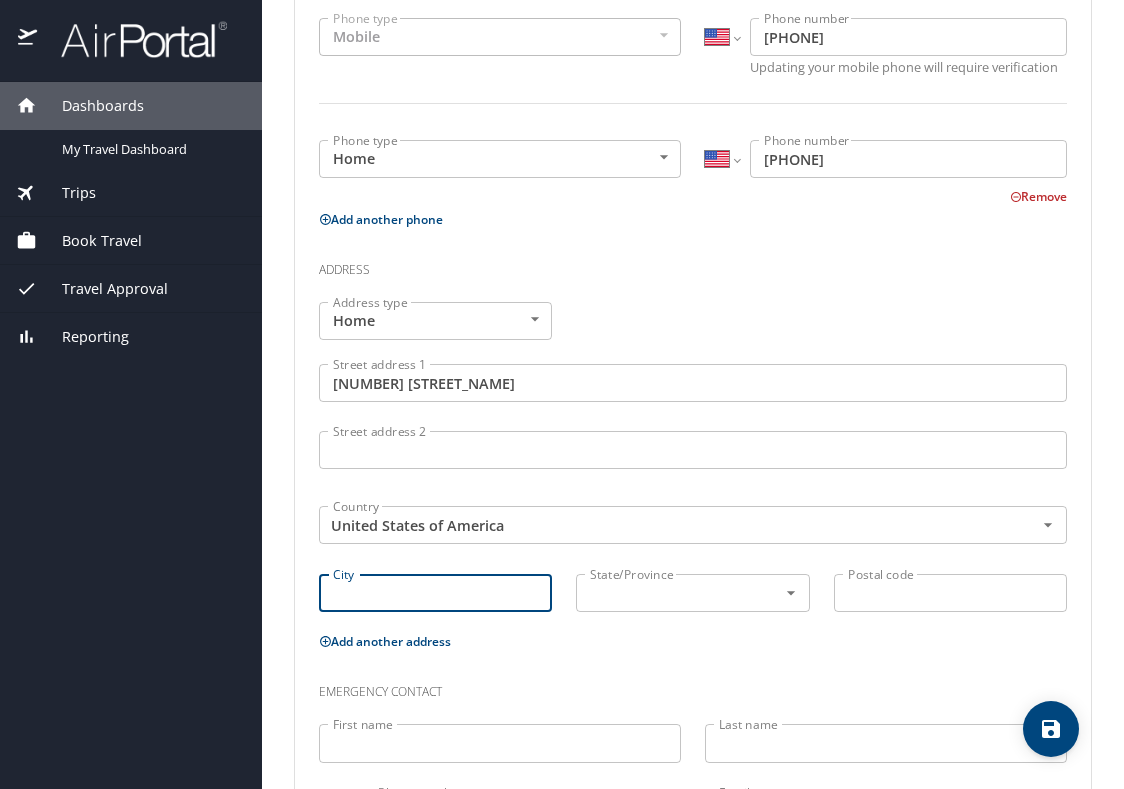 click on "City" at bounding box center (435, 593) 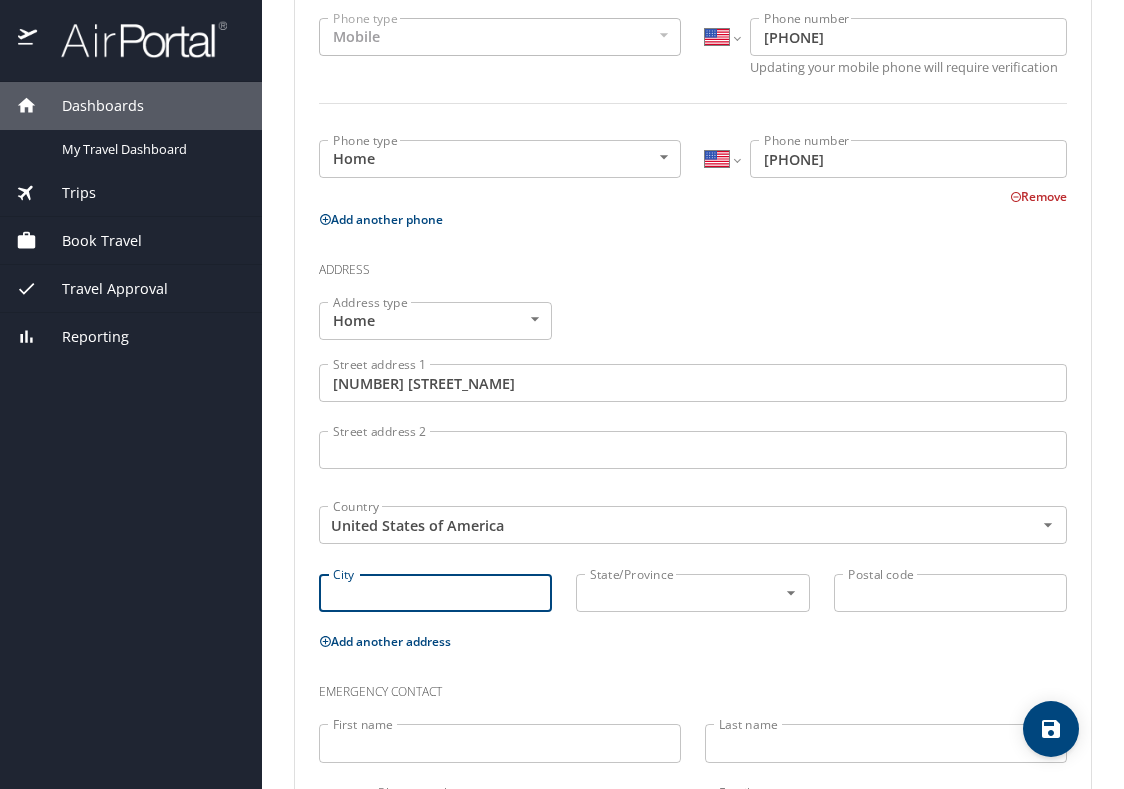 scroll, scrollTop: 0, scrollLeft: 0, axis: both 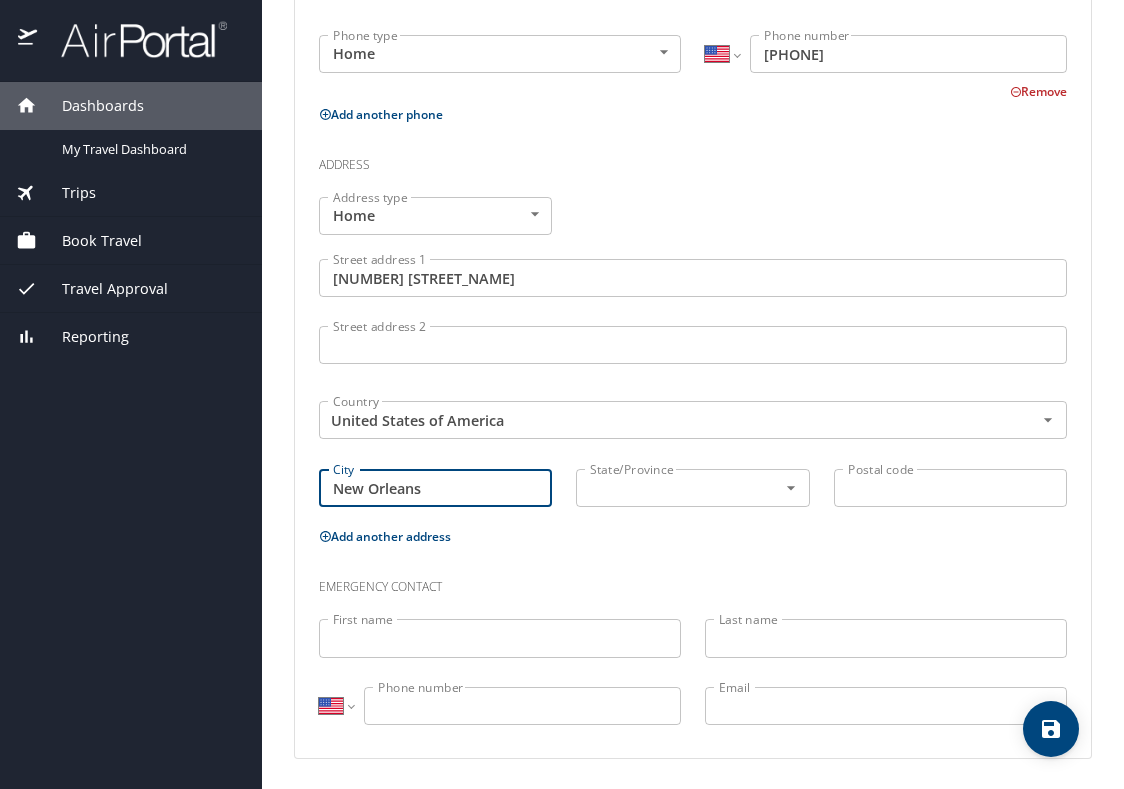 type on "New Orleans" 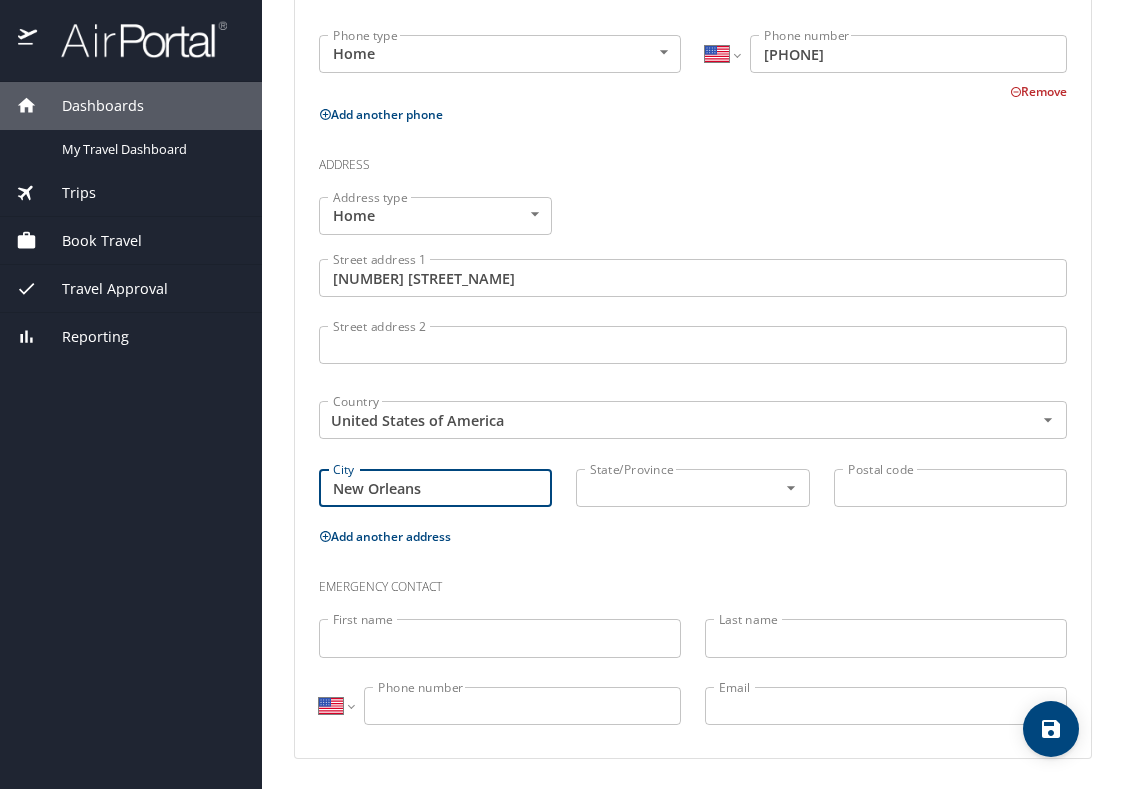 click on "New Orleans" at bounding box center [435, 488] 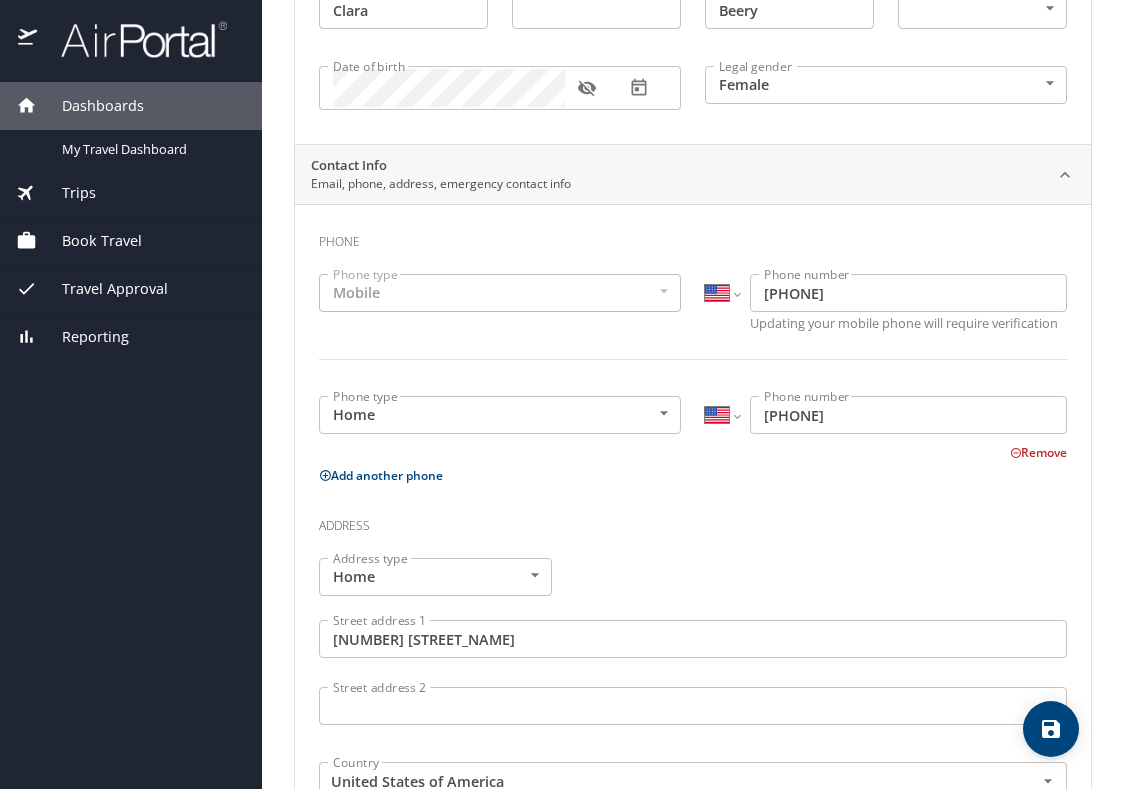 scroll, scrollTop: 0, scrollLeft: 0, axis: both 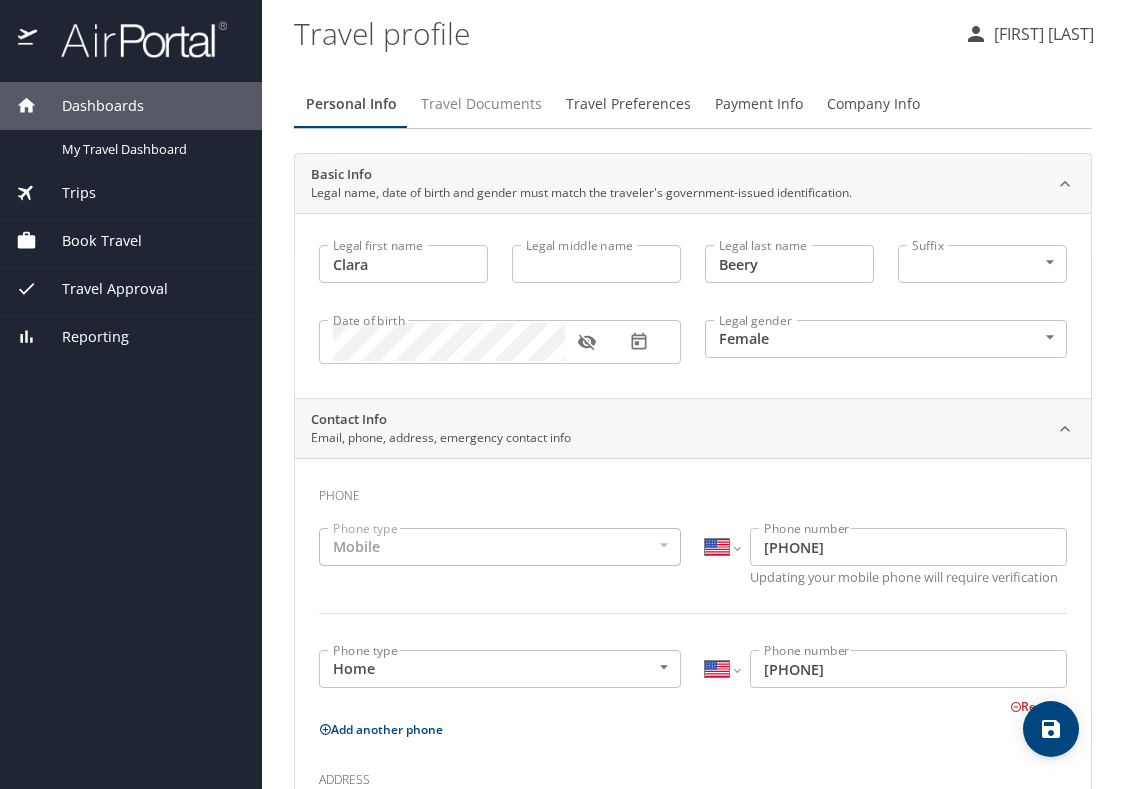 click on "Travel Documents" at bounding box center [481, 104] 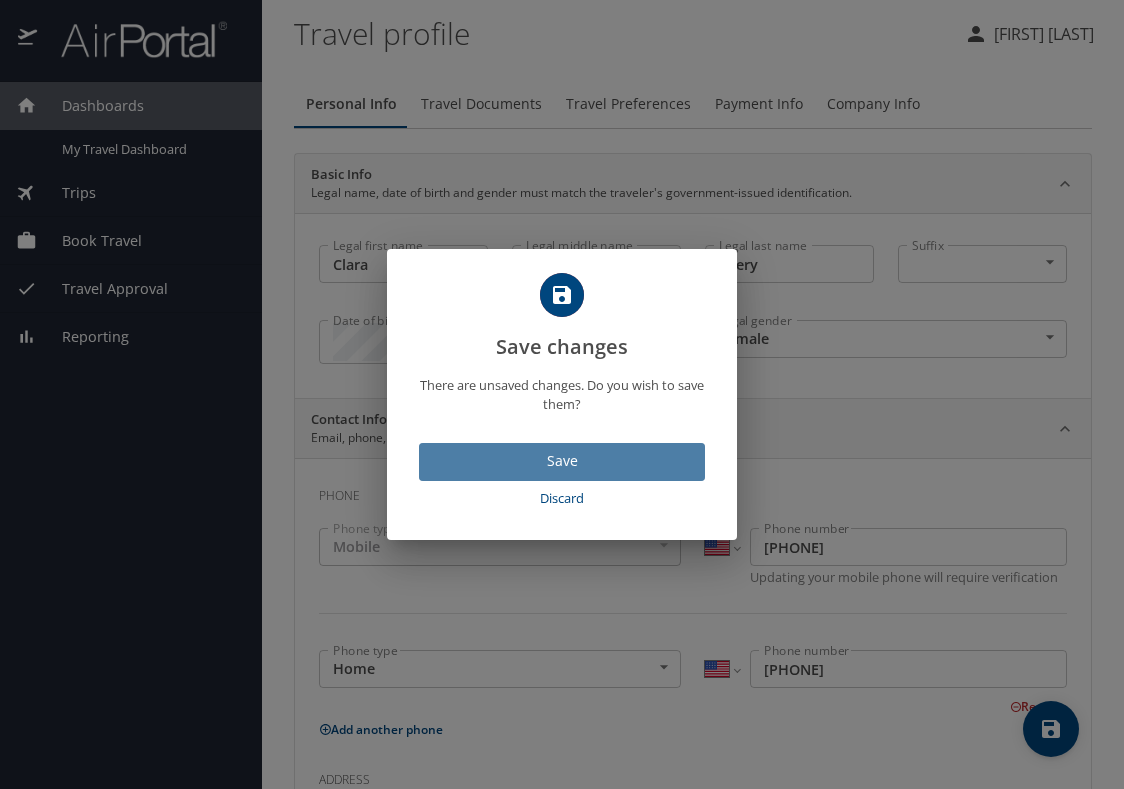 click on "Save" at bounding box center [562, 461] 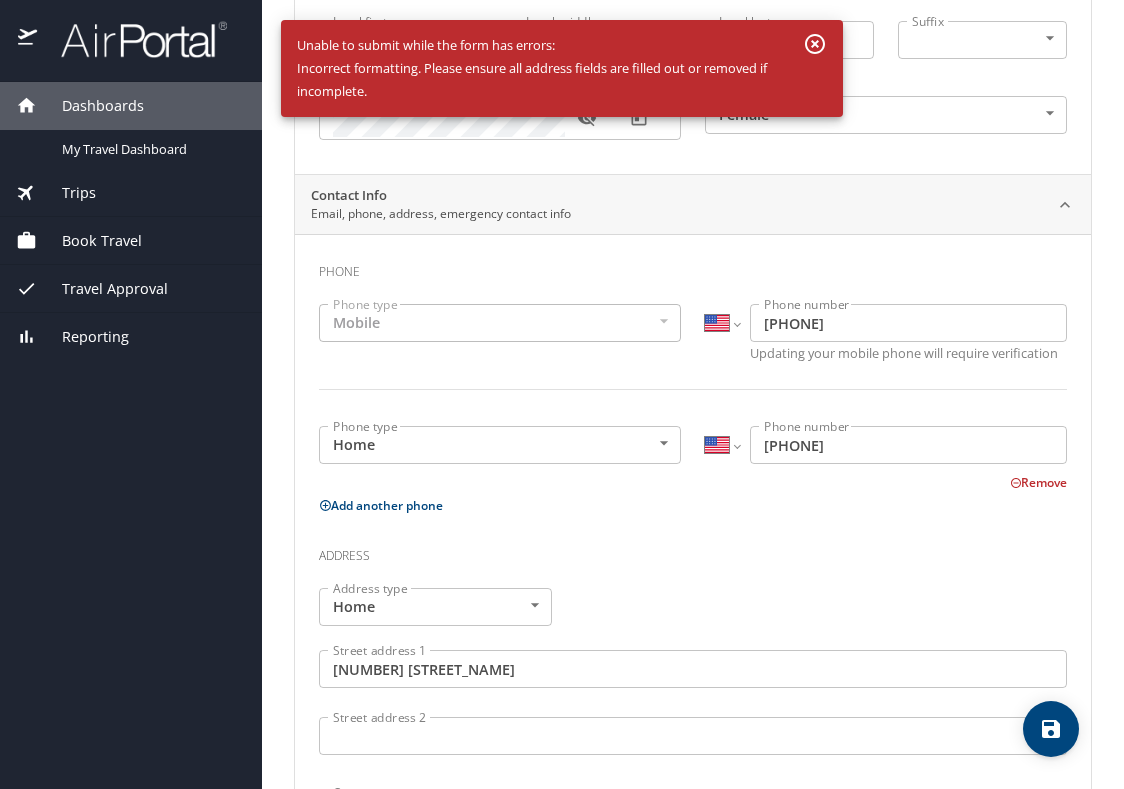 scroll, scrollTop: 639, scrollLeft: 0, axis: vertical 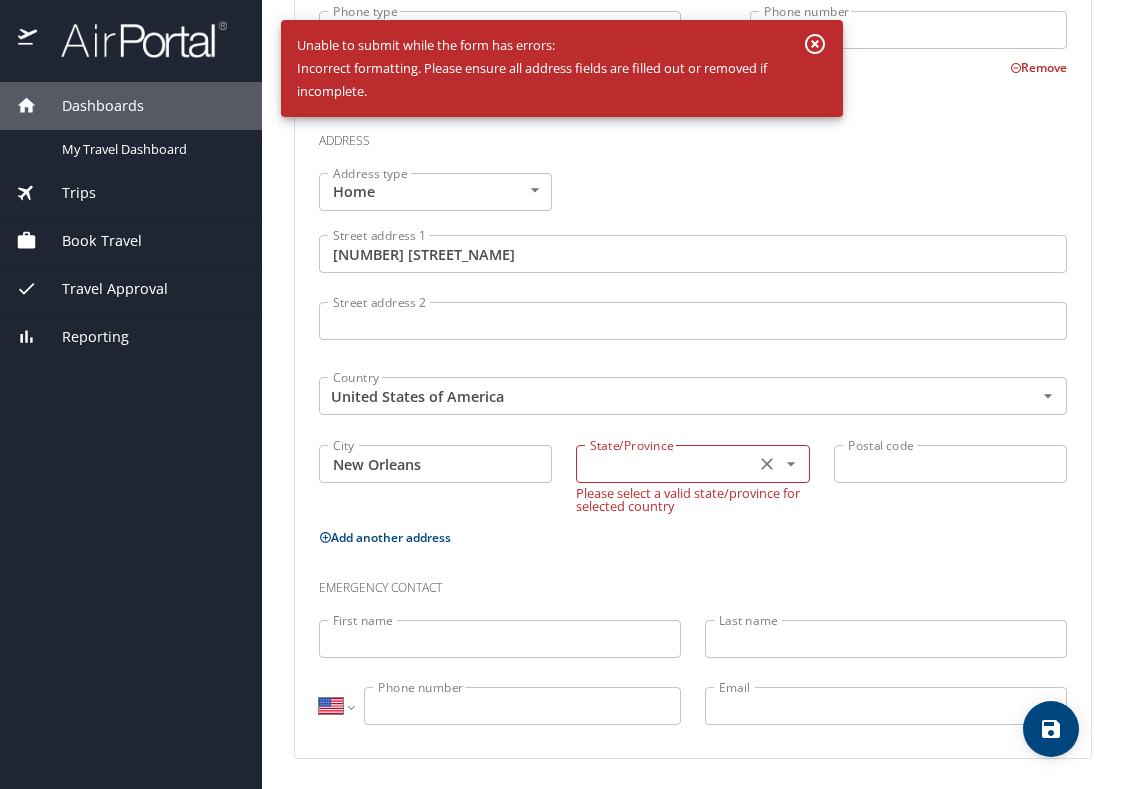 click on "State/Province" at bounding box center (692, 464) 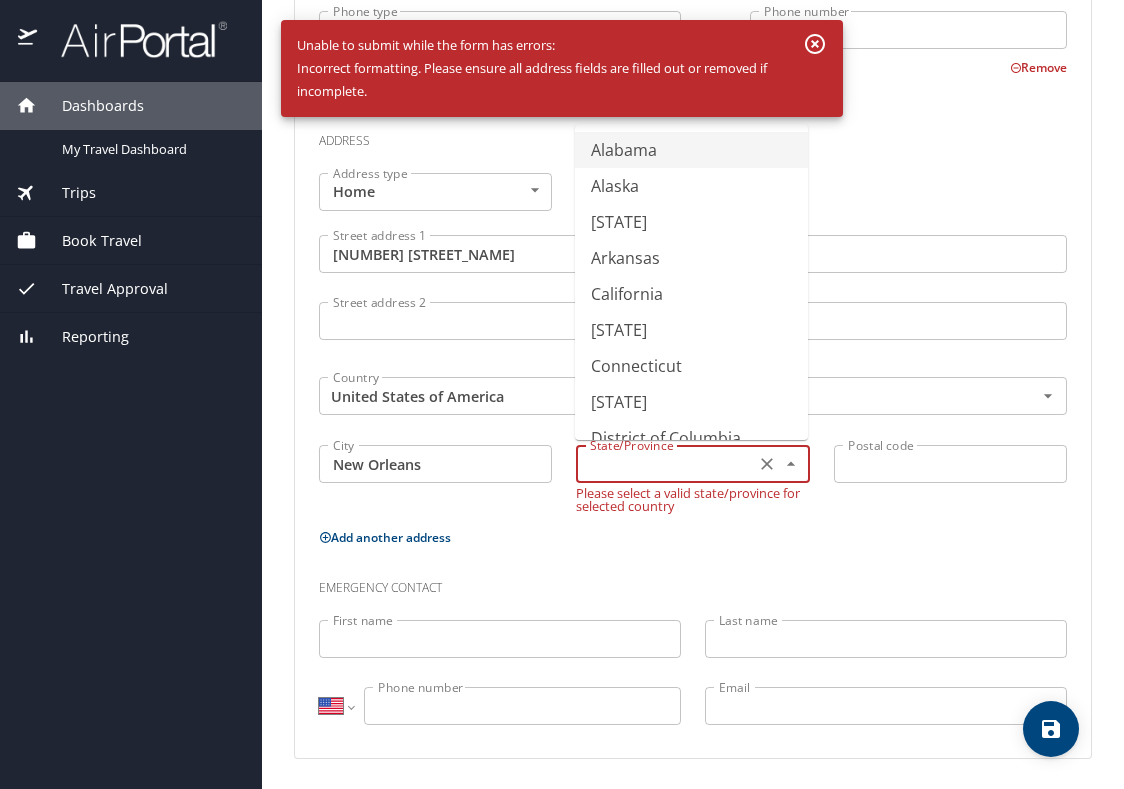 click at bounding box center (663, 464) 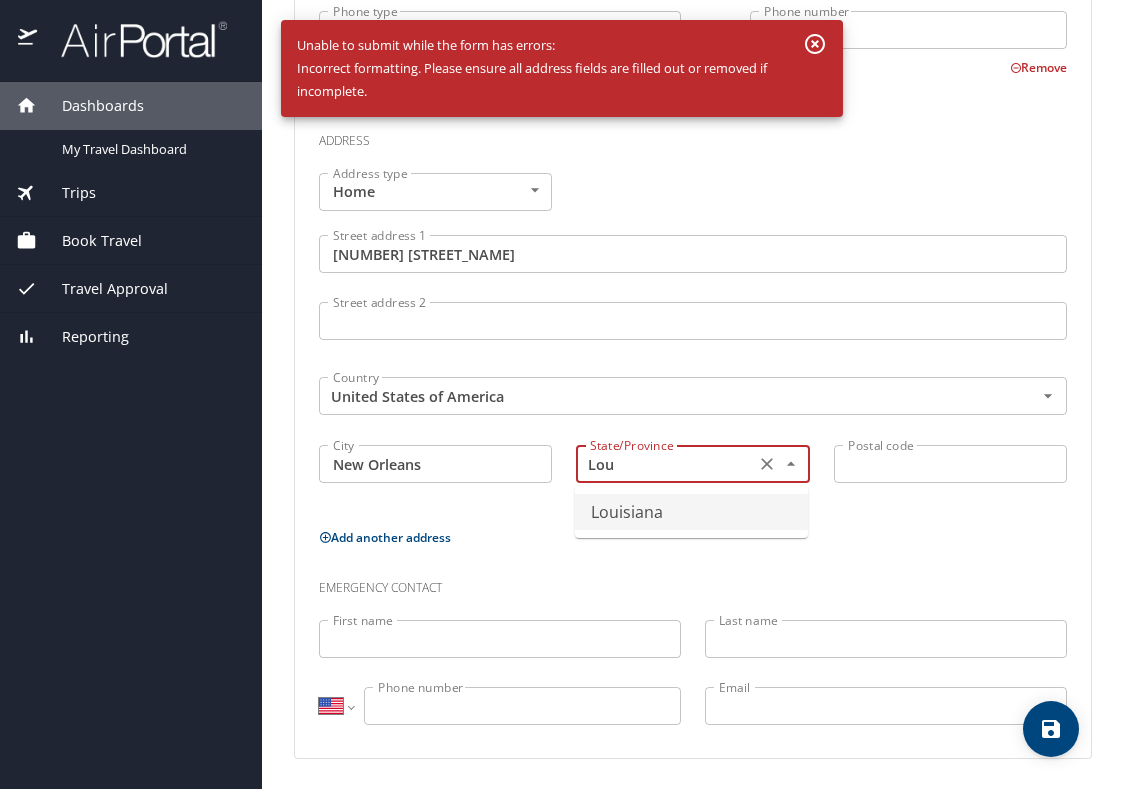 click on "Louisiana" at bounding box center (691, 512) 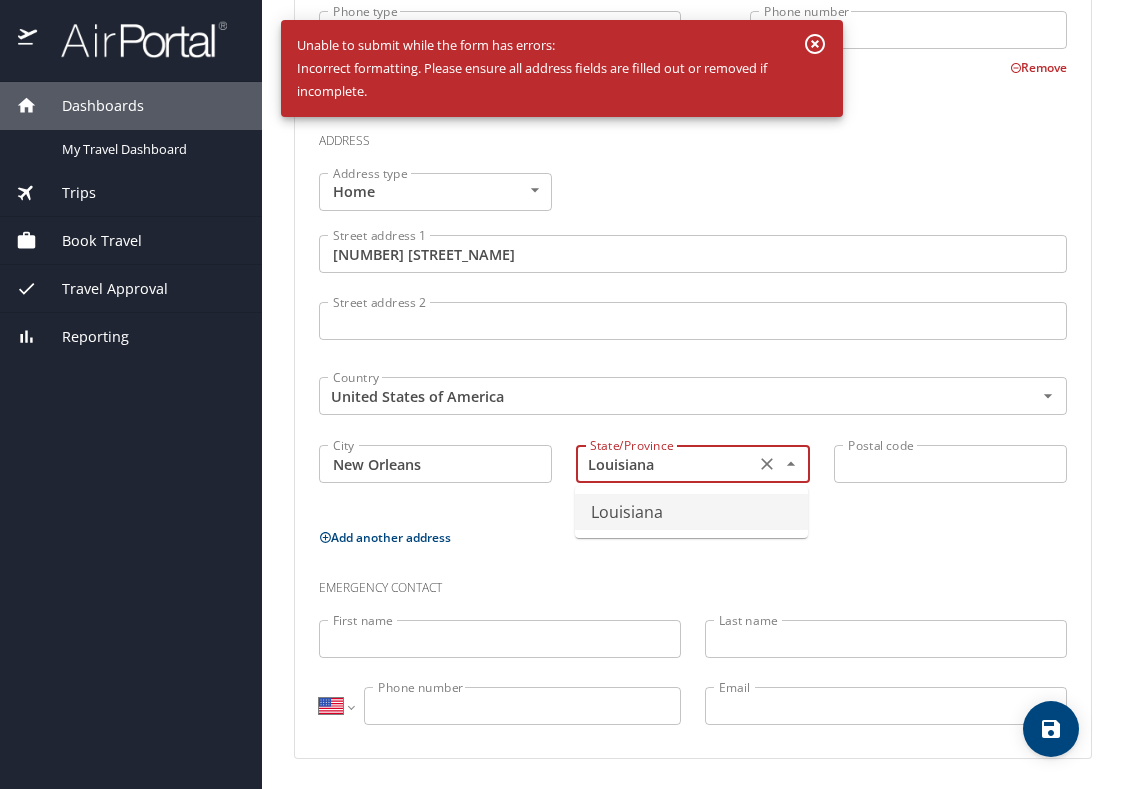scroll, scrollTop: 615, scrollLeft: 0, axis: vertical 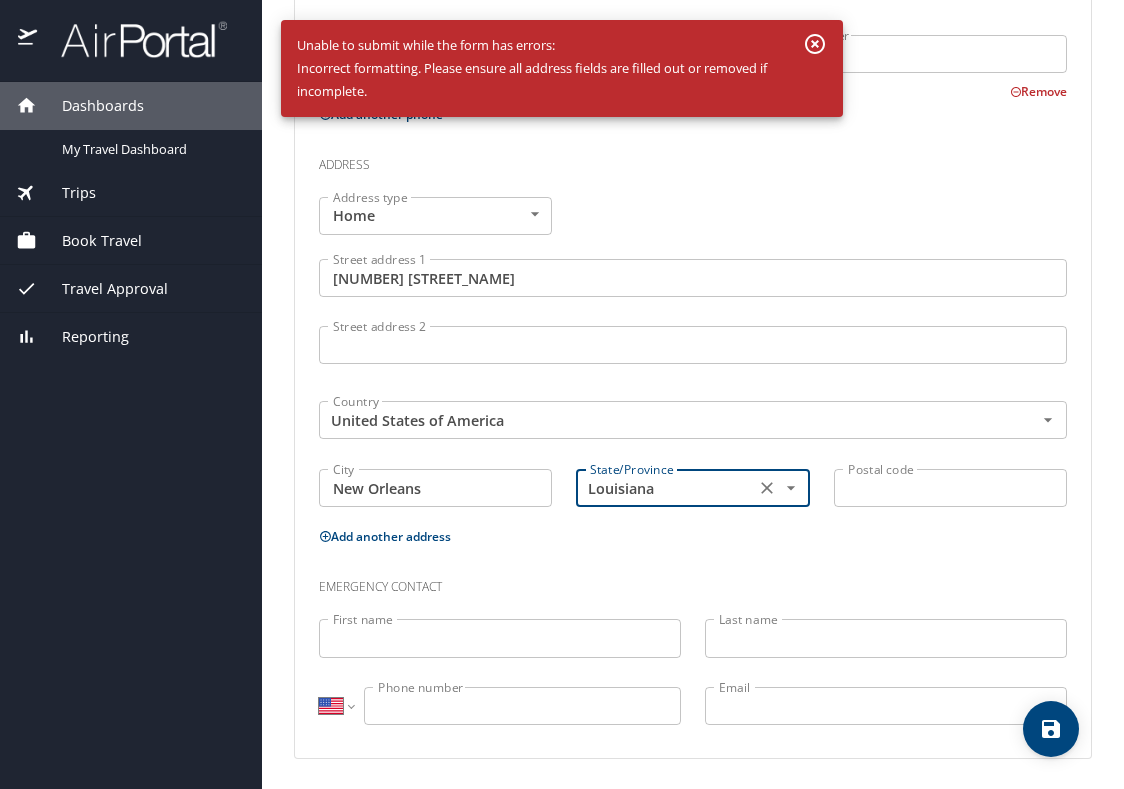 type on "Louisiana" 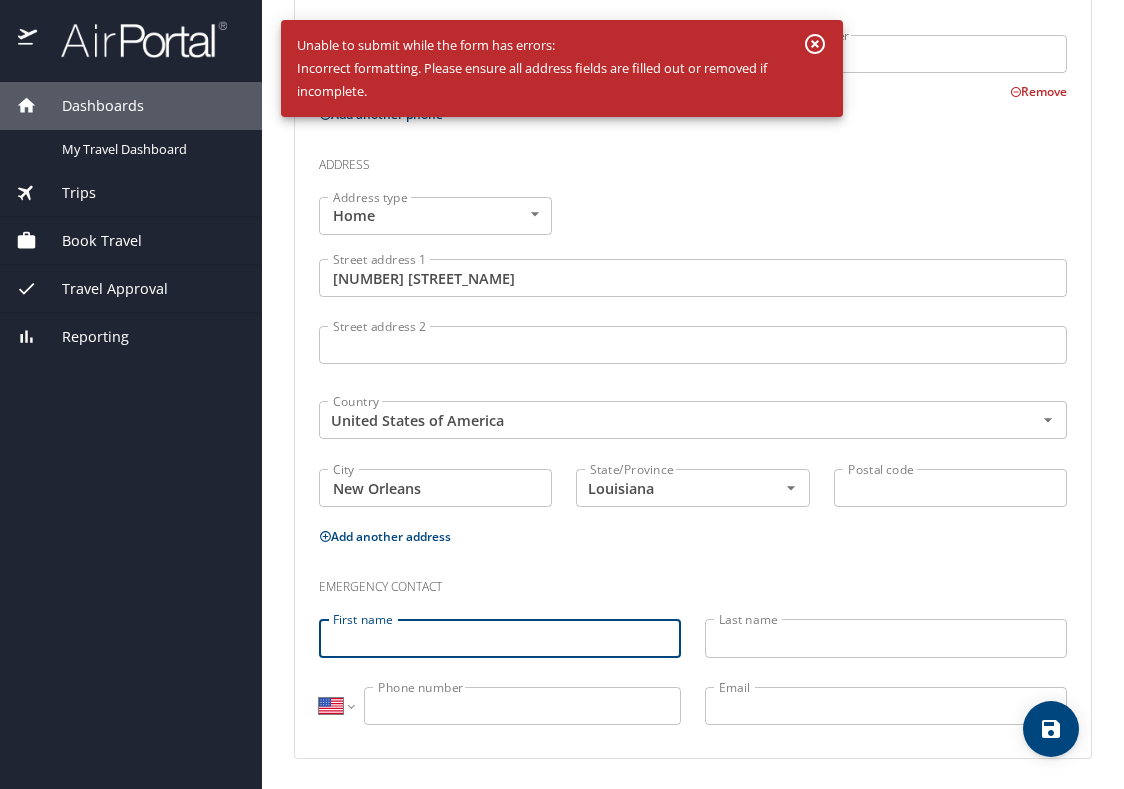 click on "First name" at bounding box center [500, 638] 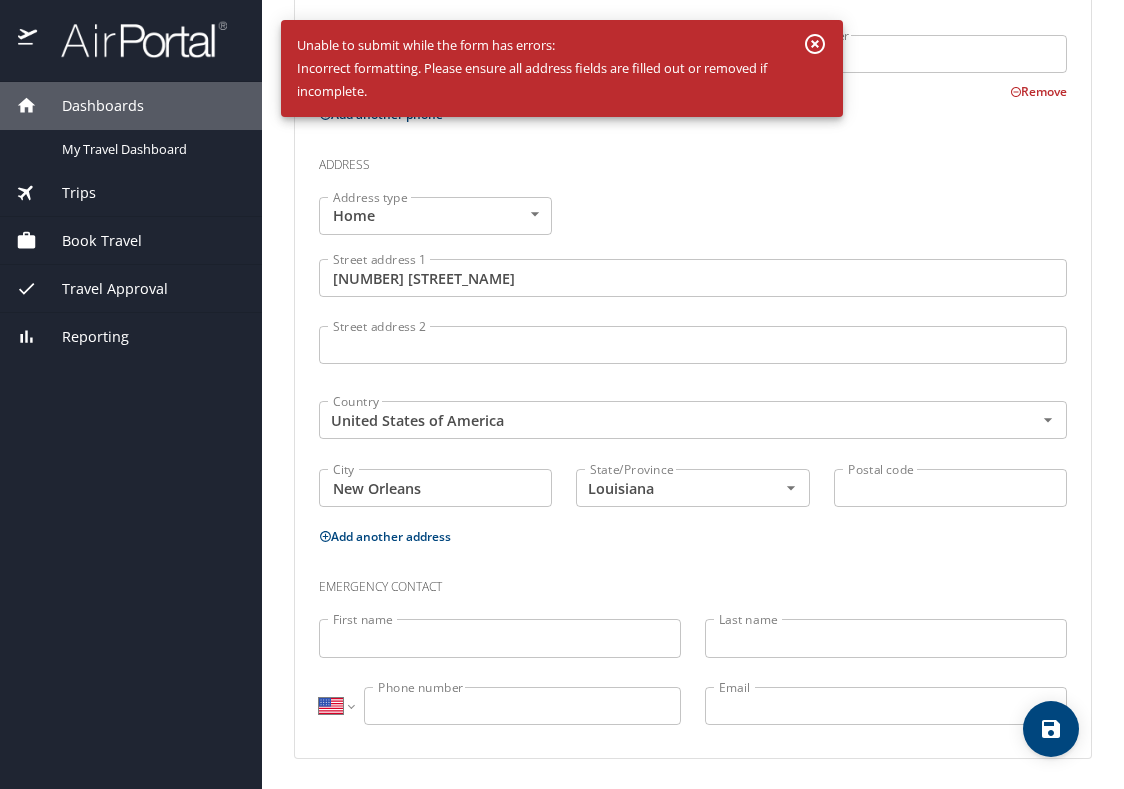 click on "Add another address" at bounding box center [693, 536] 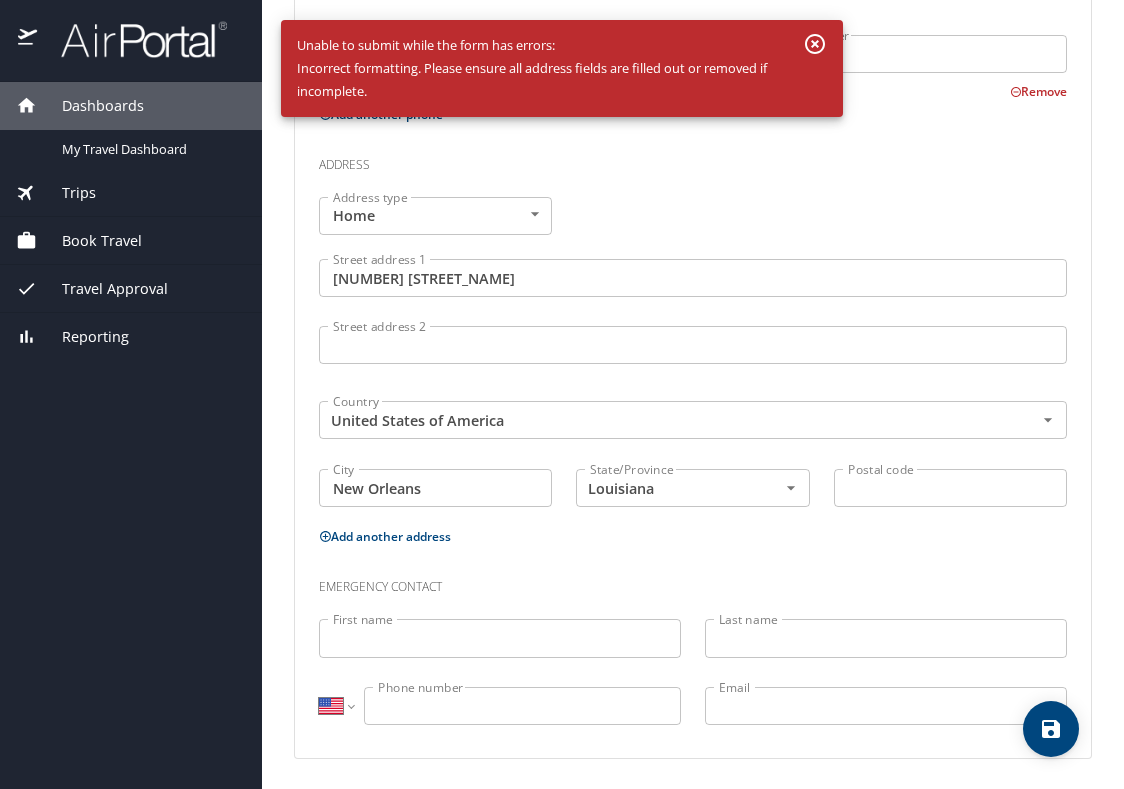 click on "Postal code" at bounding box center [950, 488] 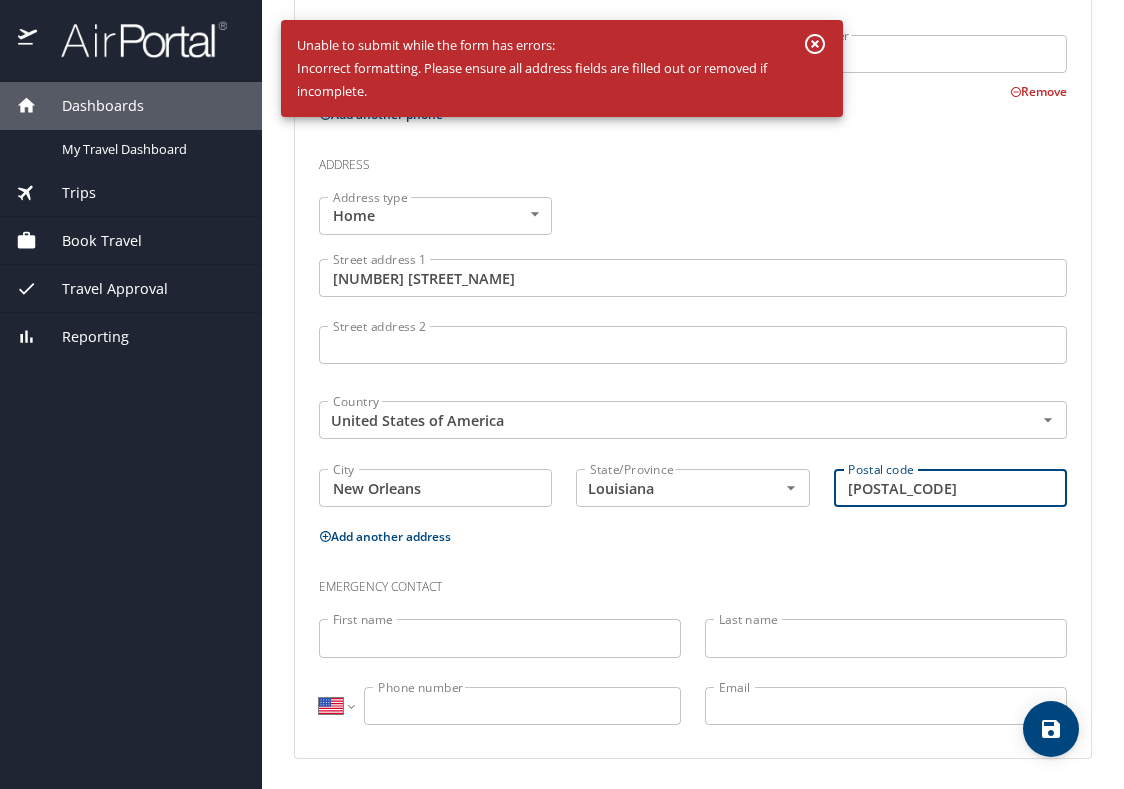 type on "70130" 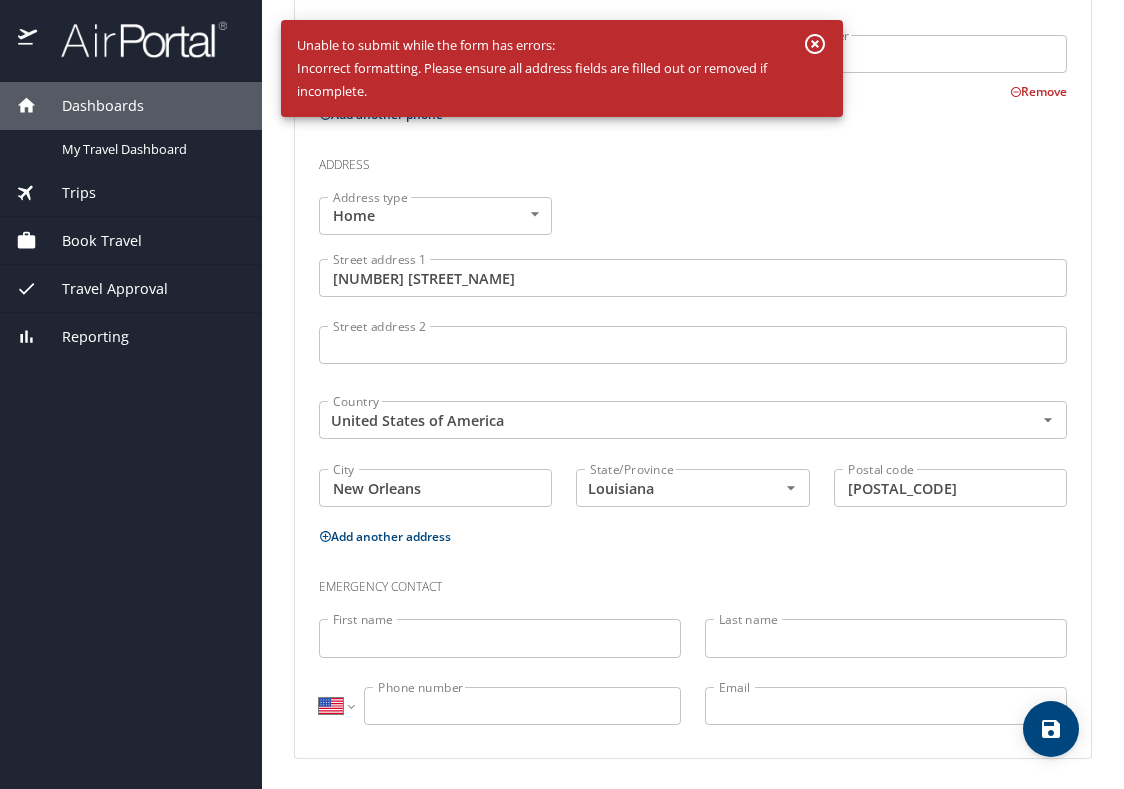 click on "Emergency contact" at bounding box center (693, 580) 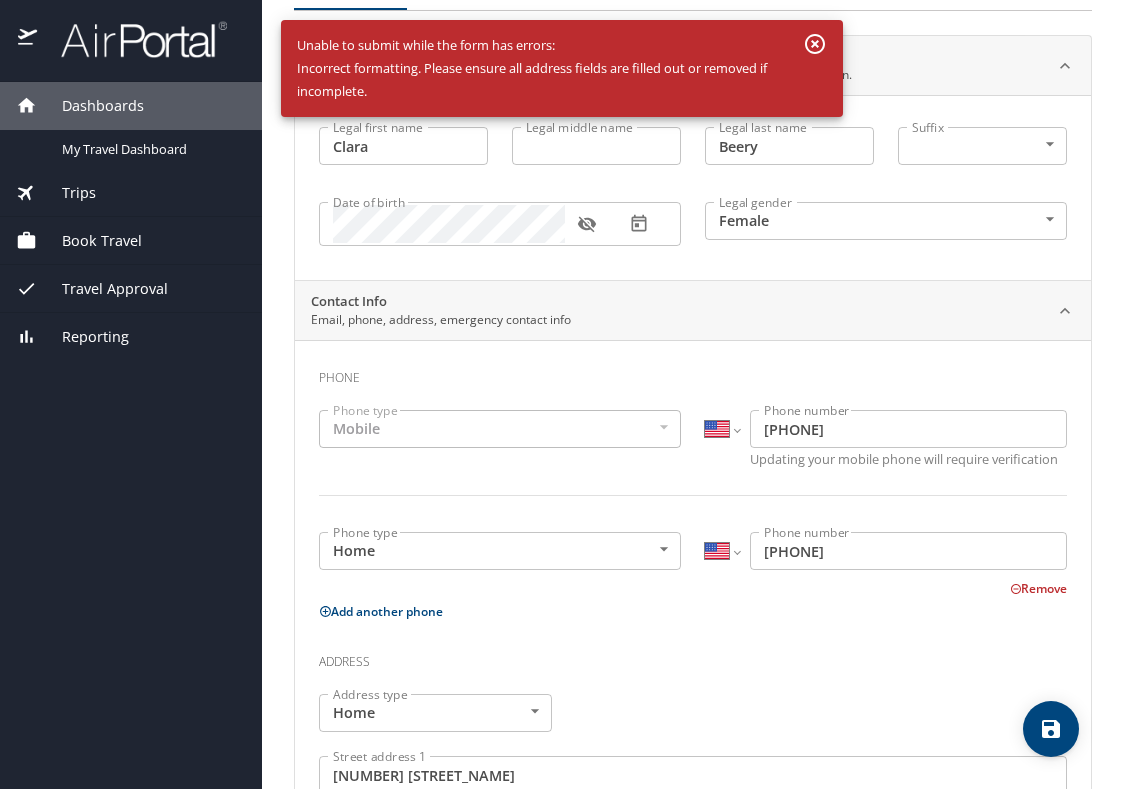 scroll, scrollTop: 0, scrollLeft: 0, axis: both 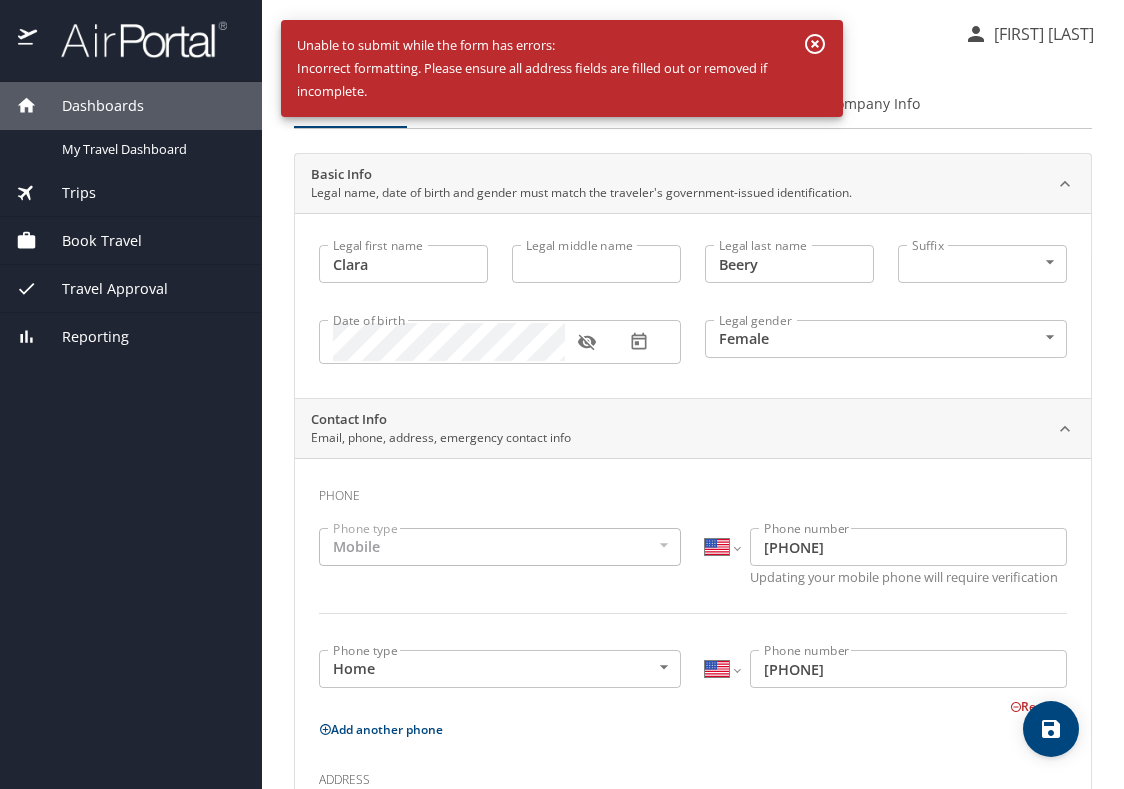 click 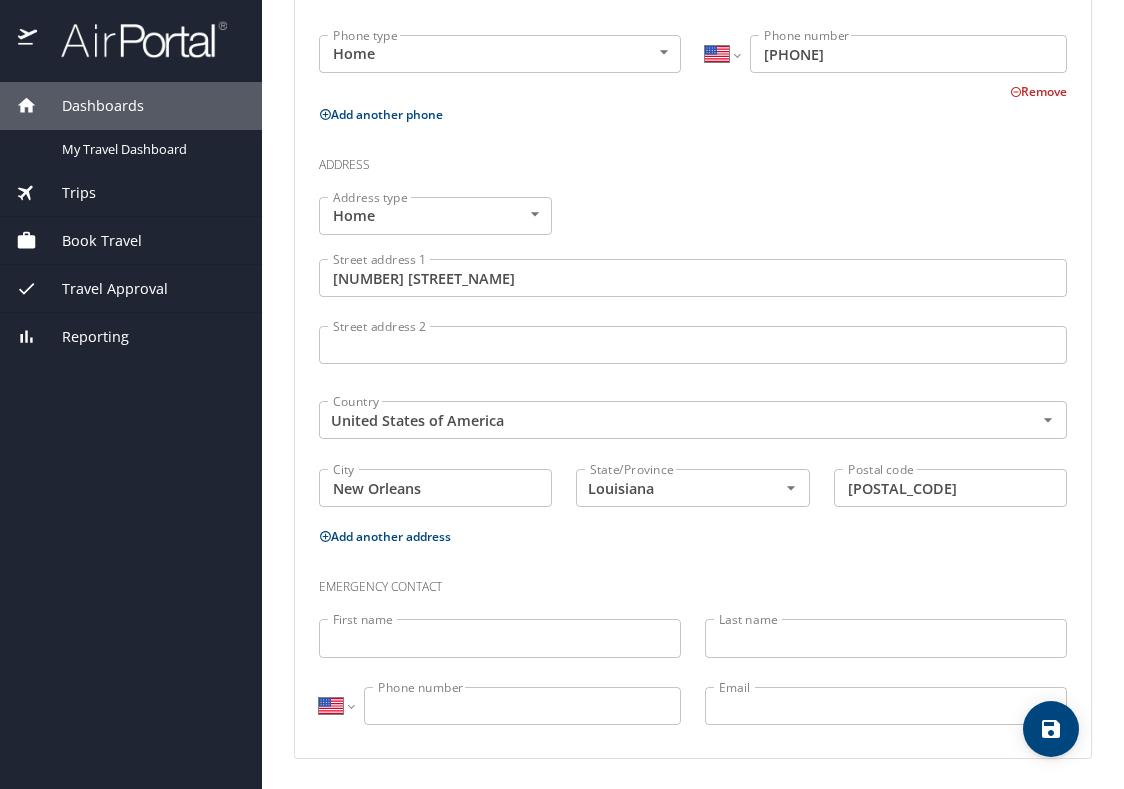scroll, scrollTop: 0, scrollLeft: 0, axis: both 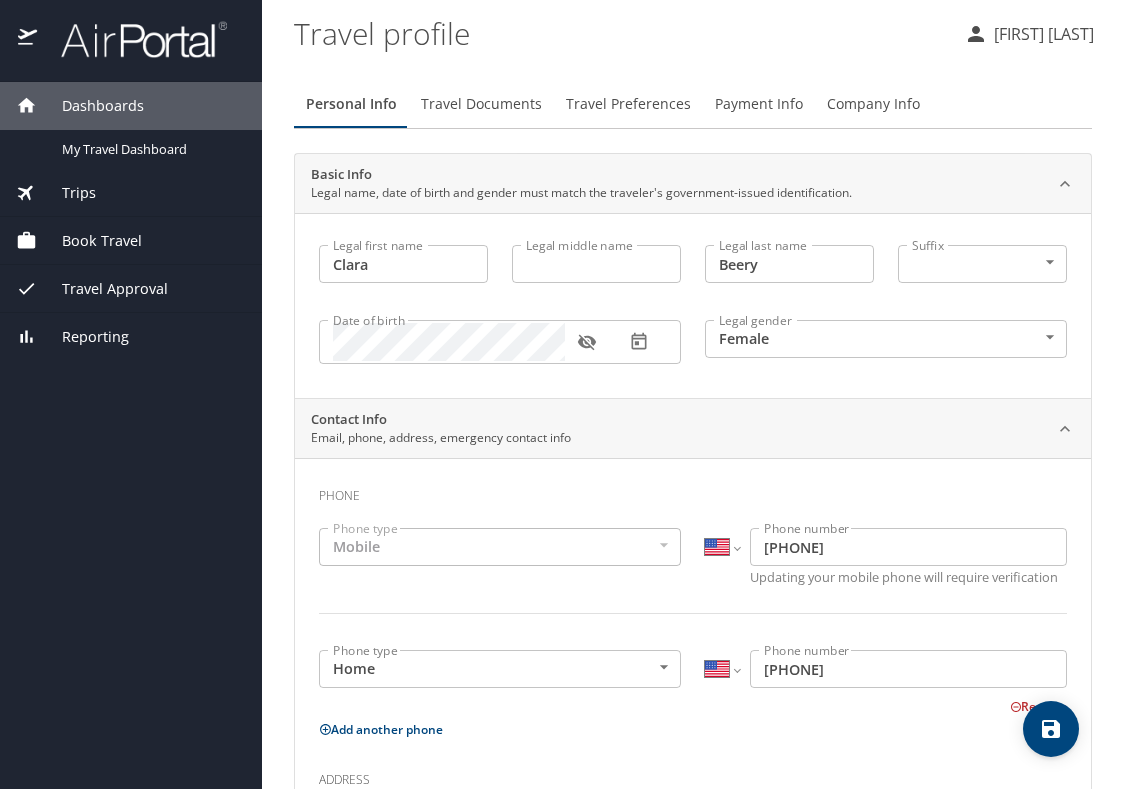 click on "Email, phone, address, emergency contact info" at bounding box center (441, 438) 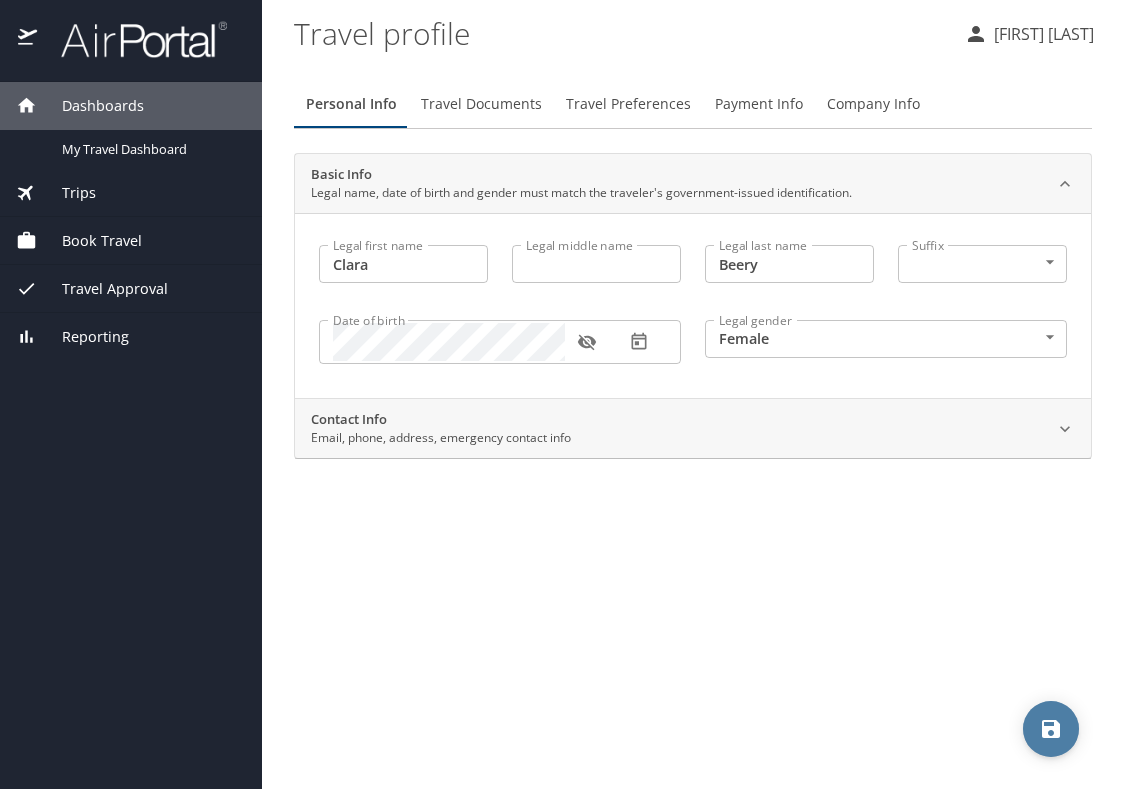 click at bounding box center [1051, 729] 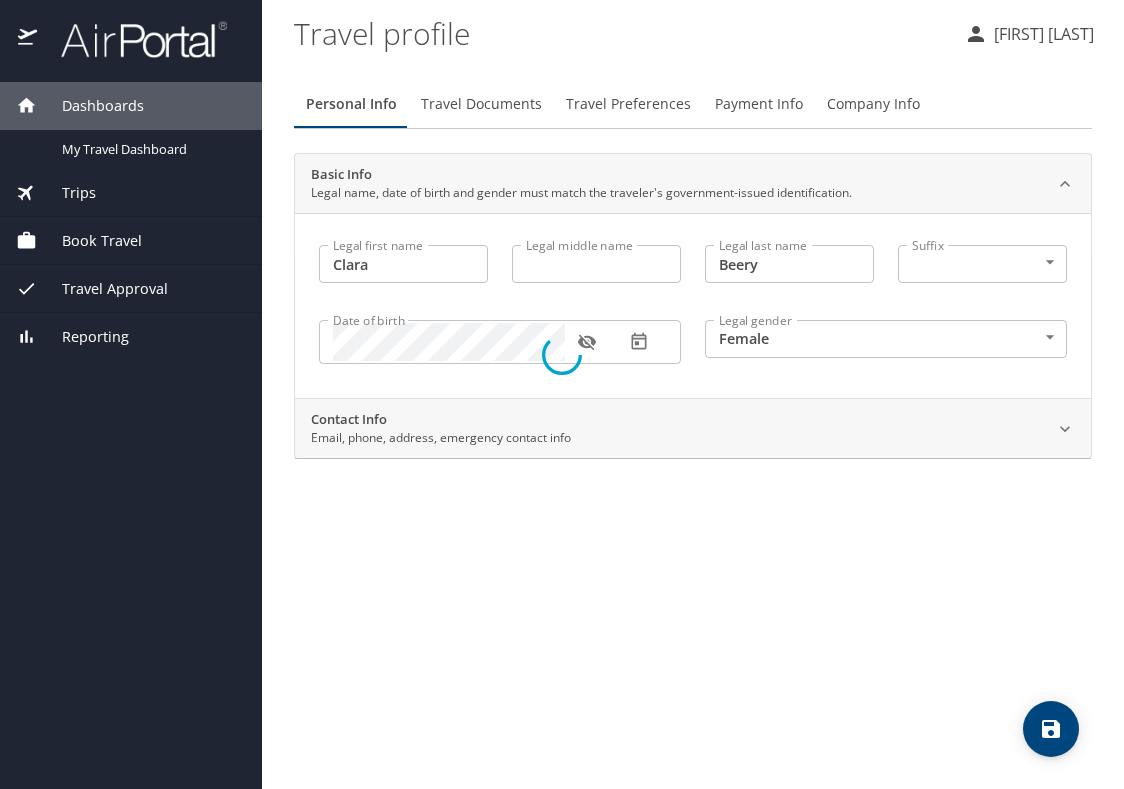 select on "US" 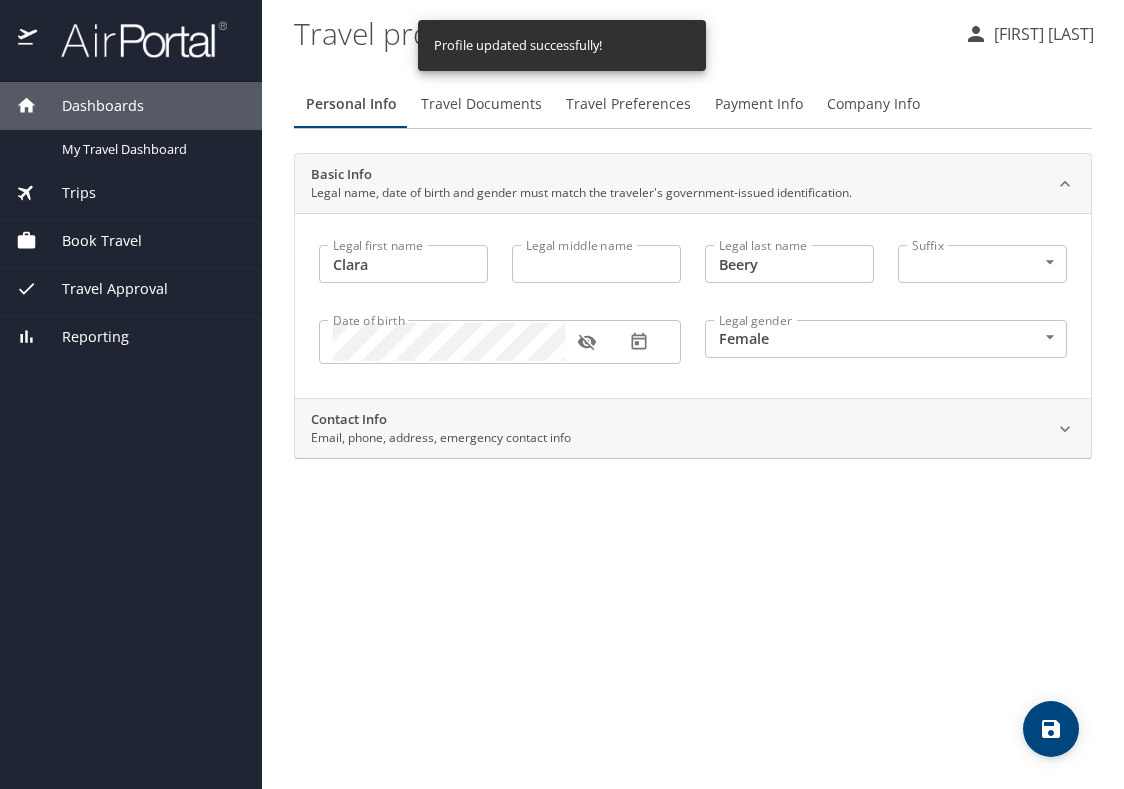 select on "US" 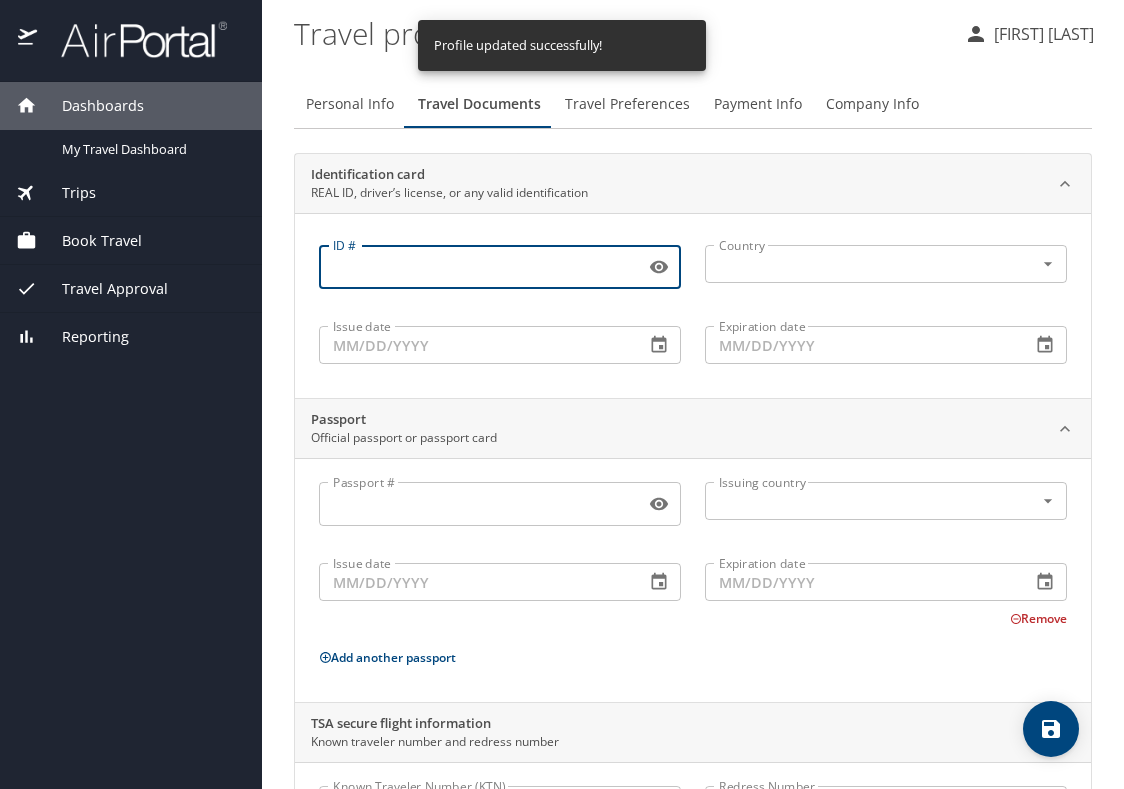 click on "ID #" at bounding box center (478, 267) 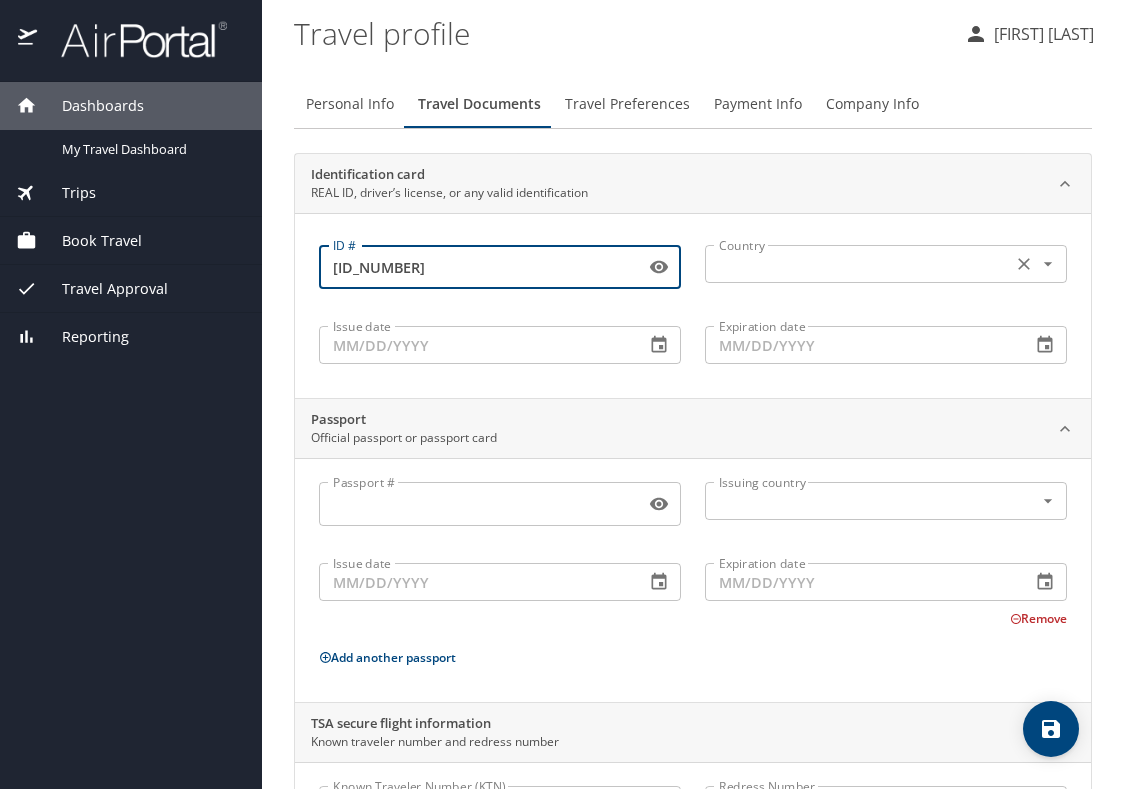 type on "013138814" 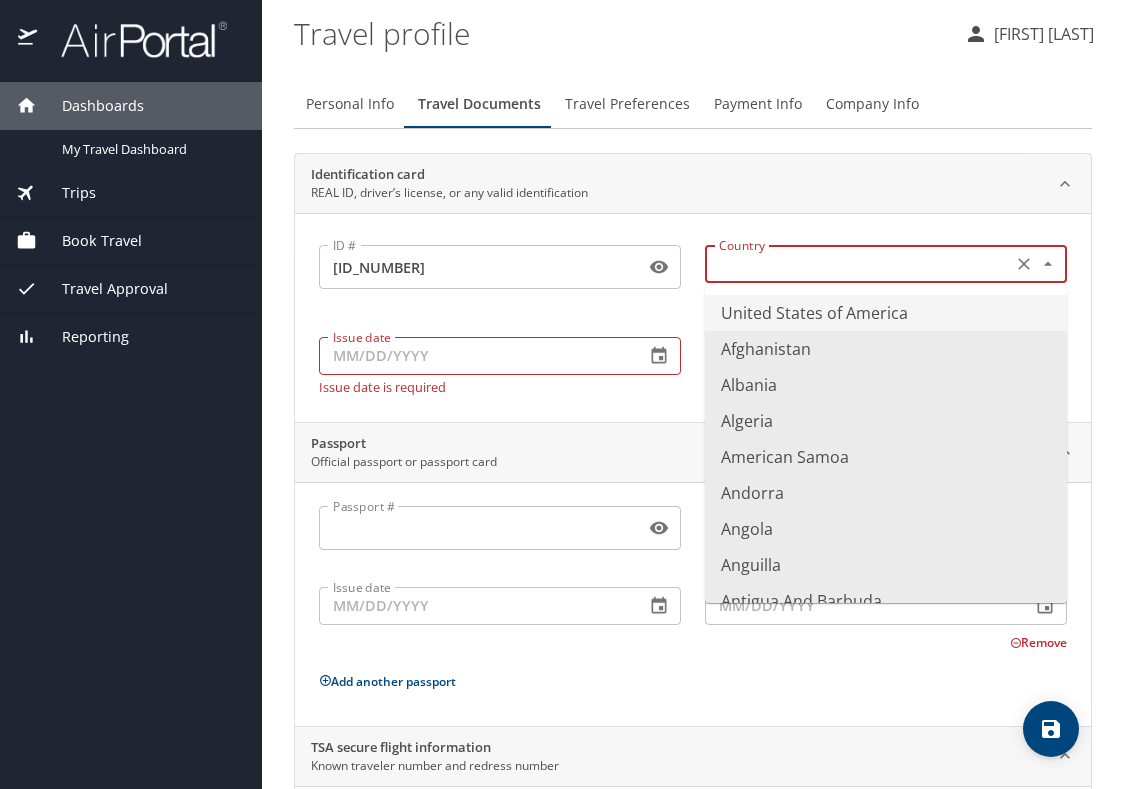 click on "United States of America" at bounding box center (886, 313) 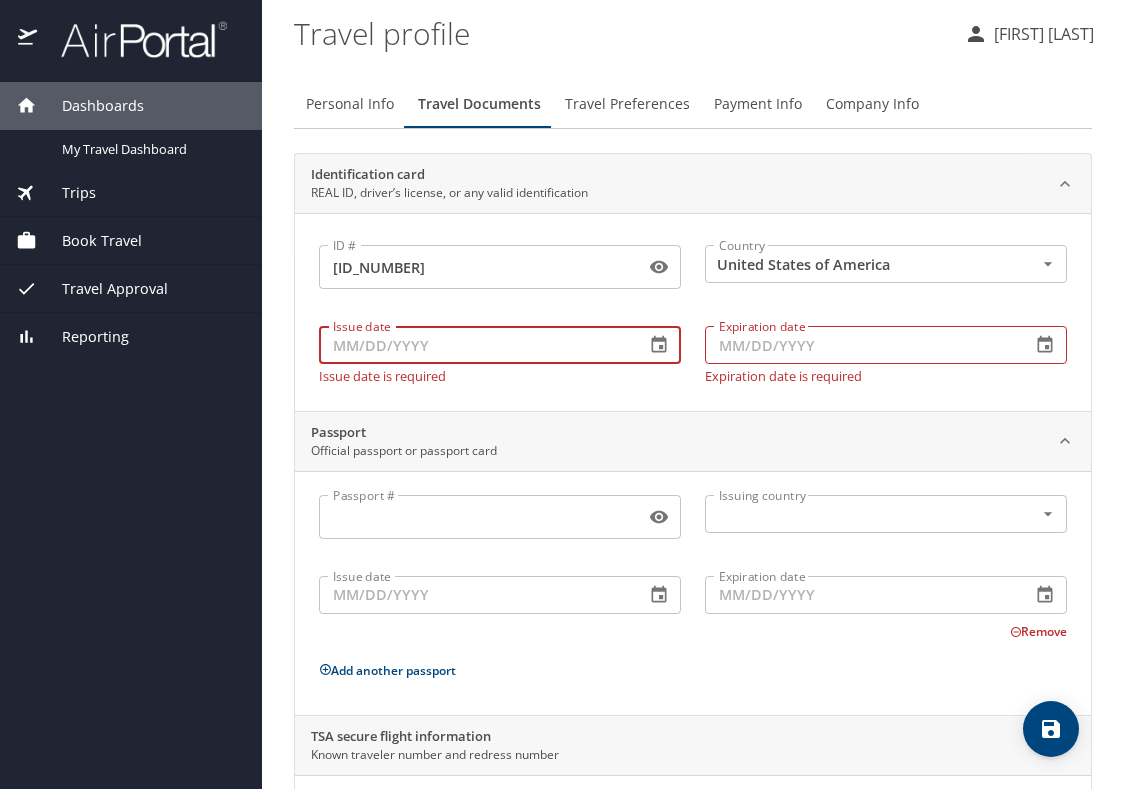 click on "Issue date" at bounding box center [474, 345] 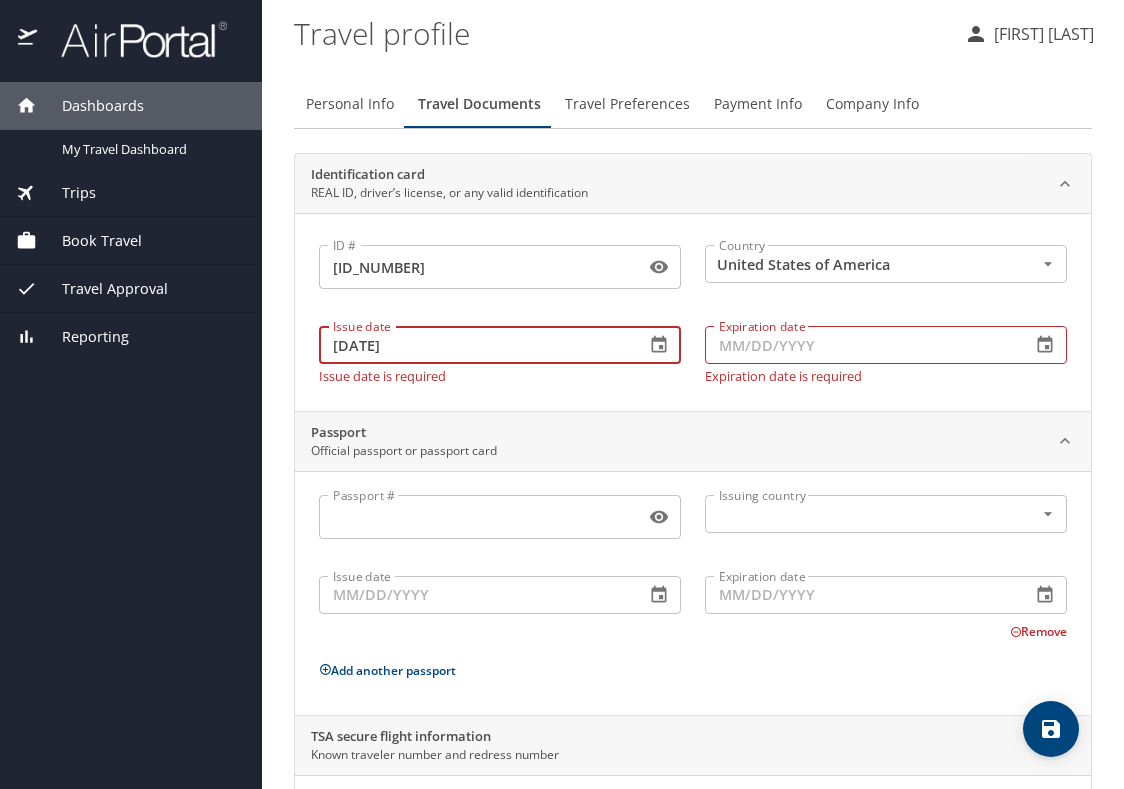 type on "09/14/2024" 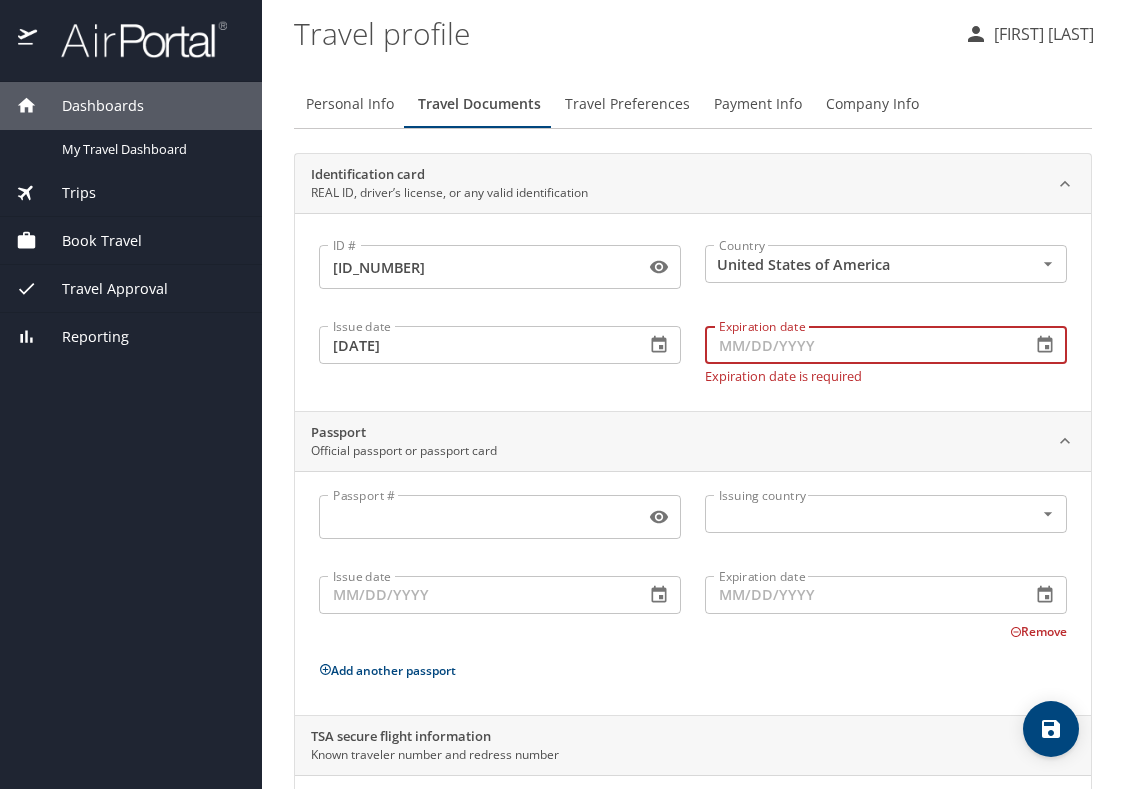 click on "Expiration date" at bounding box center (860, 345) 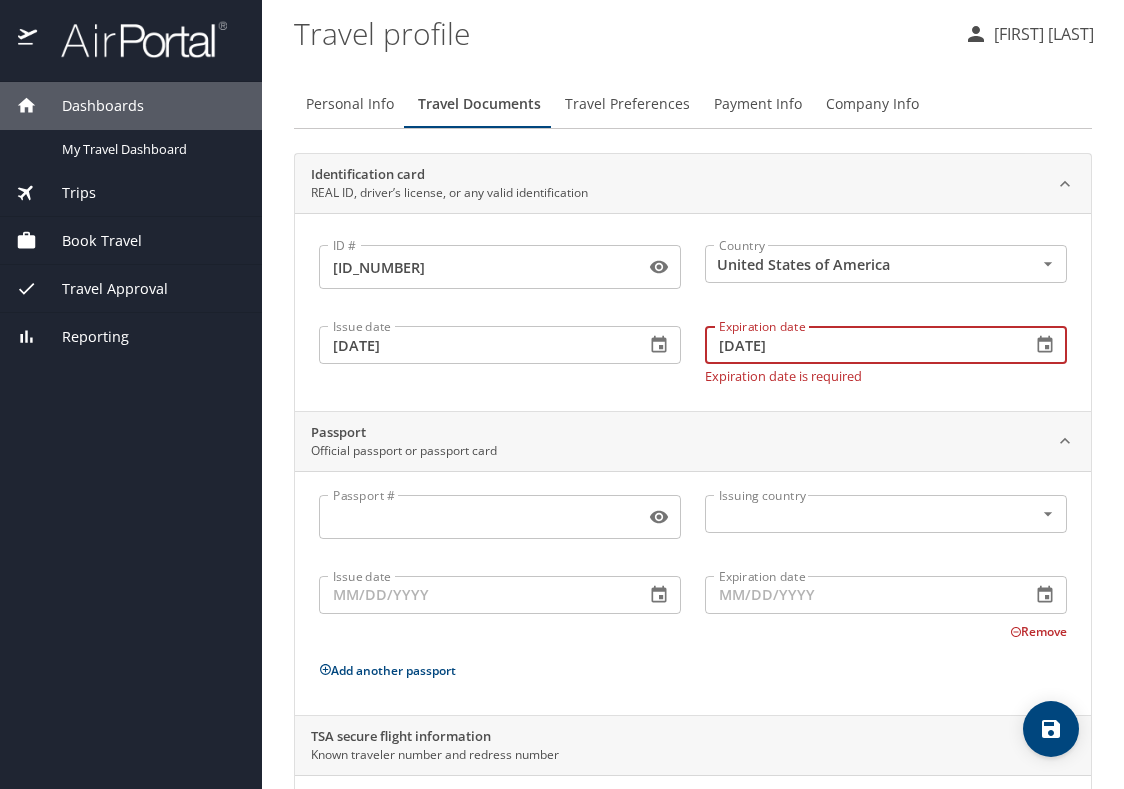type on "10/26/2029" 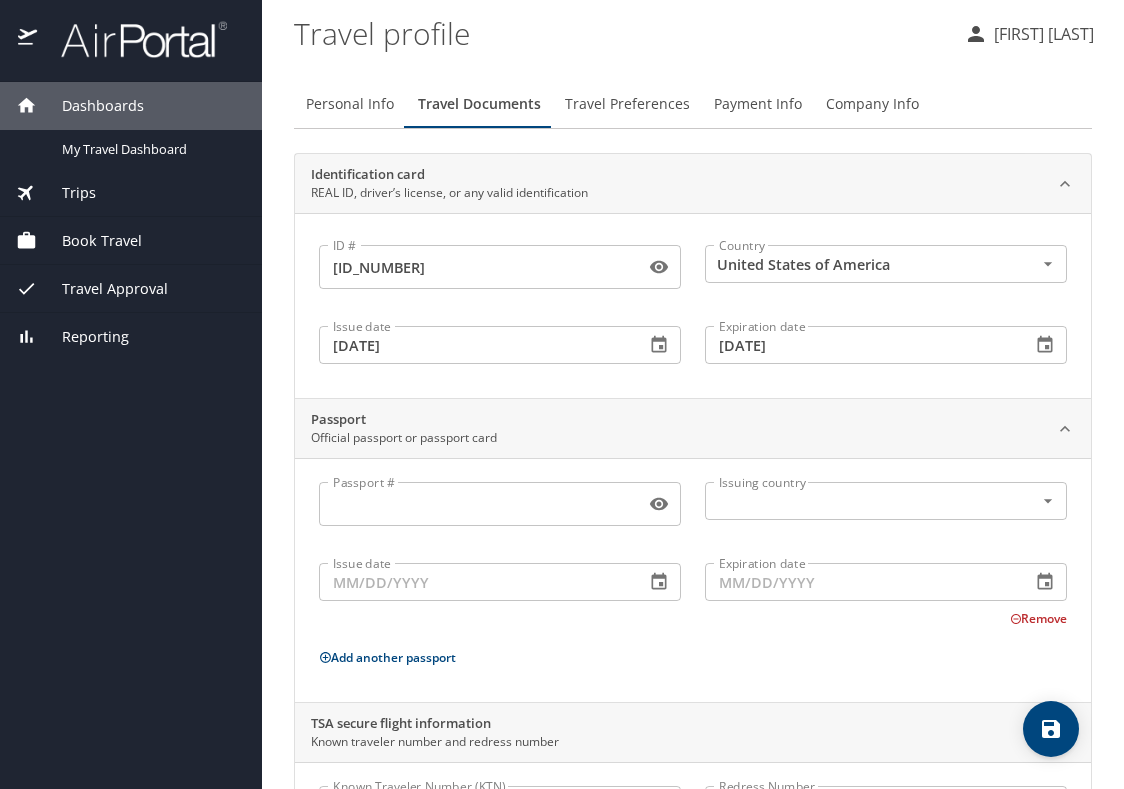 click on "Passport Official passport or passport card" at bounding box center [677, 429] 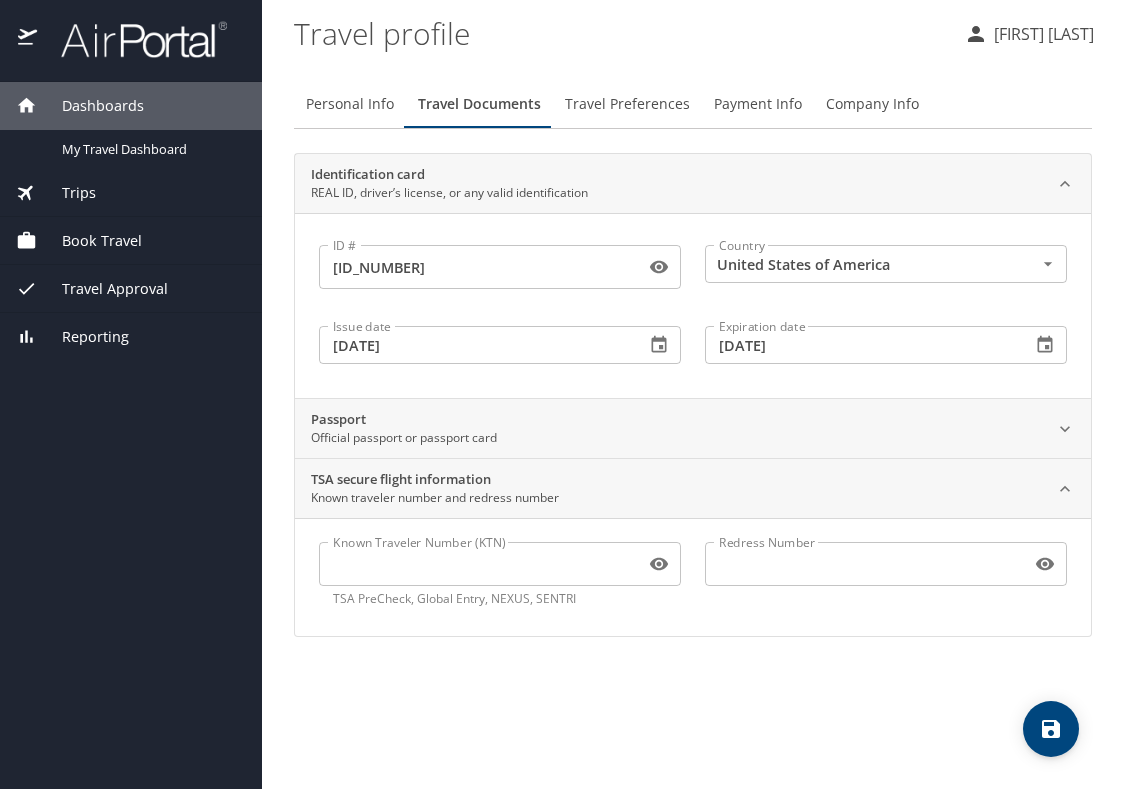 click on "TSA PreCheck, Global Entry, NEXUS, SENTRI" at bounding box center [500, 599] 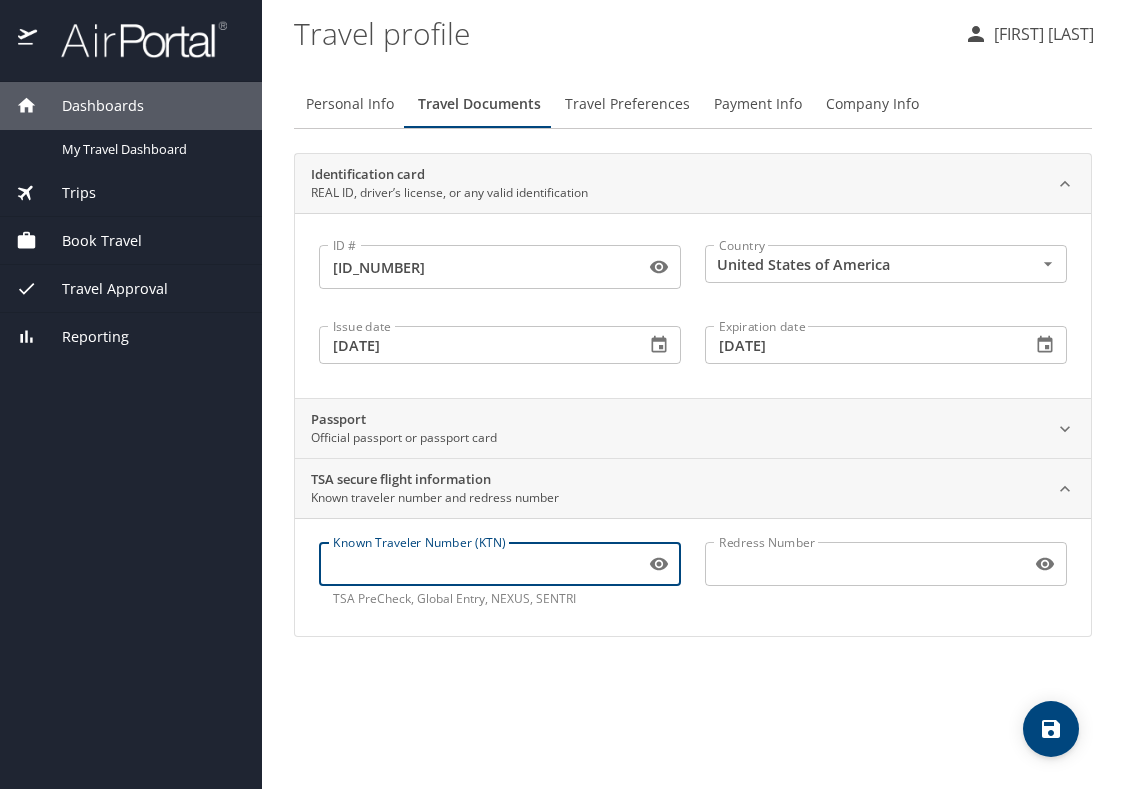 click on "Known Traveler Number (KTN)" at bounding box center [478, 564] 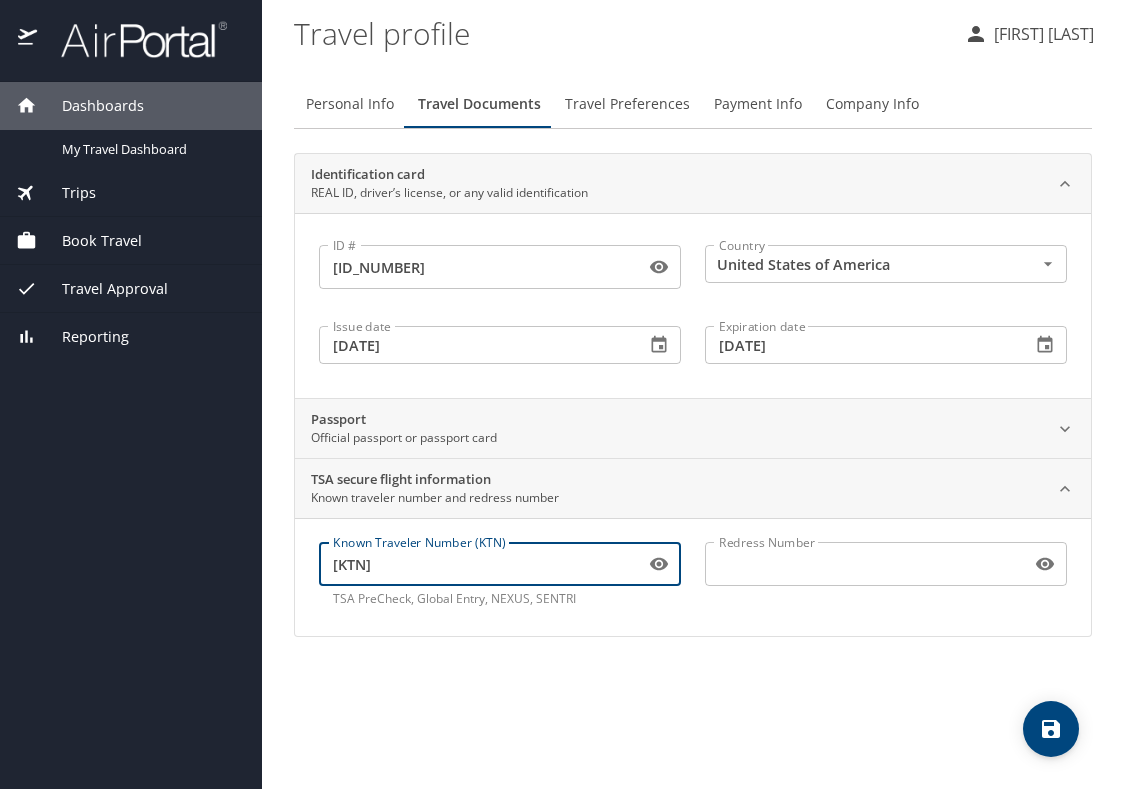 type on "TT12XZYY1" 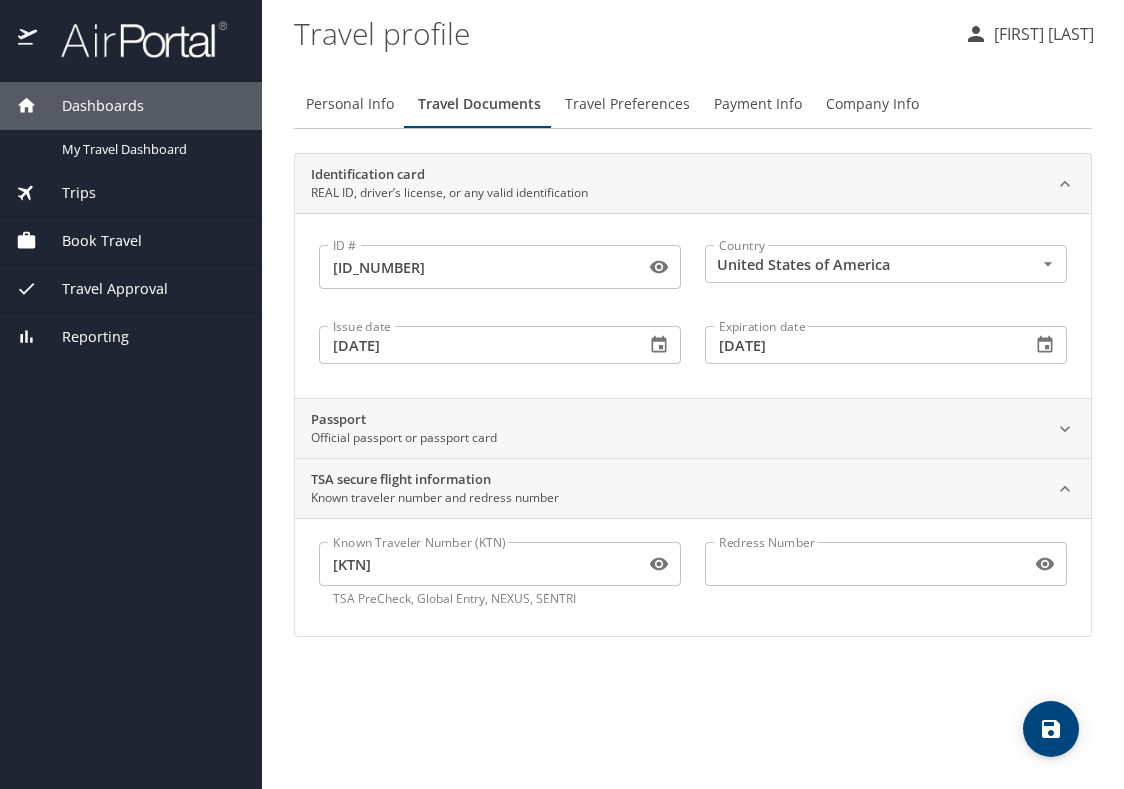 click on "Personal Info Travel Documents Travel Preferences Payment Info Company Info Identification card REAL ID, driver’s license, or any valid identification   ID # 013138814 ID # Country United States of America Country Issue date 09/14/2024 Issue date Expiration date 10/26/2029 Expiration date Passport Official passport or passport card   Passport # Passport # Issuing country Issuing country Issue date Issue date Expiration date Expiration date  Remove  Add another passport TSA secure flight information Known traveler number and redress number   Known Traveler Number (KTN) TT12XZYY1 Known Traveler Number (KTN) TSA PreCheck, Global Entry, NEXUS, SENTRI   Redress Number Redress Number" at bounding box center [693, 426] 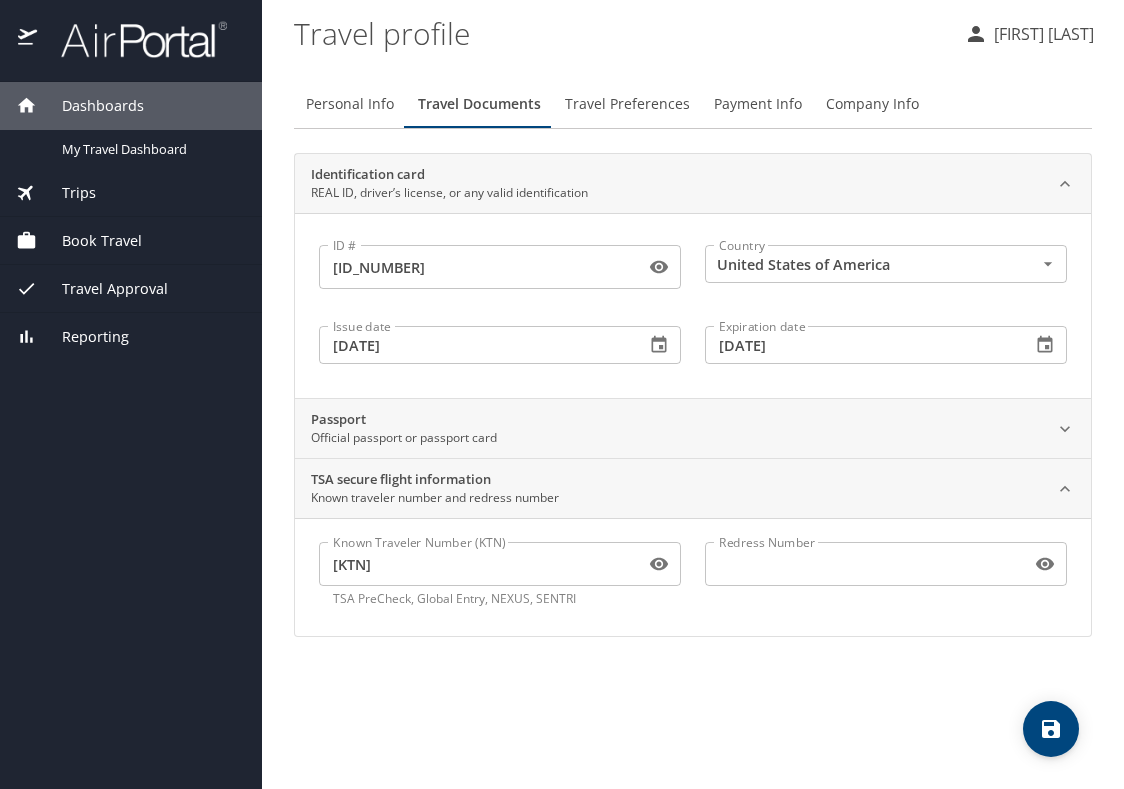 click 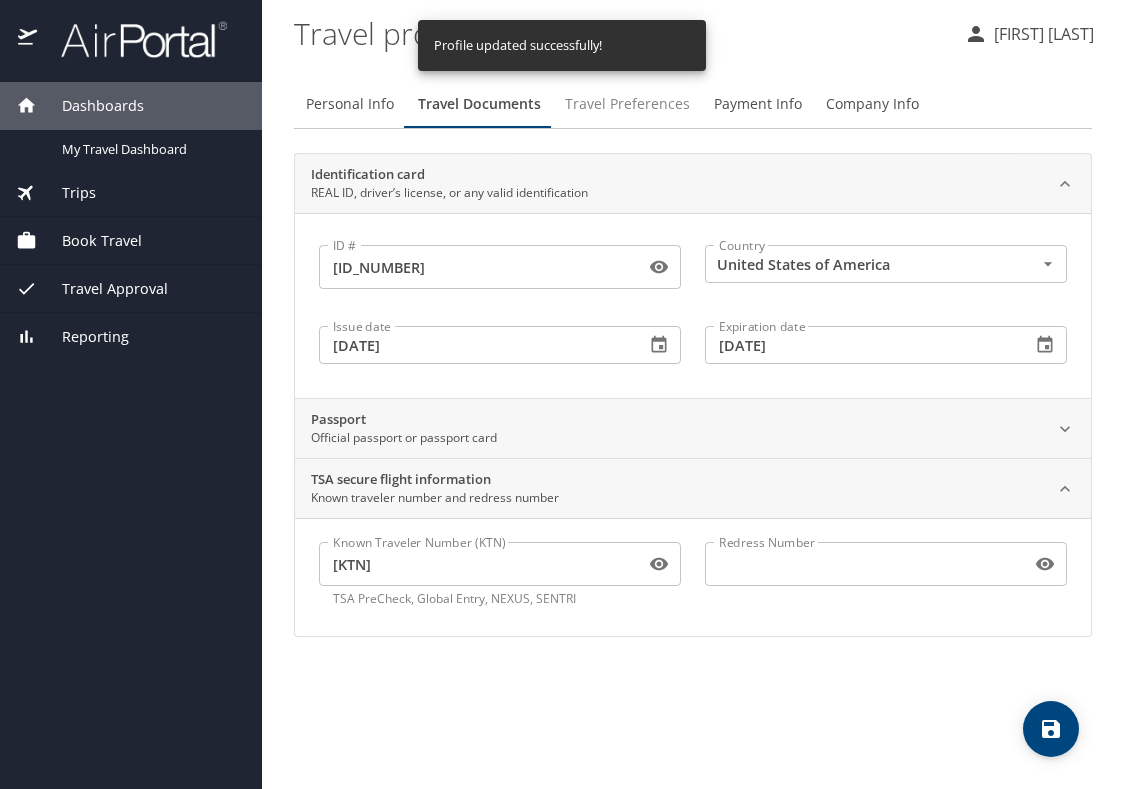click on "Travel Preferences" at bounding box center [627, 104] 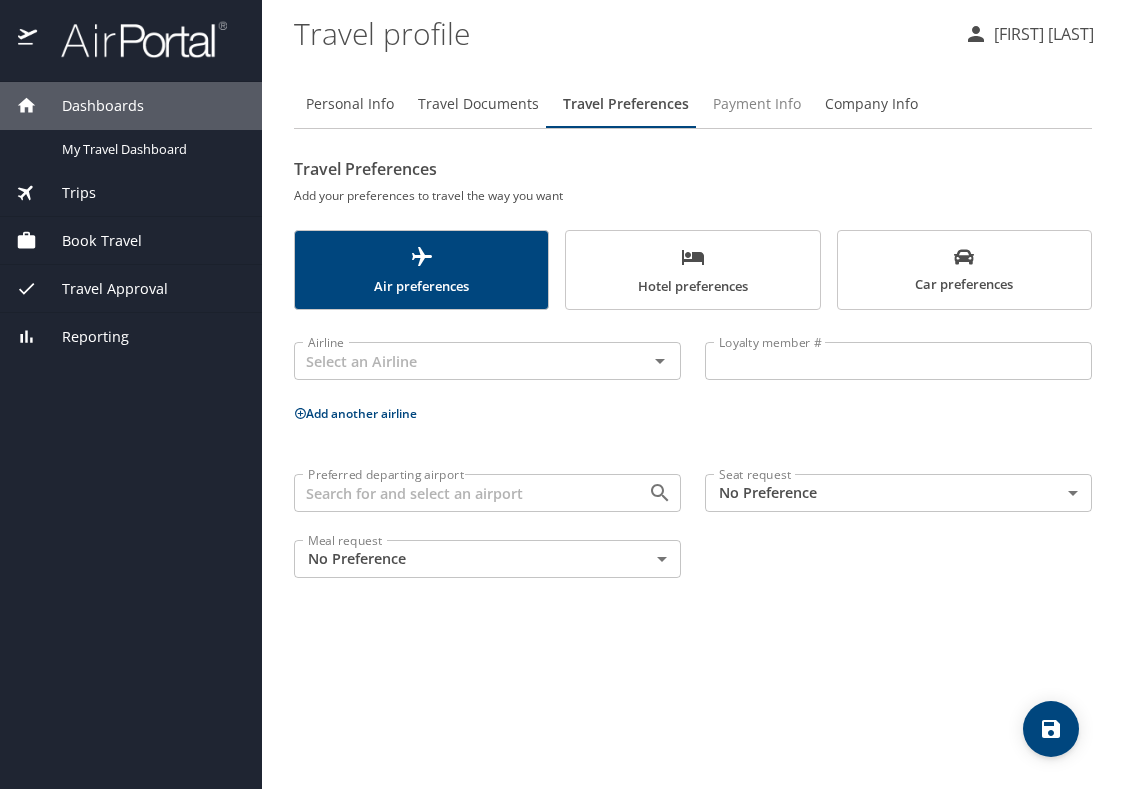 click on "Payment Info" at bounding box center [757, 104] 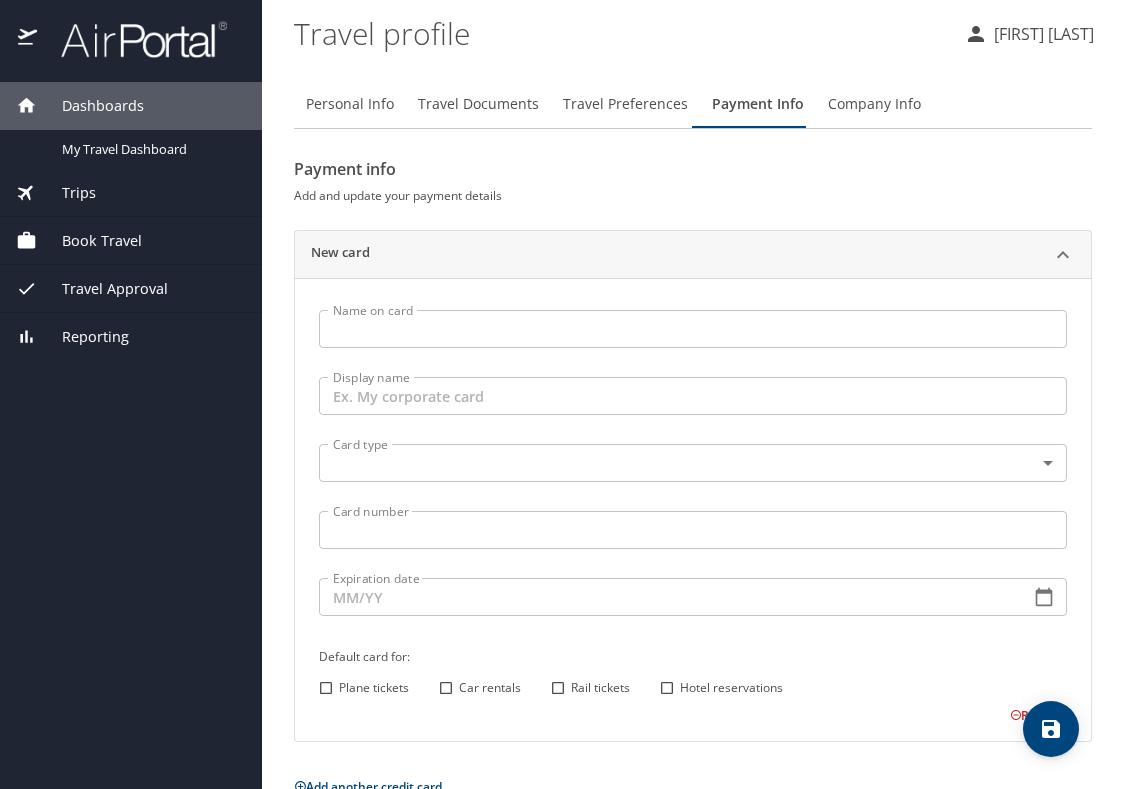 click on "Name on card" at bounding box center [693, 329] 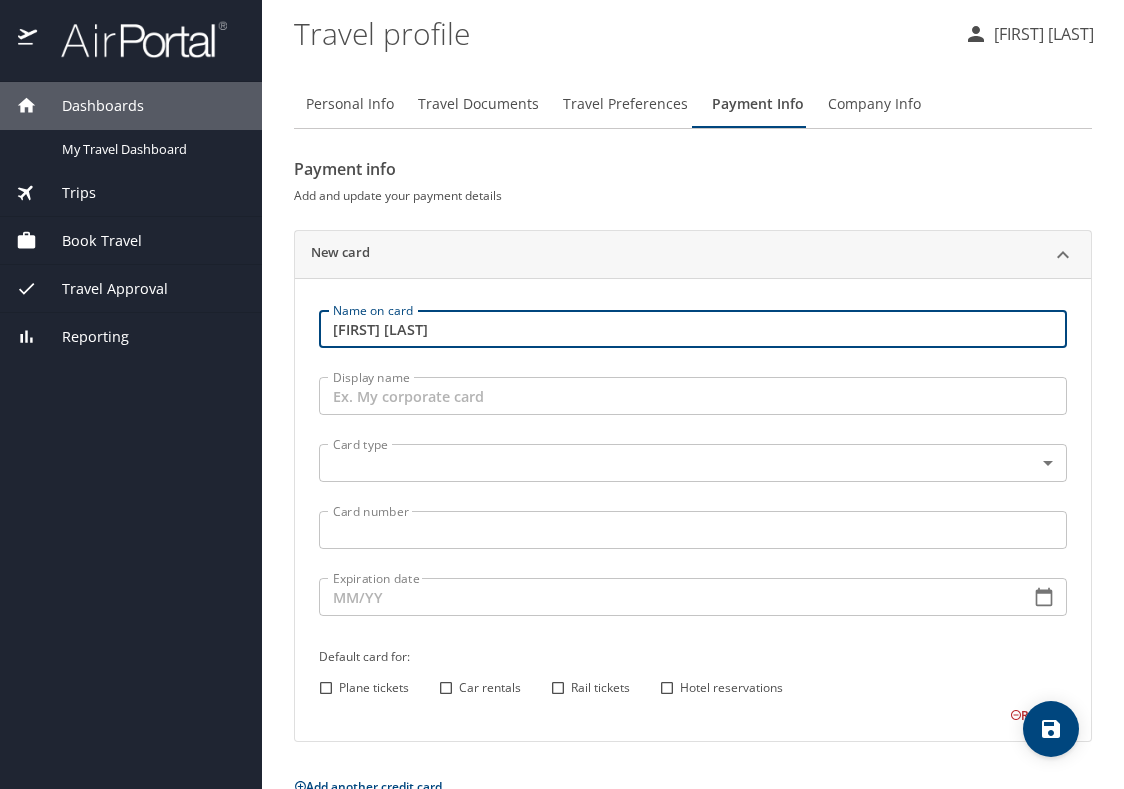 type on "[FIRST] [LAST]" 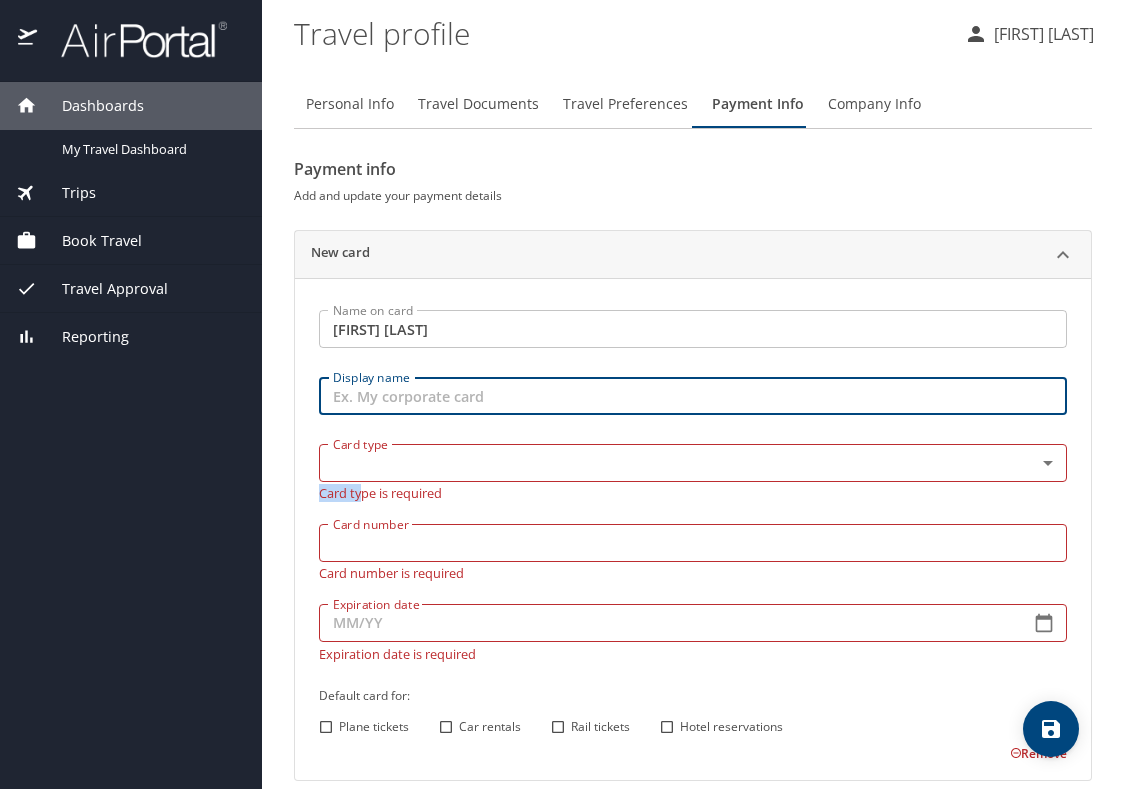 click on "Card type is required" at bounding box center [693, 491] 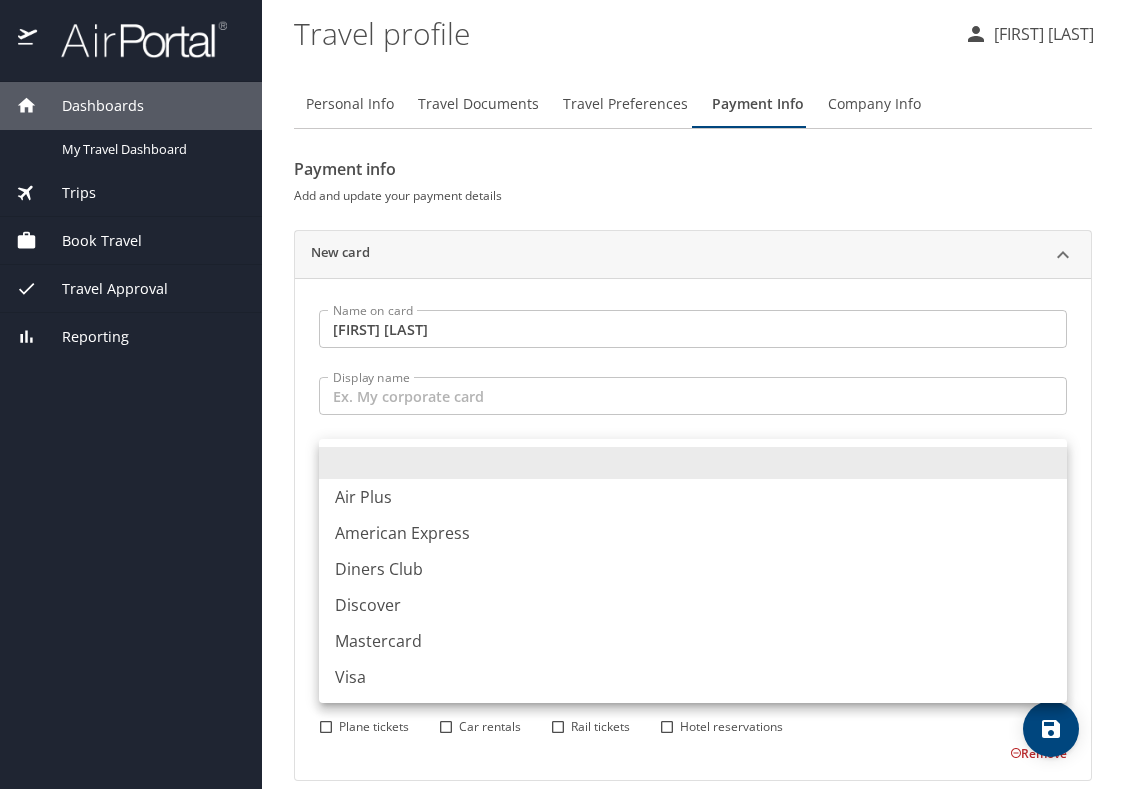 click on "Dashboards My Travel Dashboard Trips Current / Future Trips Past Trips Trips Missing Hotel Book Travel Approval Request (Beta) Book/Manage Online Trips Travel Approval Pending Trip Approvals Approved Trips Canceled Trips Approvals (Beta) Reporting Travel profile Clara Beery Personal Info Travel Documents Travel Preferences Payment Info Company Info Payment info Add and update your payment details New card   Name on card Clara Beery Name on card   Display name Display name   Card type ​ Card type Card type is required   Card number Card number Card number is required Expiration date Expiration date Expiration date is required Default card for: Plane tickets Car rentals Rail tickets Hotel reservations  Remove  Add another credit card My settings Travel agency contacts View travel profile Give feedback Sign out Air Plus American Express Diners Club Discover Mastercard Visa" at bounding box center (562, 394) 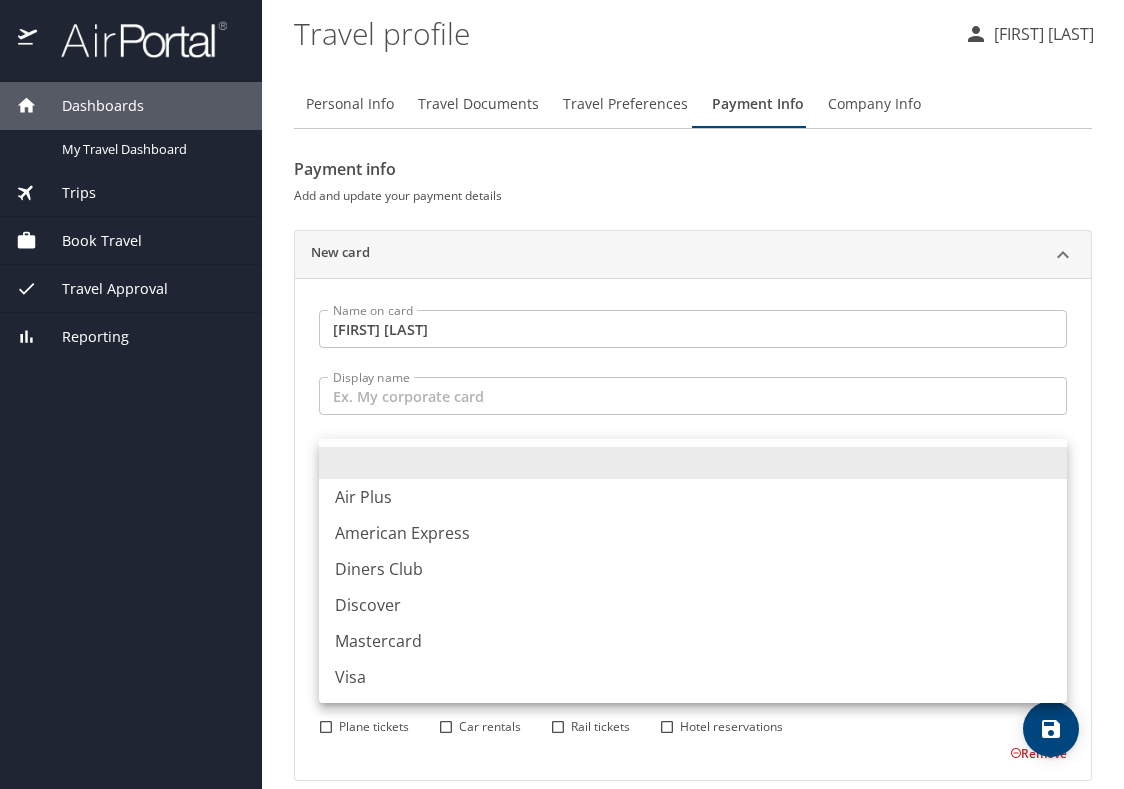 click on "Visa" at bounding box center (693, 677) 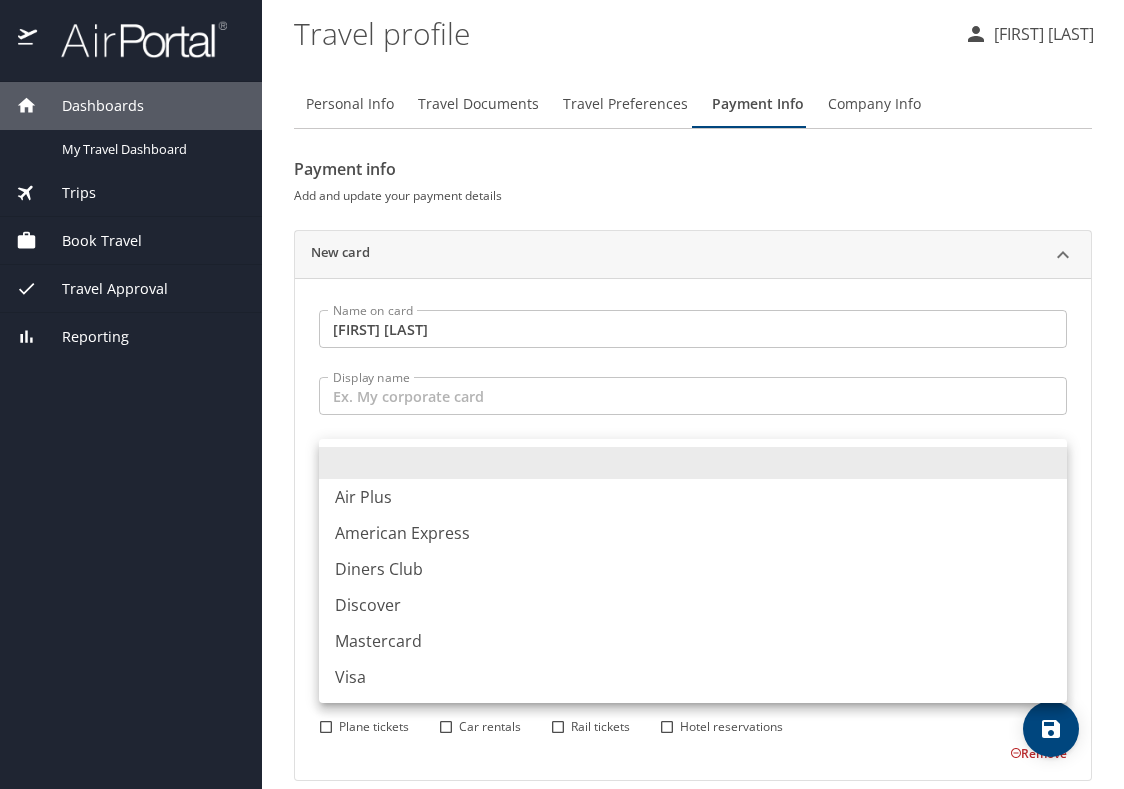 type on "VI" 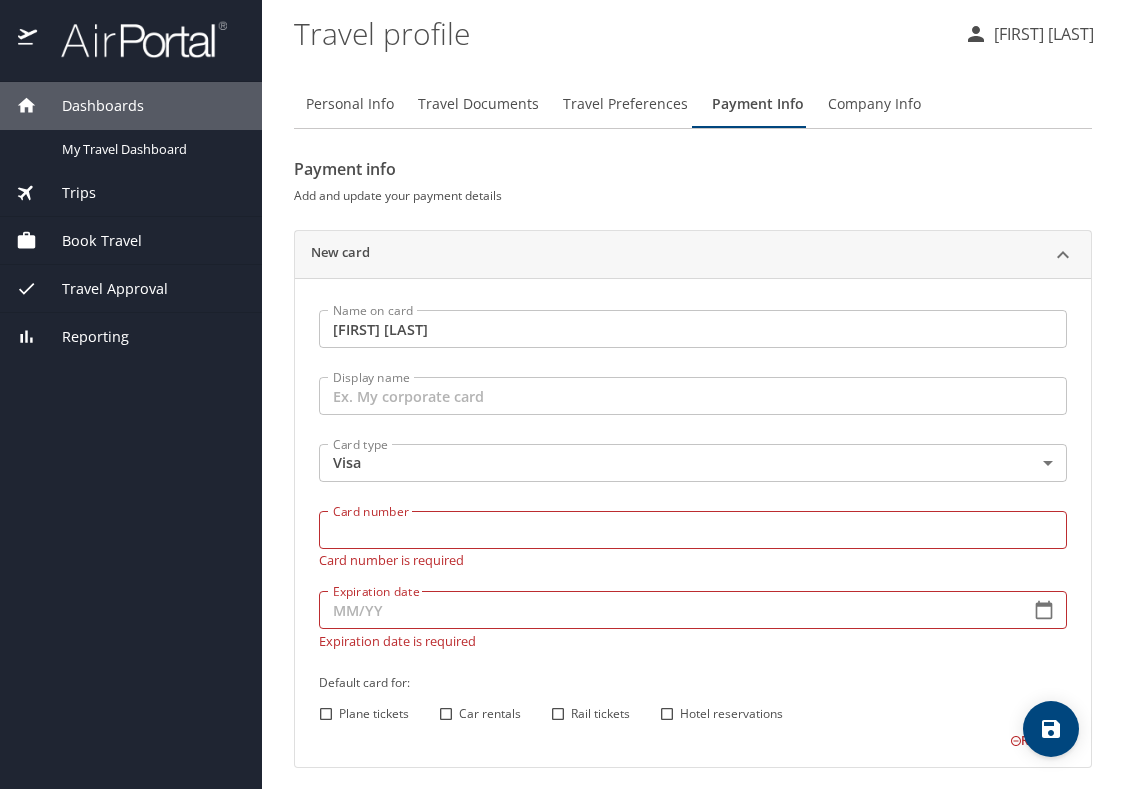 type on "4147202542297153" 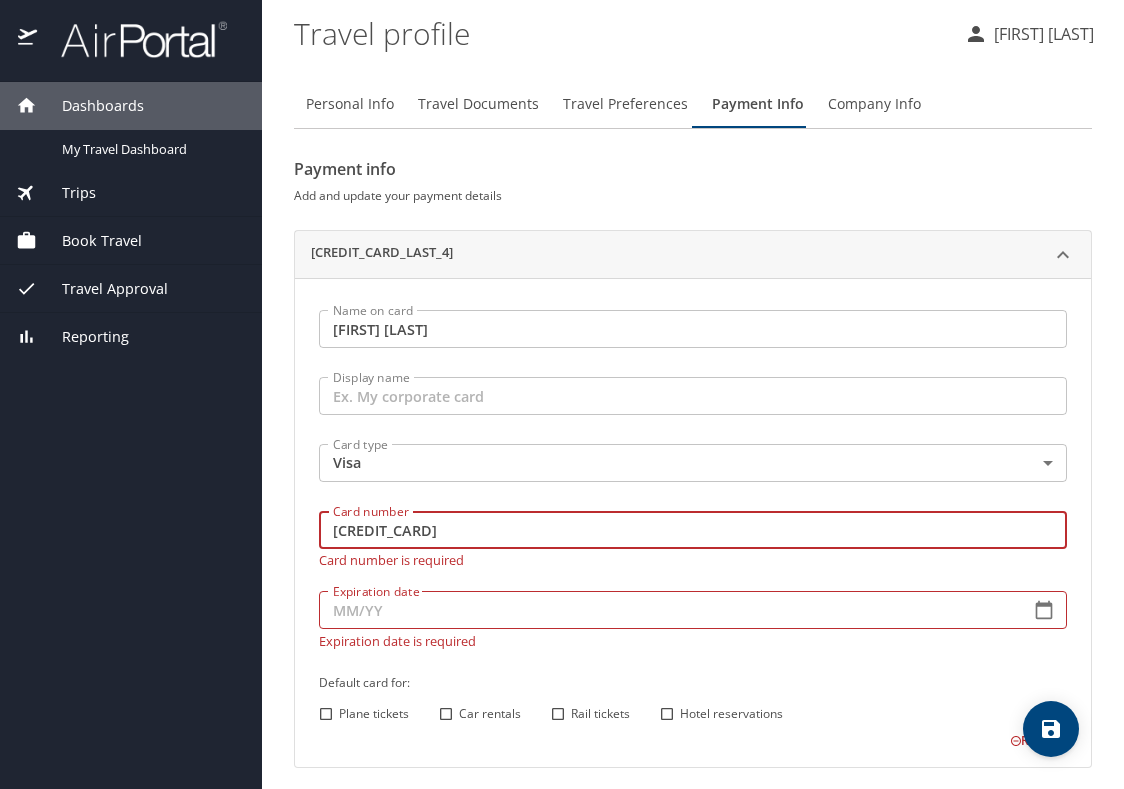 click on "Expiration date" at bounding box center [666, 610] 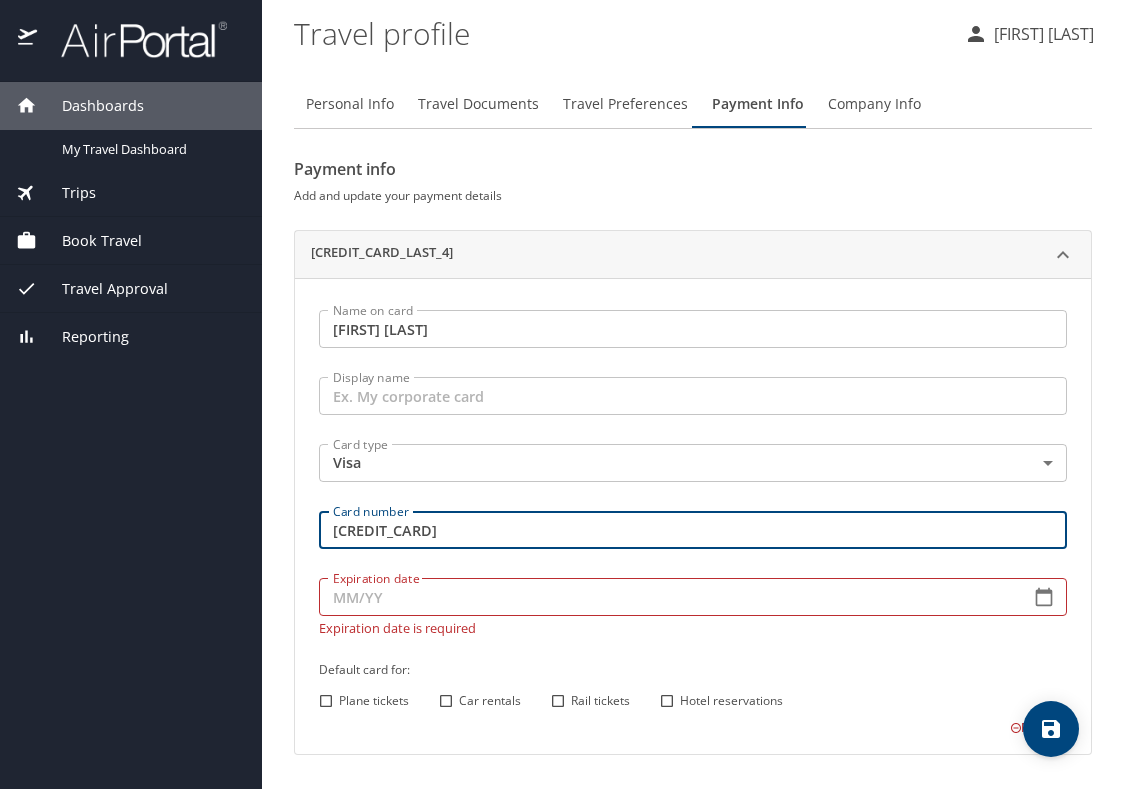 click on "4147202542297153" at bounding box center [693, 530] 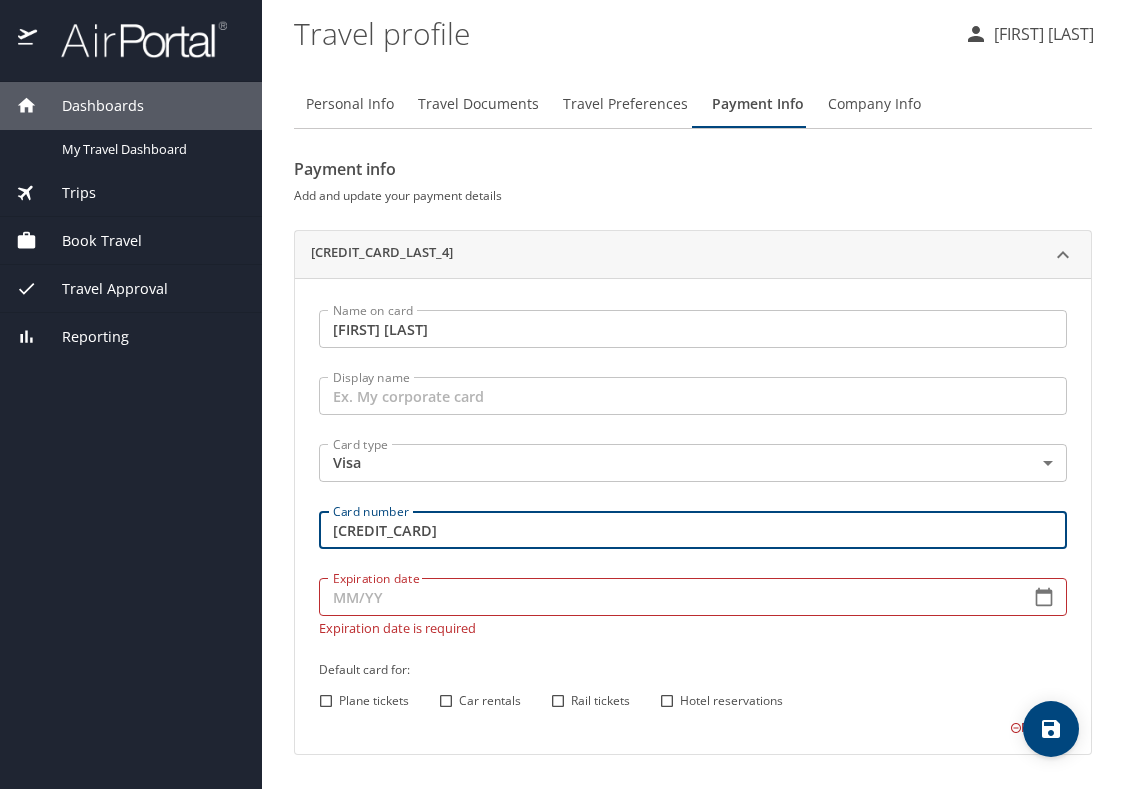 click on "Expiration date" at bounding box center (666, 597) 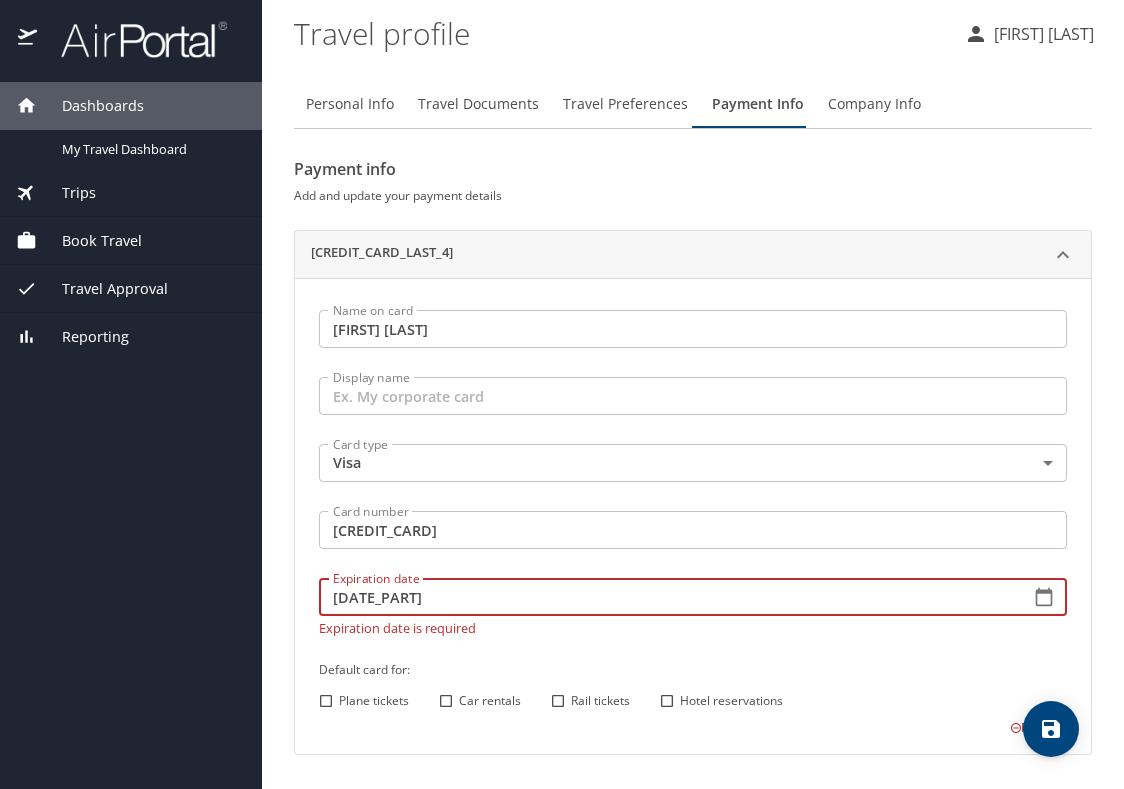 type on "05/27" 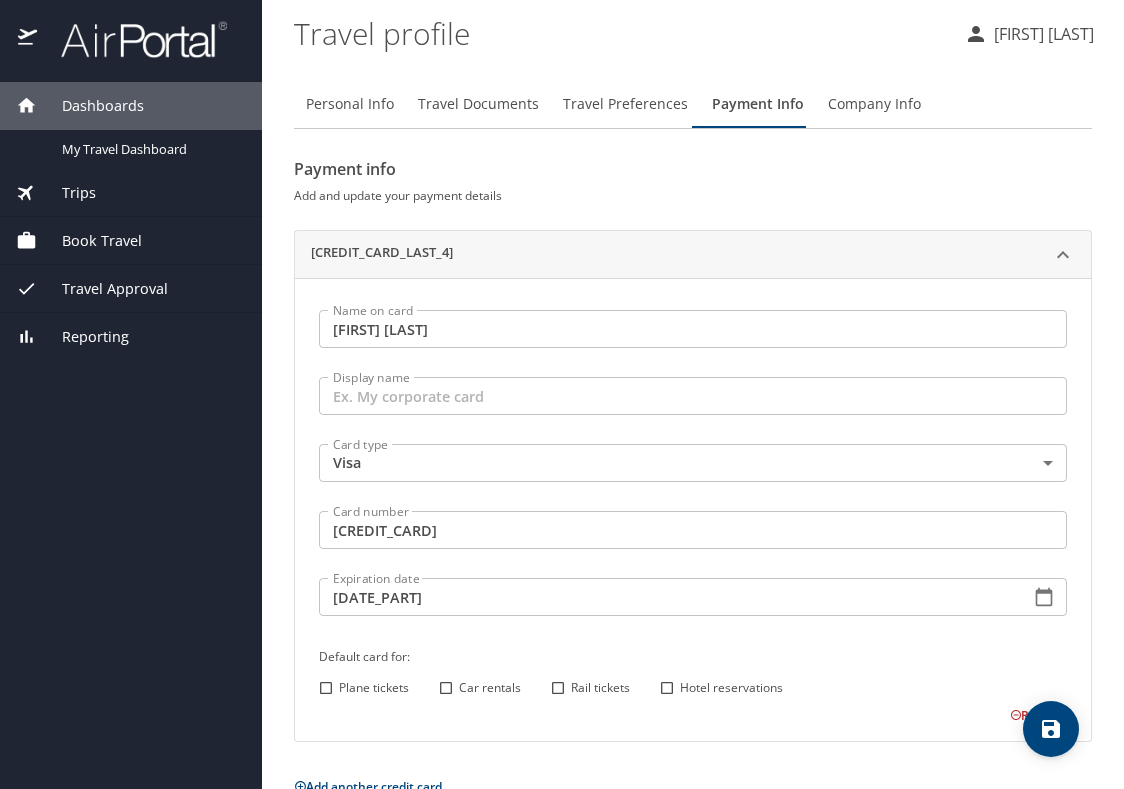 click on "Dashboards My Travel Dashboard Trips Current / Future Trips Past Trips Trips Missing Hotel Book Travel Approval Request (Beta) Book/Manage Online Trips Travel Approval Pending Trip Approvals Approved Trips Canceled Trips Approvals (Beta) Reporting" at bounding box center [131, 435] 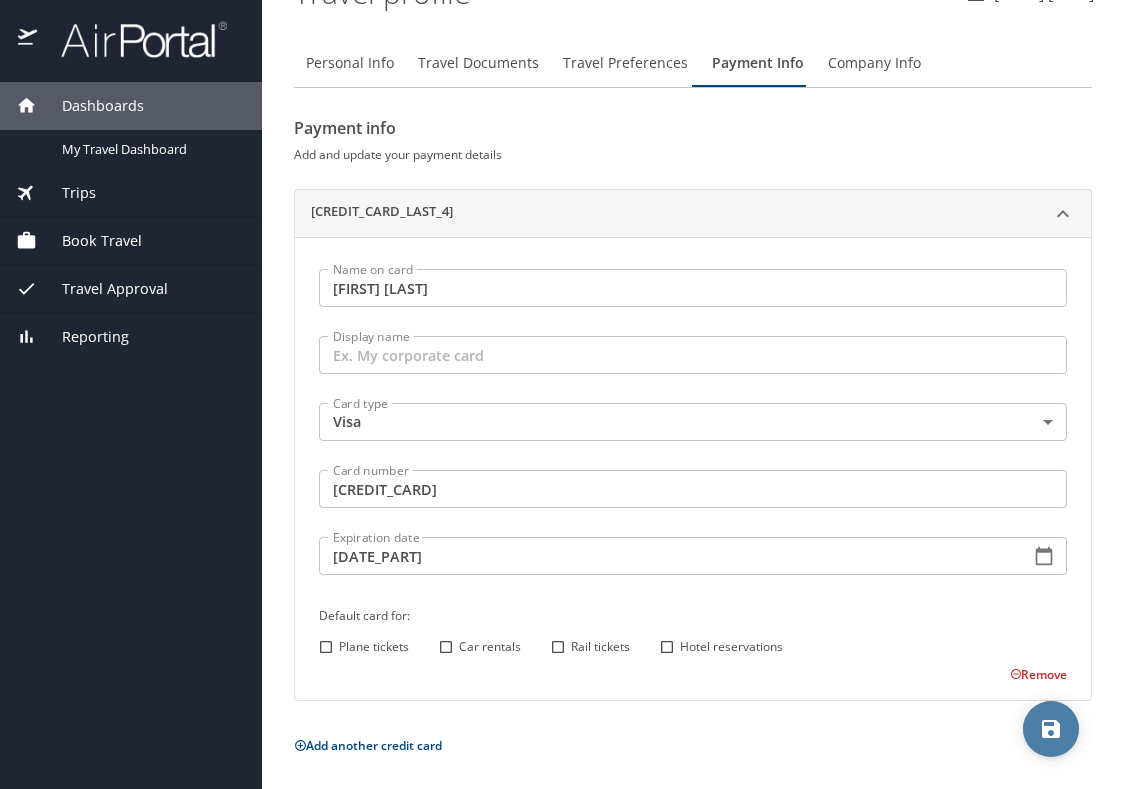 click 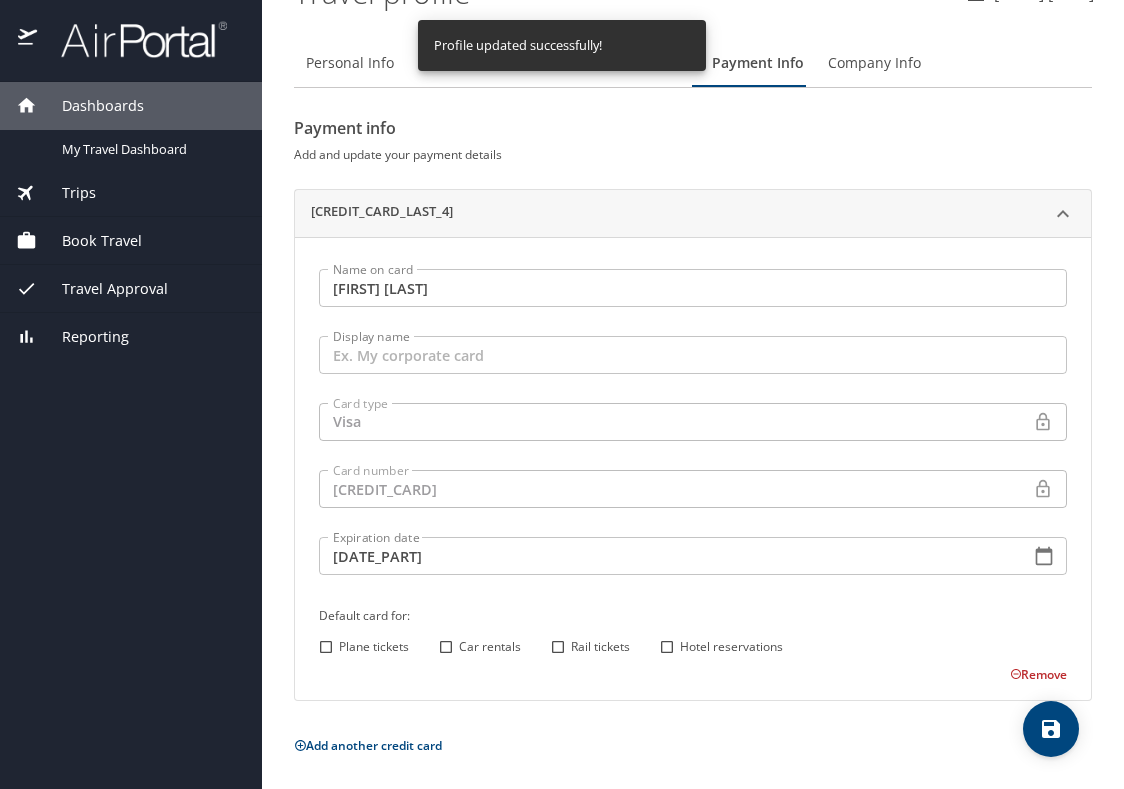scroll, scrollTop: 0, scrollLeft: 0, axis: both 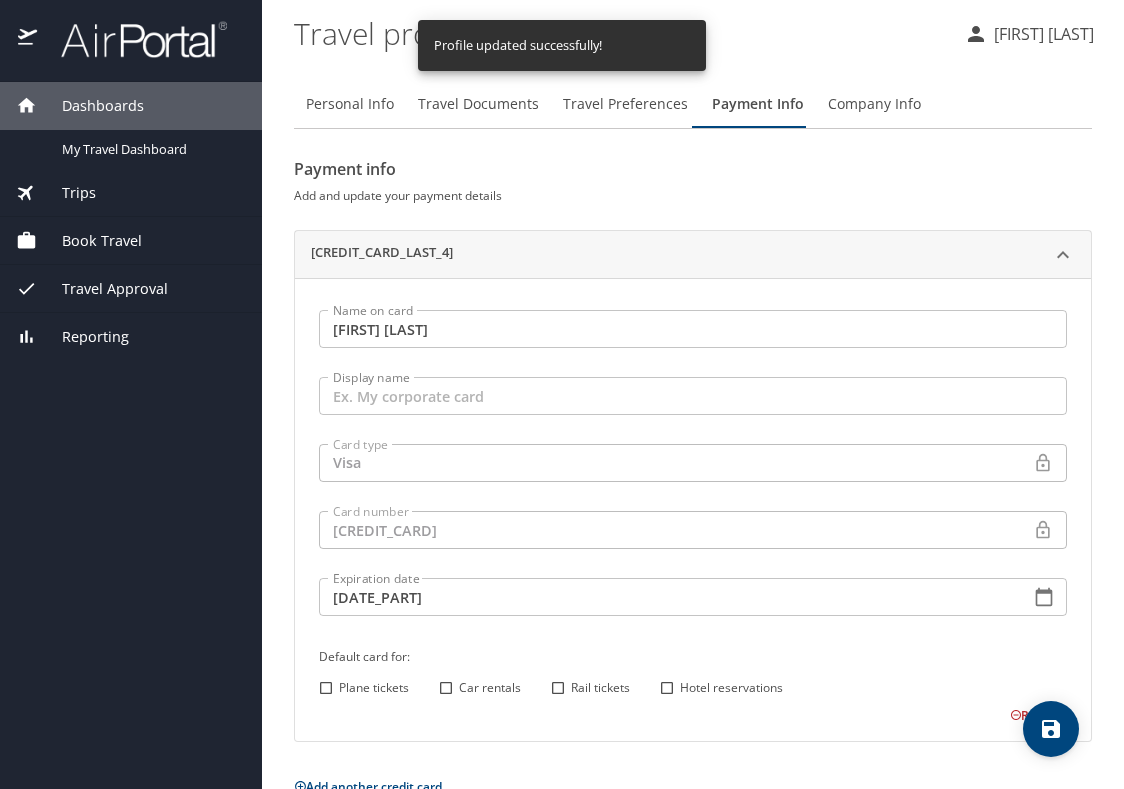 click on "Trips" at bounding box center [131, 193] 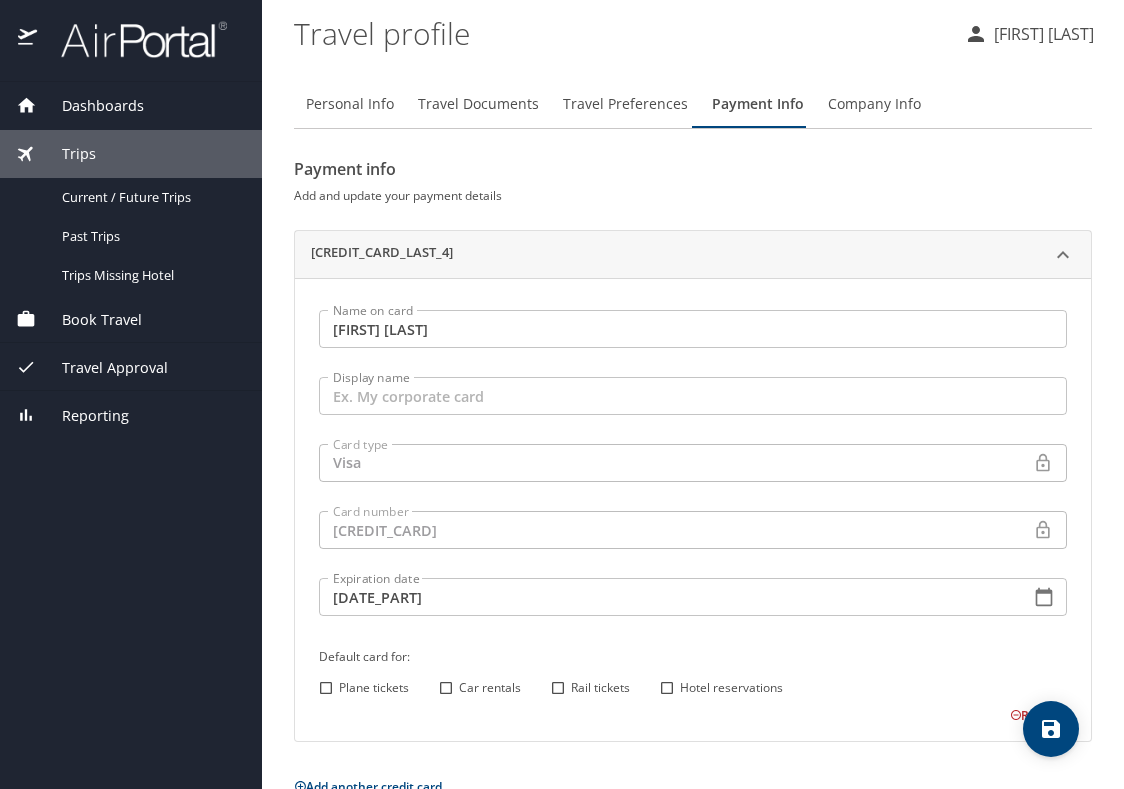 click on "Trips" at bounding box center (131, 154) 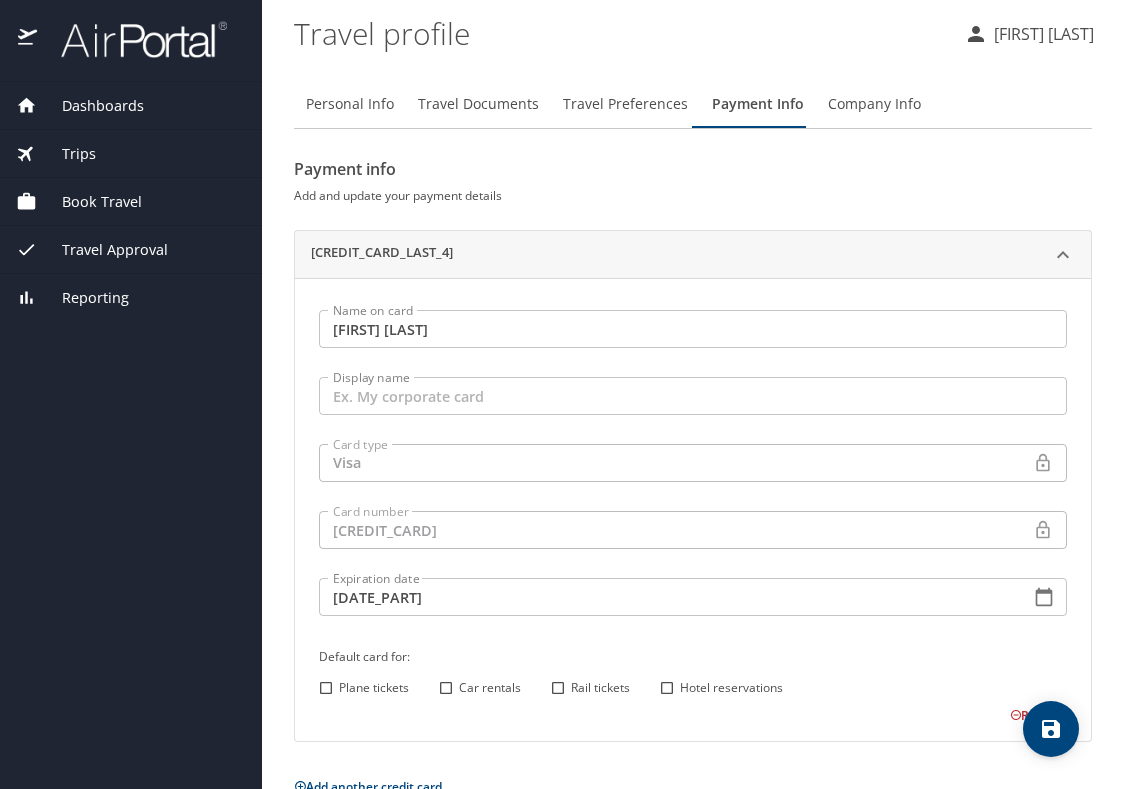 click on "Trips" at bounding box center [131, 154] 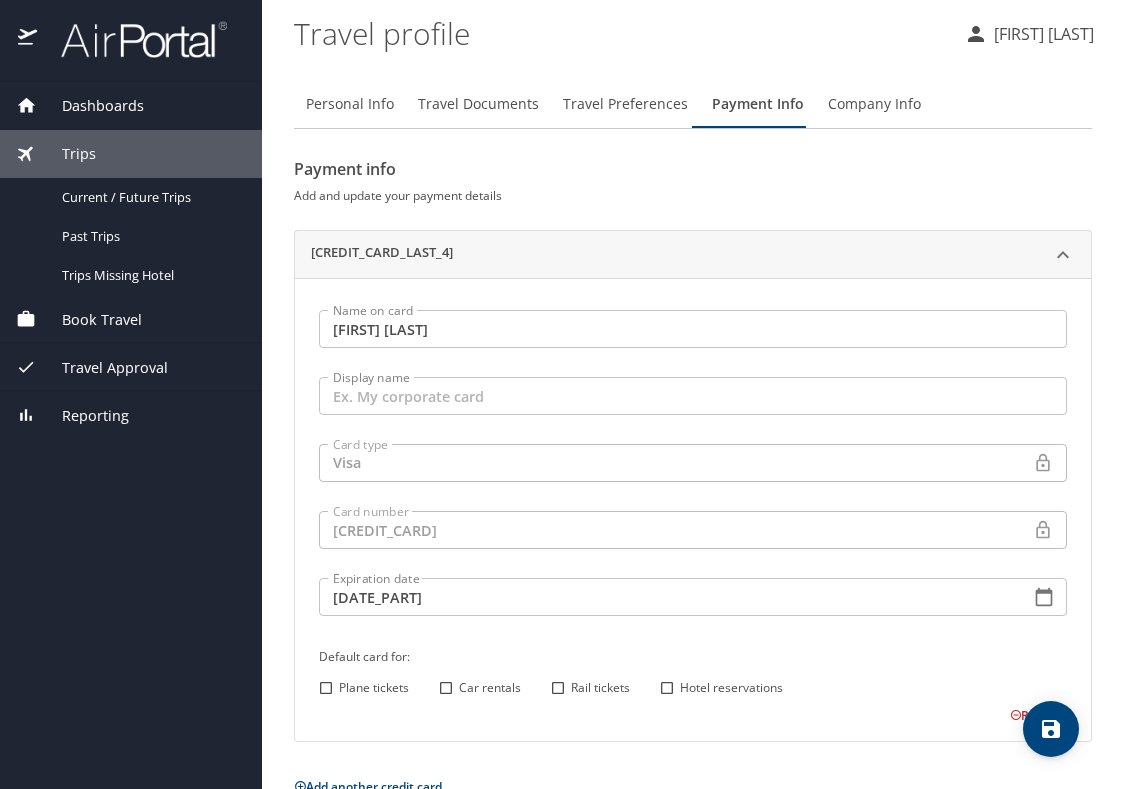 click on "Book Travel" at bounding box center (131, 319) 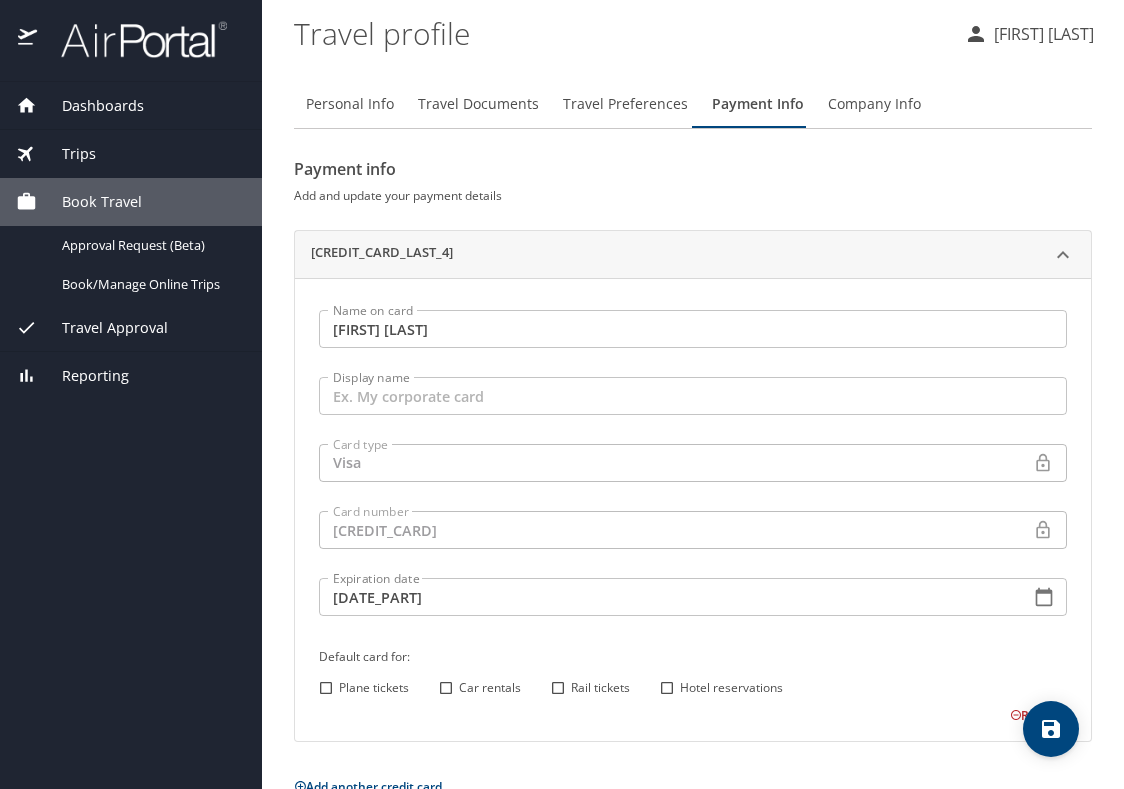 click on "Book Travel" at bounding box center [89, 202] 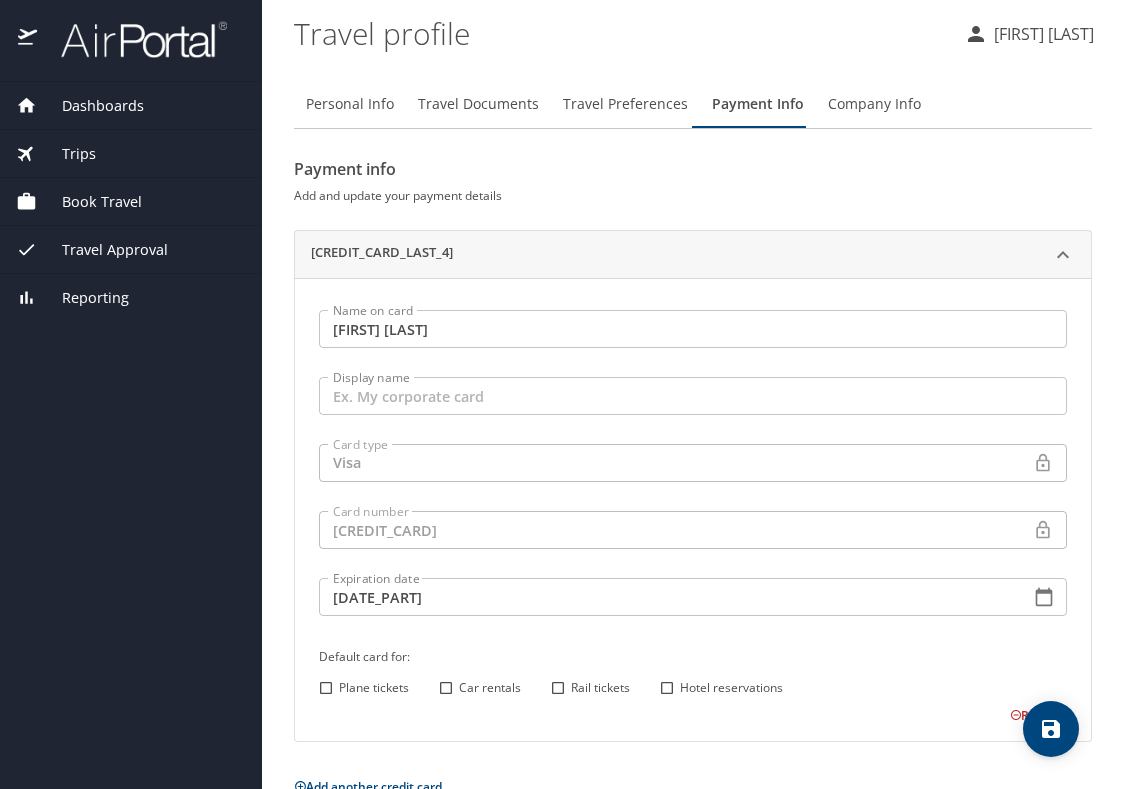 click on "Book Travel" at bounding box center [89, 202] 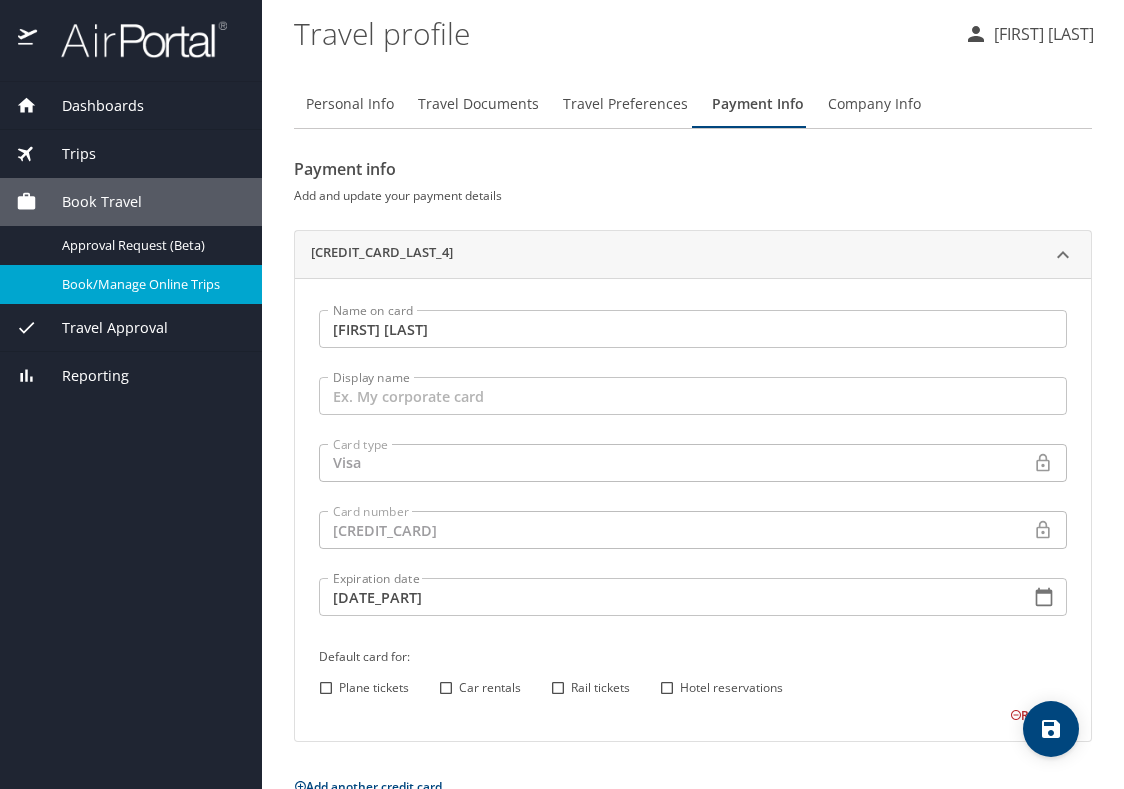 click on "Book/Manage Online Trips" at bounding box center [150, 284] 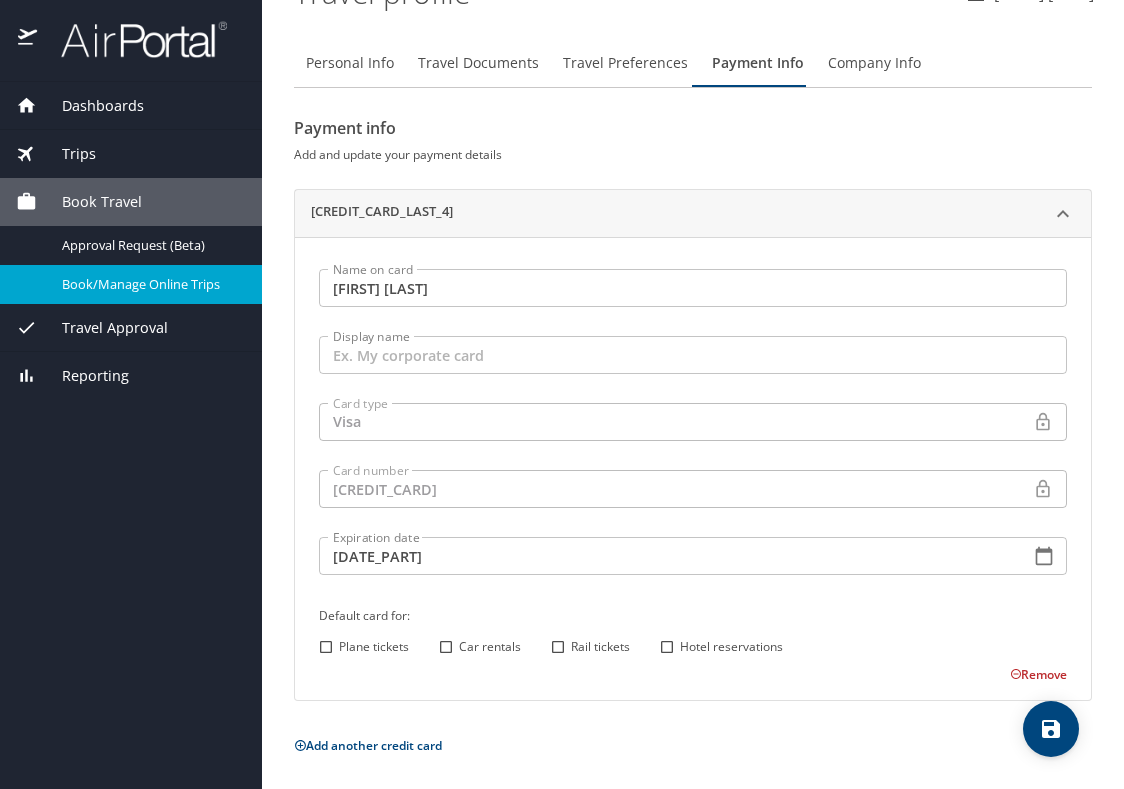 scroll, scrollTop: 0, scrollLeft: 0, axis: both 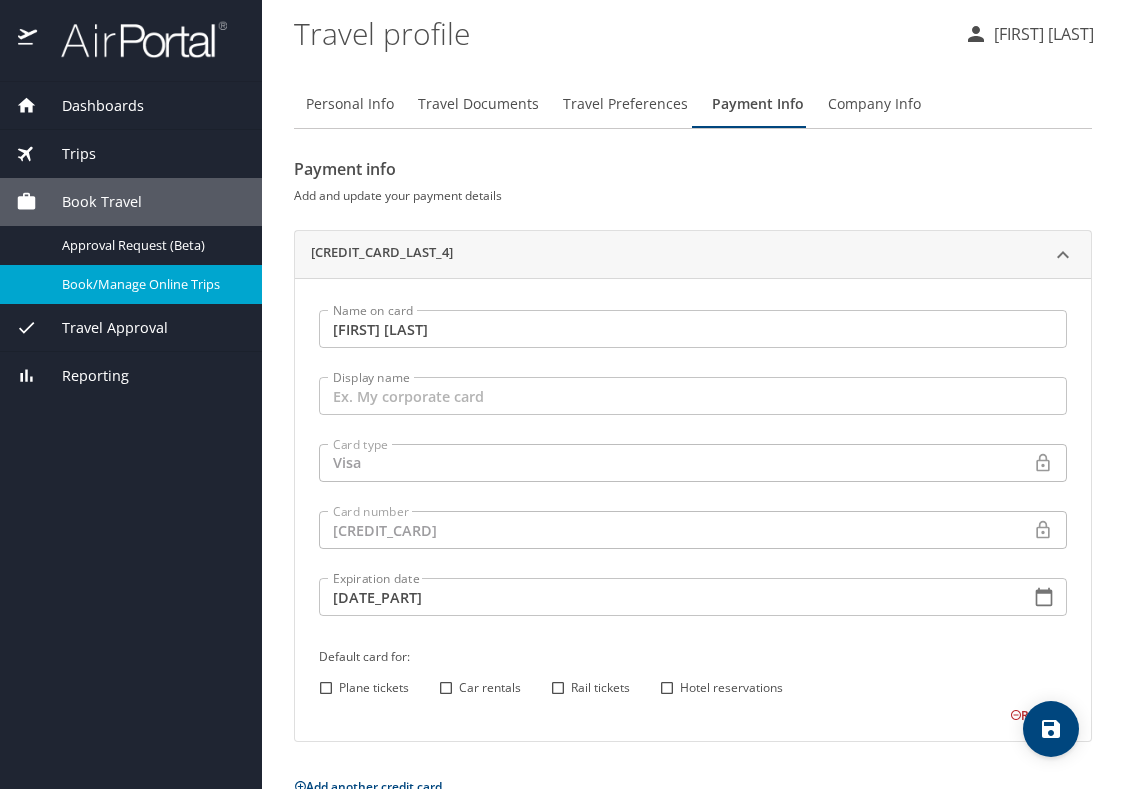 click on "Book Travel" at bounding box center (131, 202) 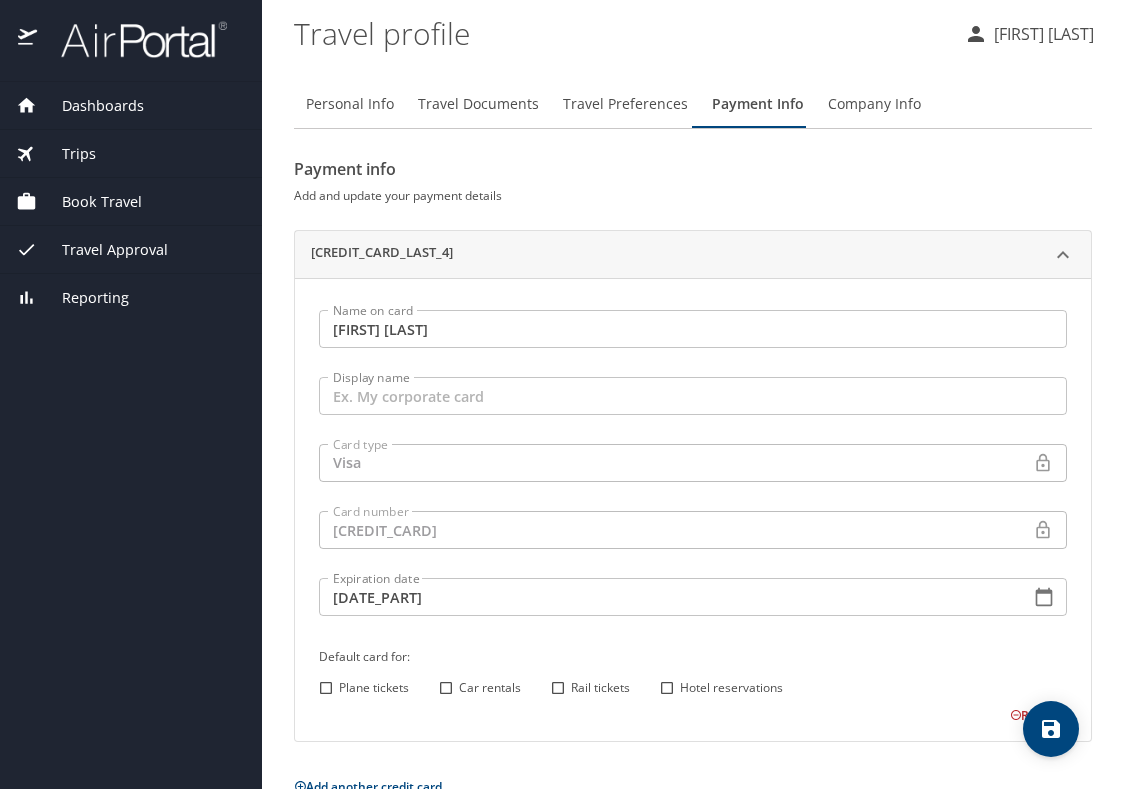 click on "Book Travel" at bounding box center (131, 202) 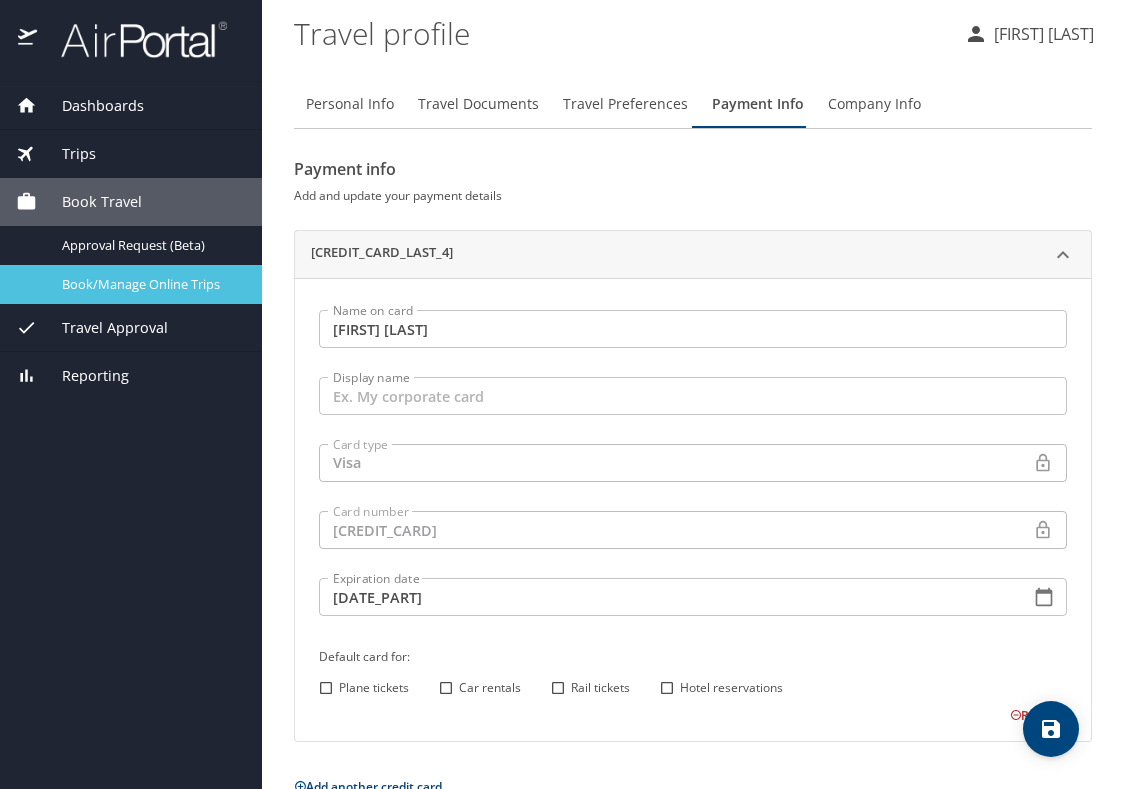 click on "Book/Manage Online Trips" at bounding box center (150, 284) 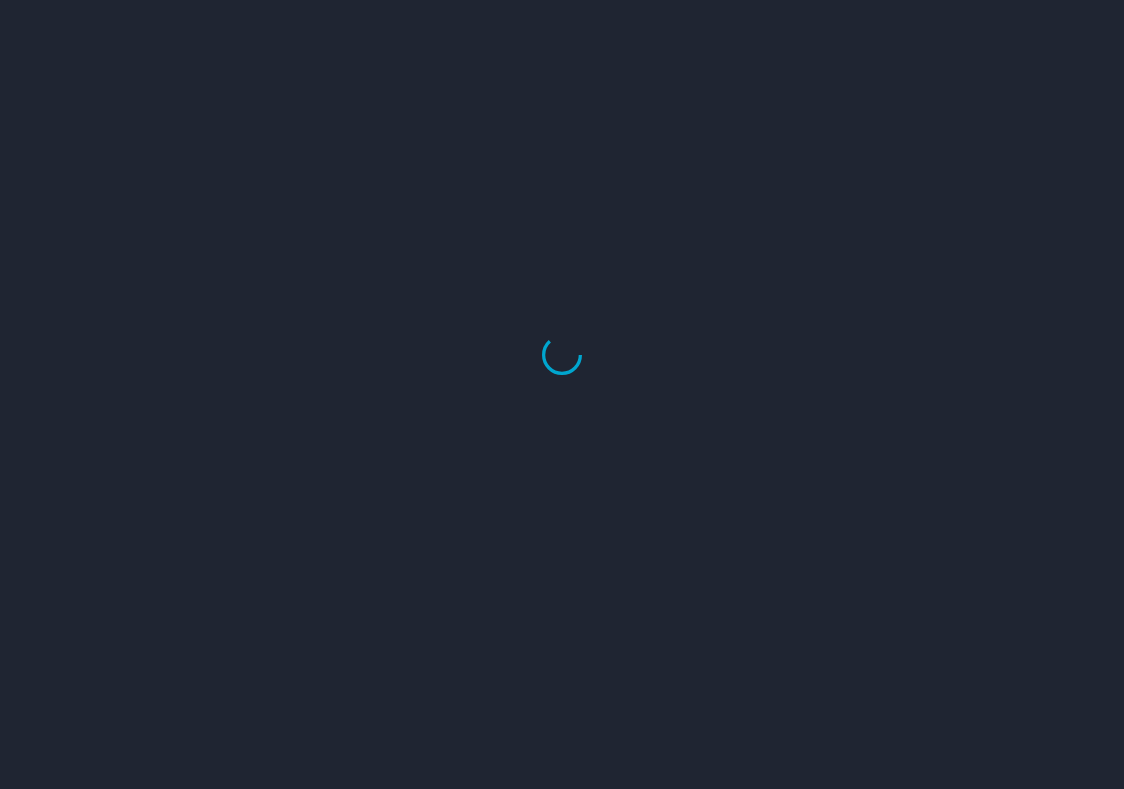 scroll, scrollTop: 0, scrollLeft: 0, axis: both 